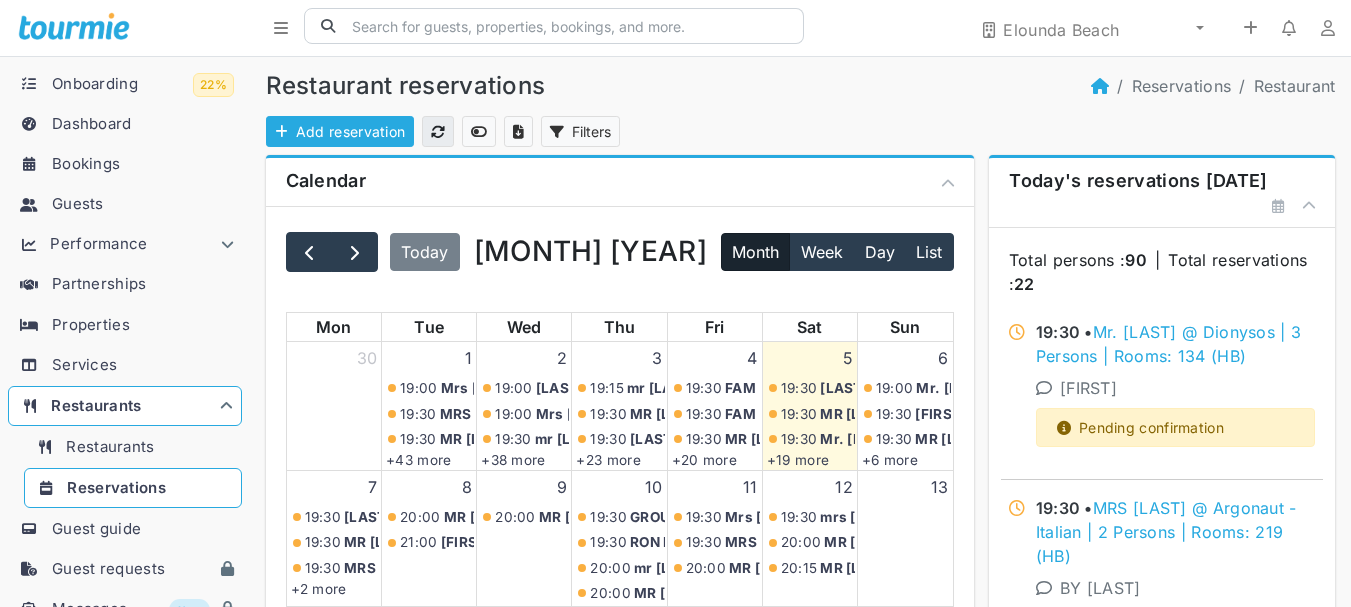 scroll, scrollTop: 0, scrollLeft: 0, axis: both 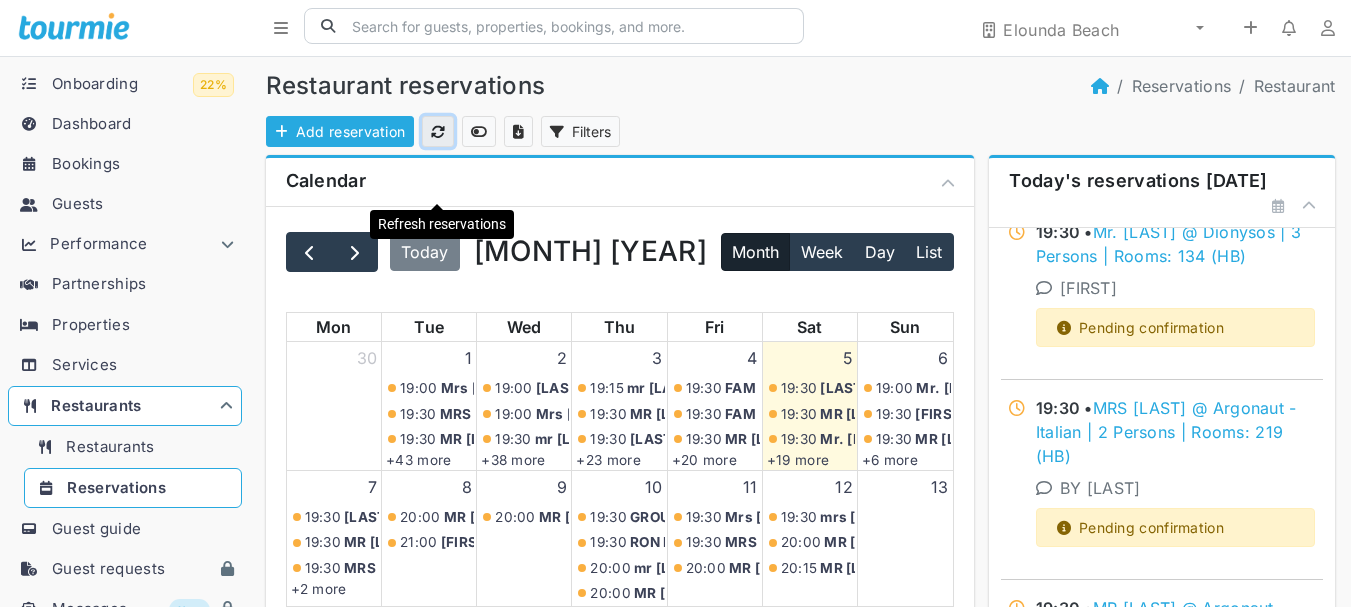 click at bounding box center (438, 132) 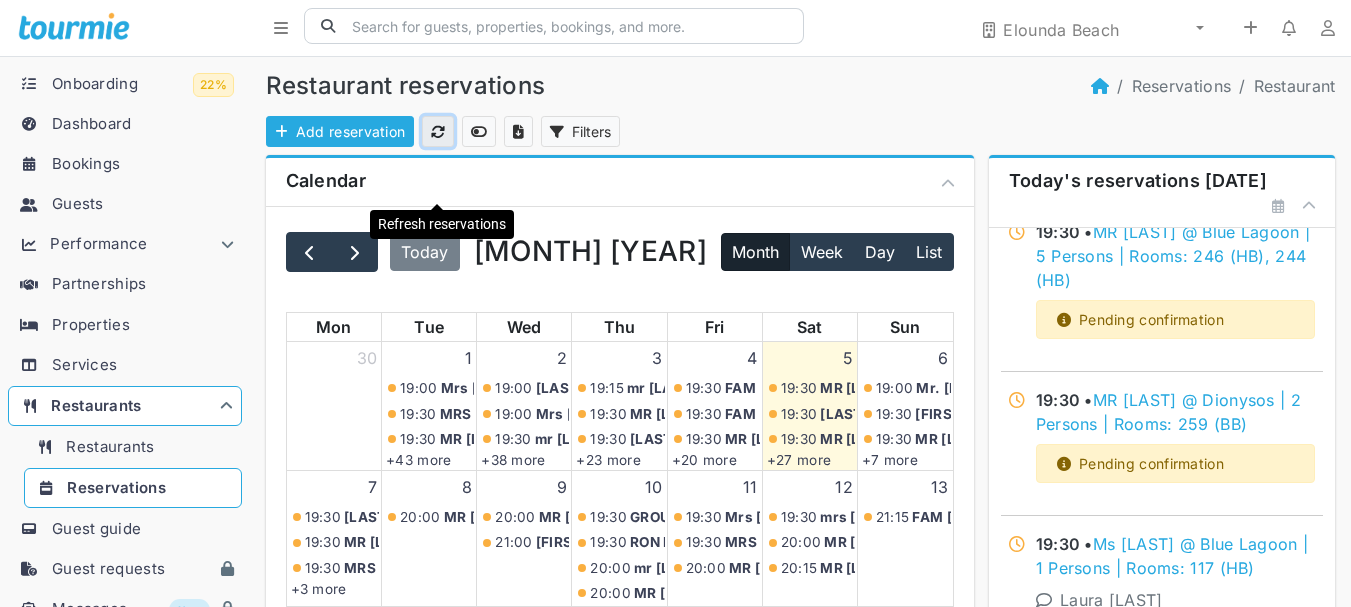 click at bounding box center (438, 131) 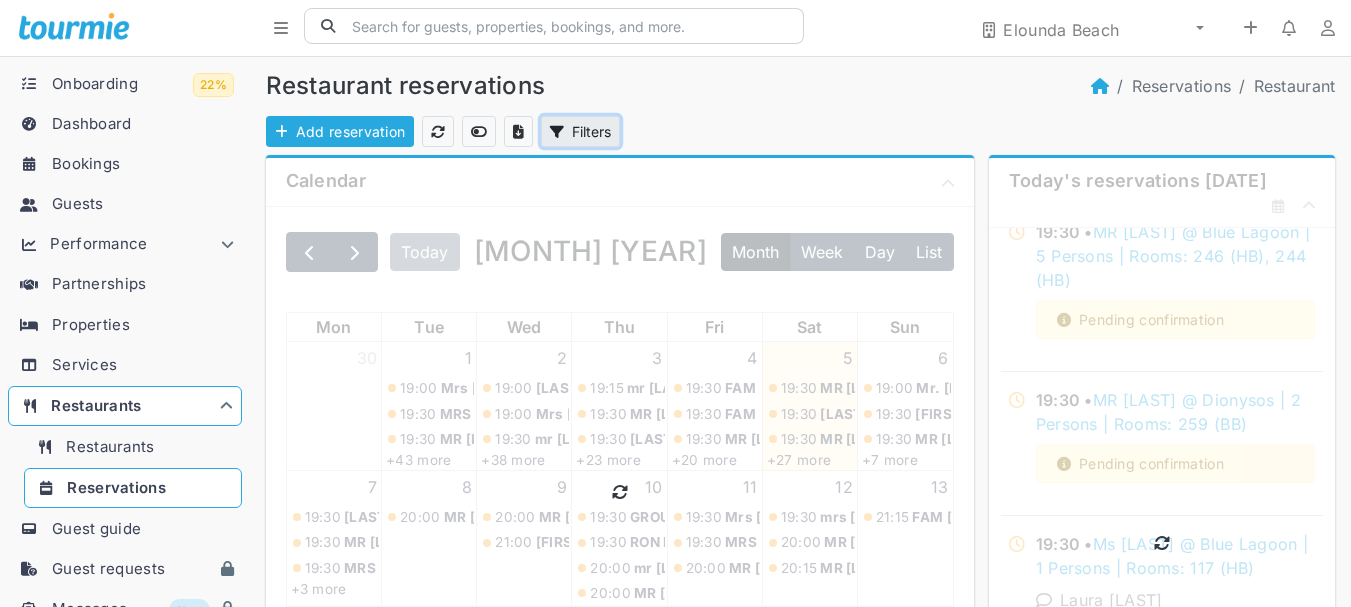 click on "Filters" at bounding box center (580, 131) 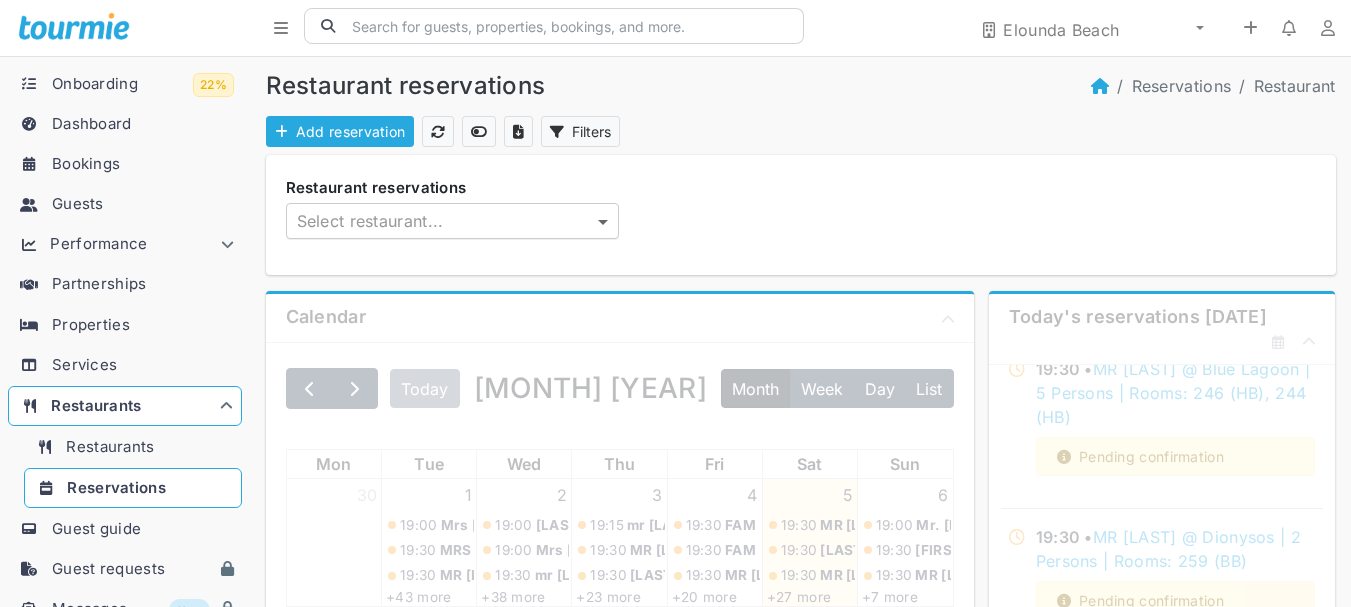 click at bounding box center (605, 221) 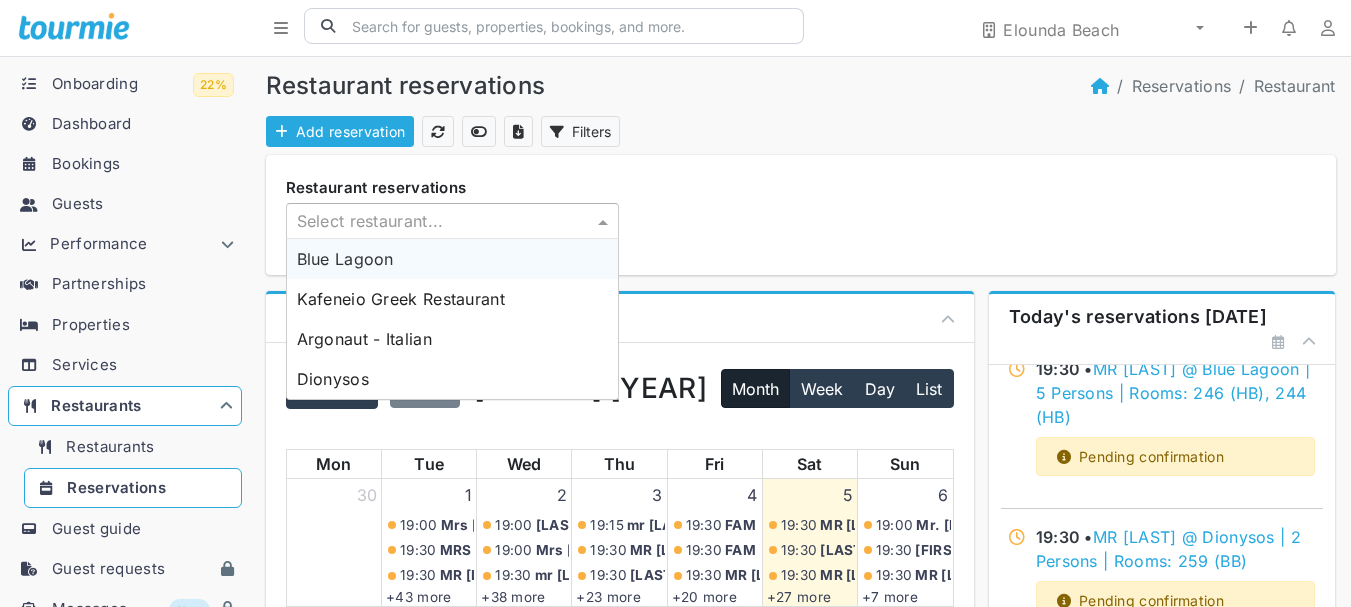 click on "Blue Lagoon" at bounding box center [452, 259] 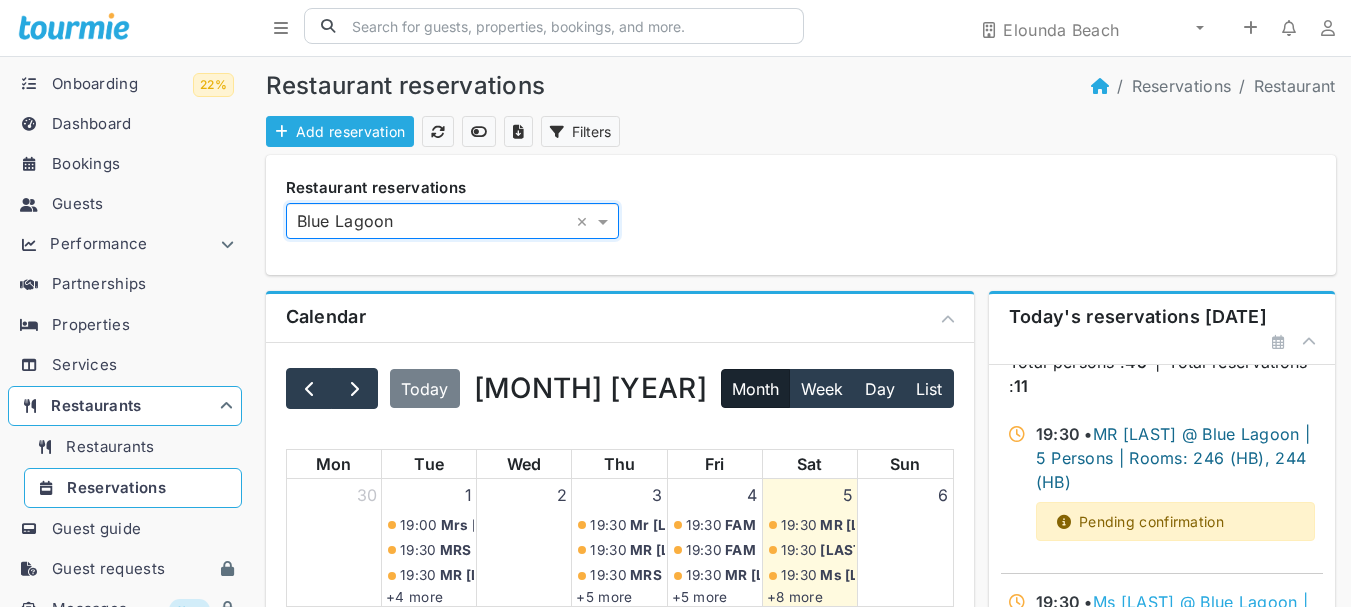 scroll, scrollTop: 0, scrollLeft: 0, axis: both 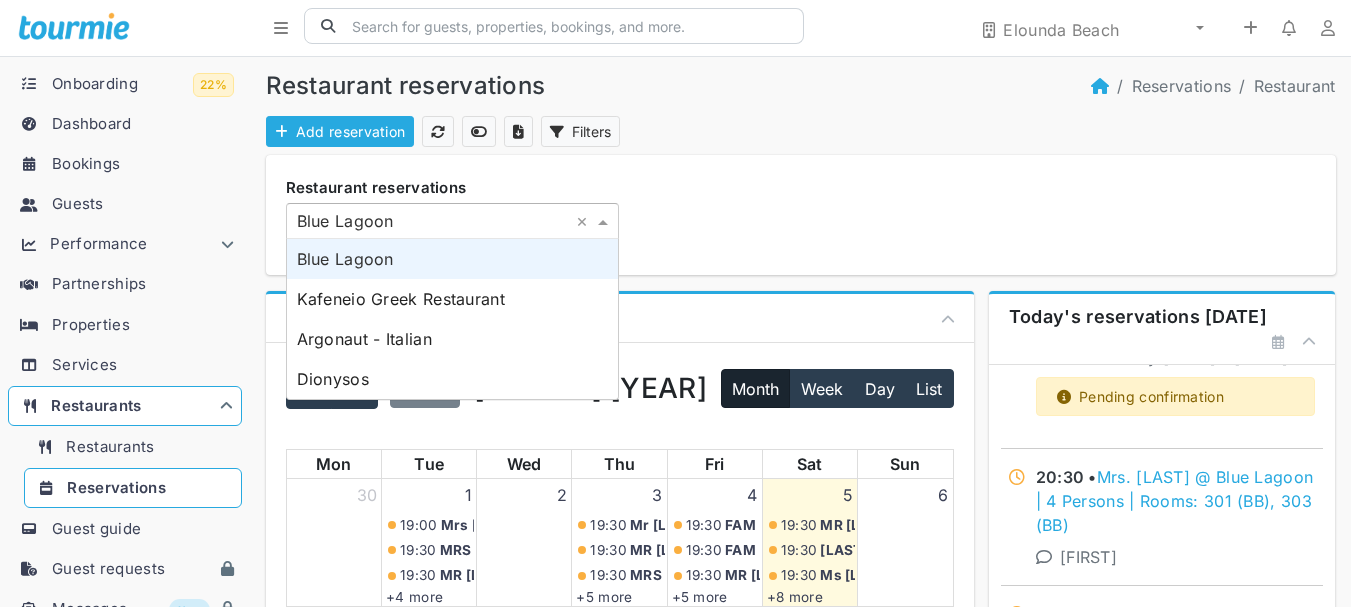 click at bounding box center [605, 221] 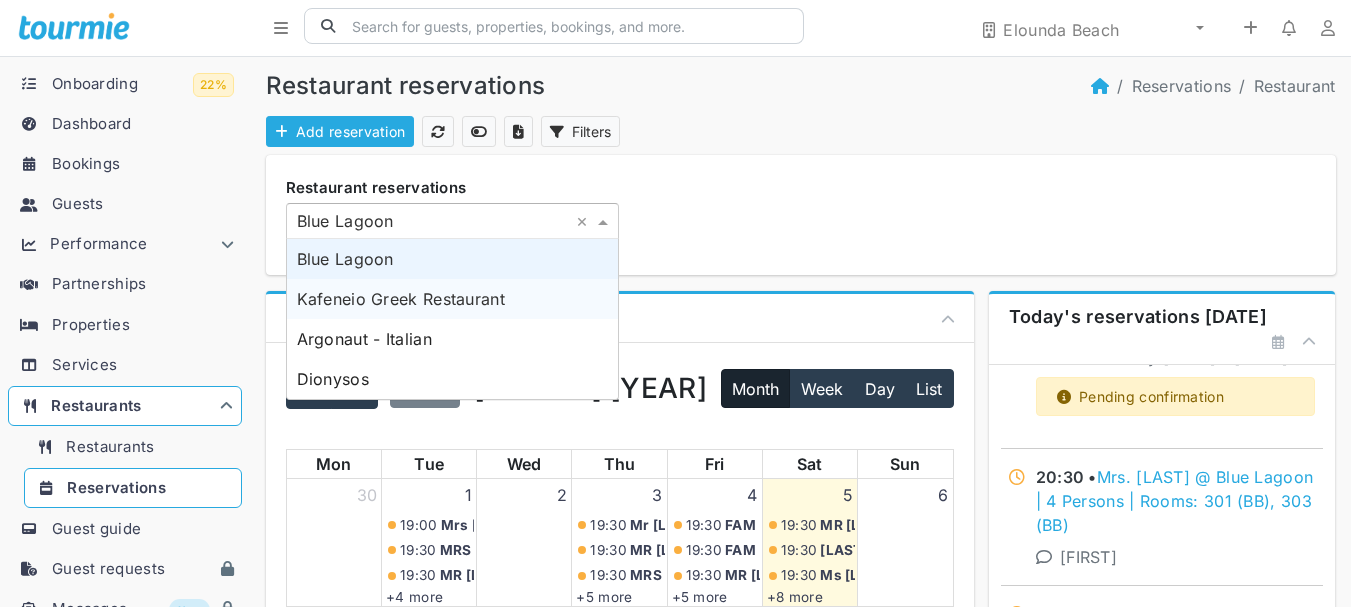 click on "Kafeneio Greek Restaurant" at bounding box center (452, 299) 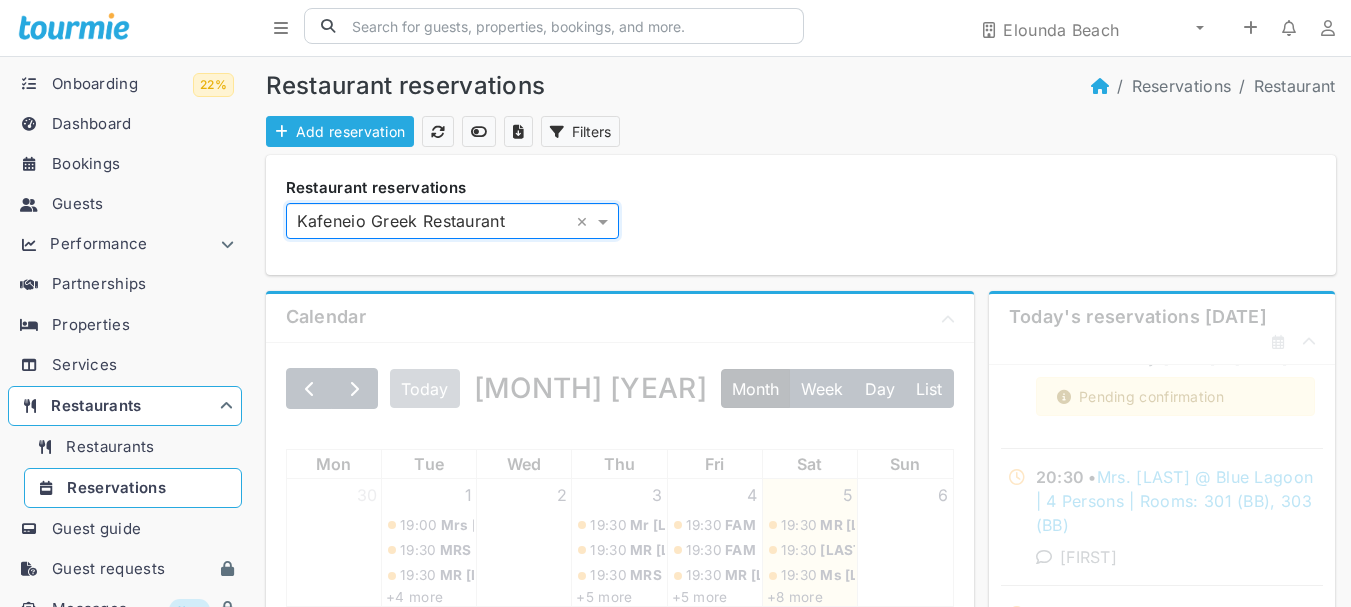 scroll, scrollTop: 0, scrollLeft: 0, axis: both 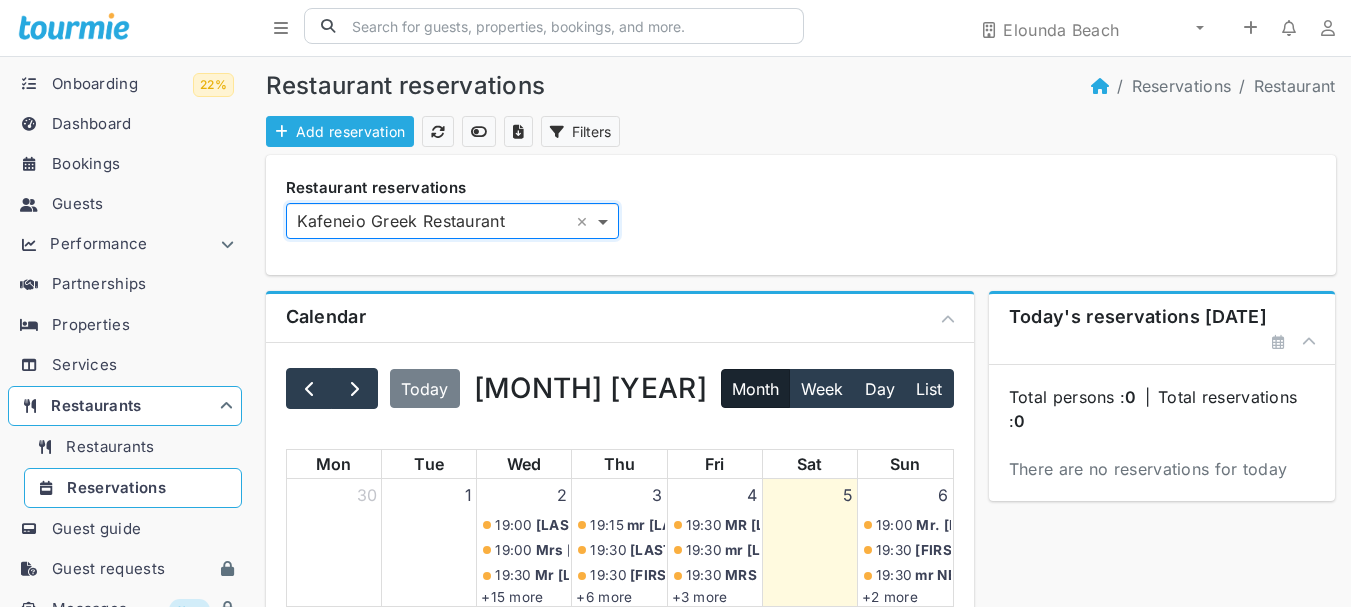click at bounding box center (605, 221) 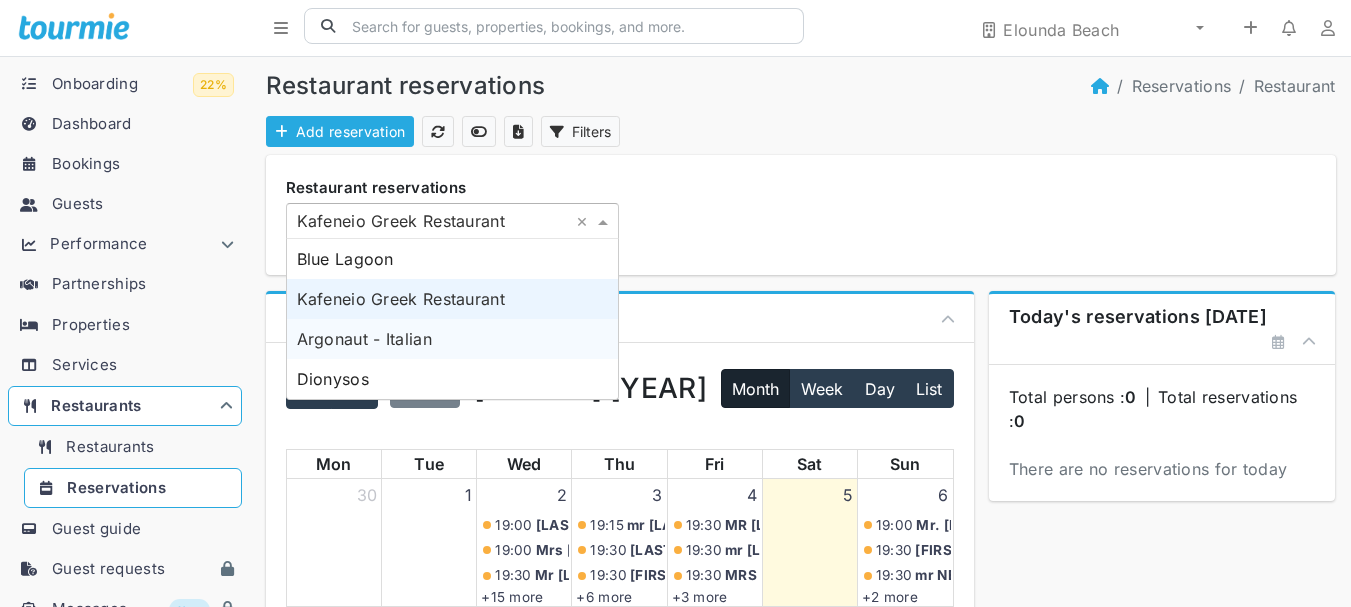 click on "Argonaut - Italian" at bounding box center [452, 339] 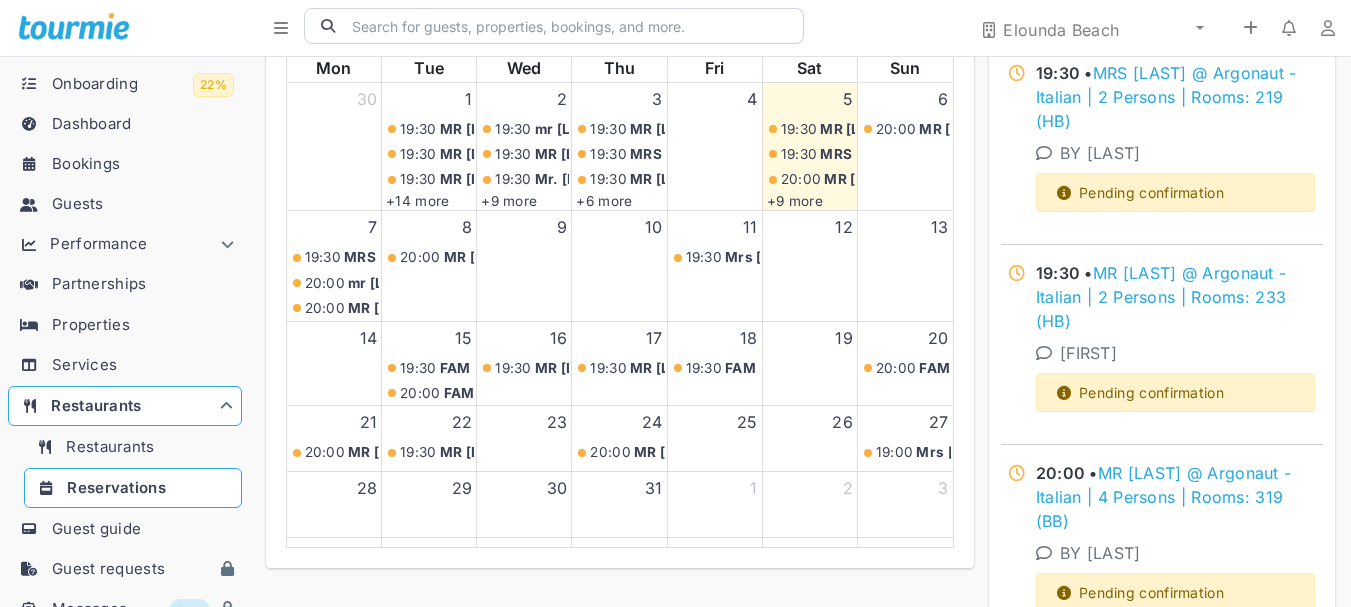 scroll, scrollTop: 446, scrollLeft: 0, axis: vertical 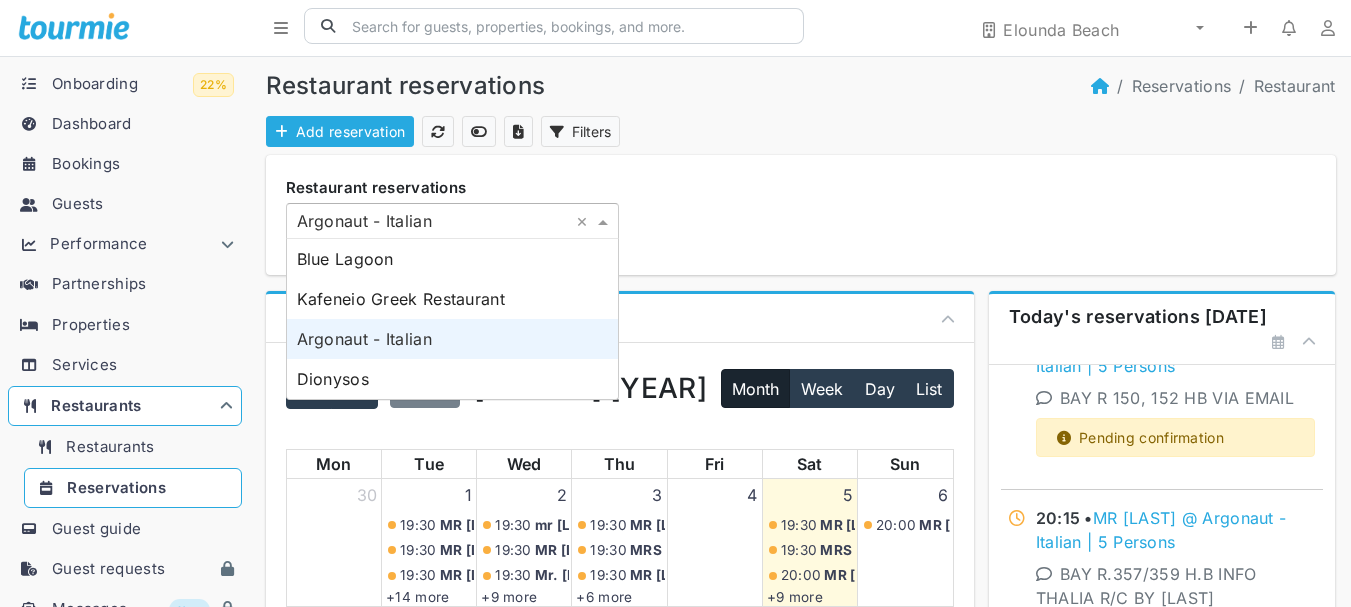 click at bounding box center [605, 221] 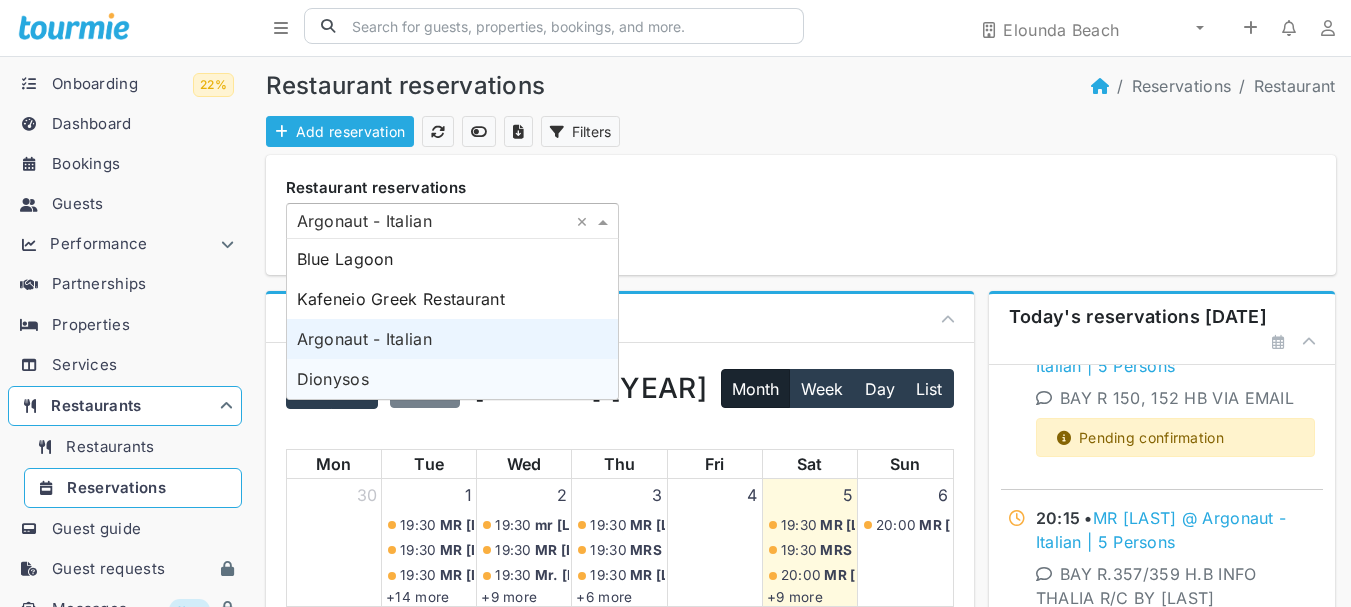 click on "Dionysos" at bounding box center [452, 379] 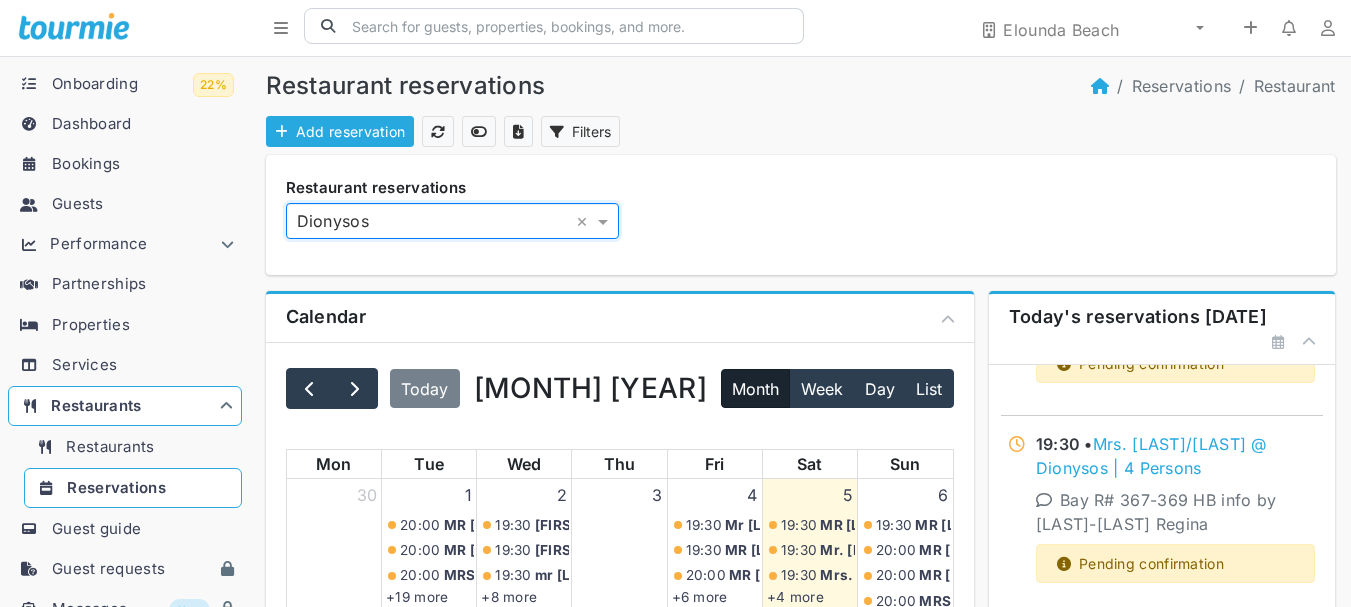 scroll, scrollTop: 0, scrollLeft: 0, axis: both 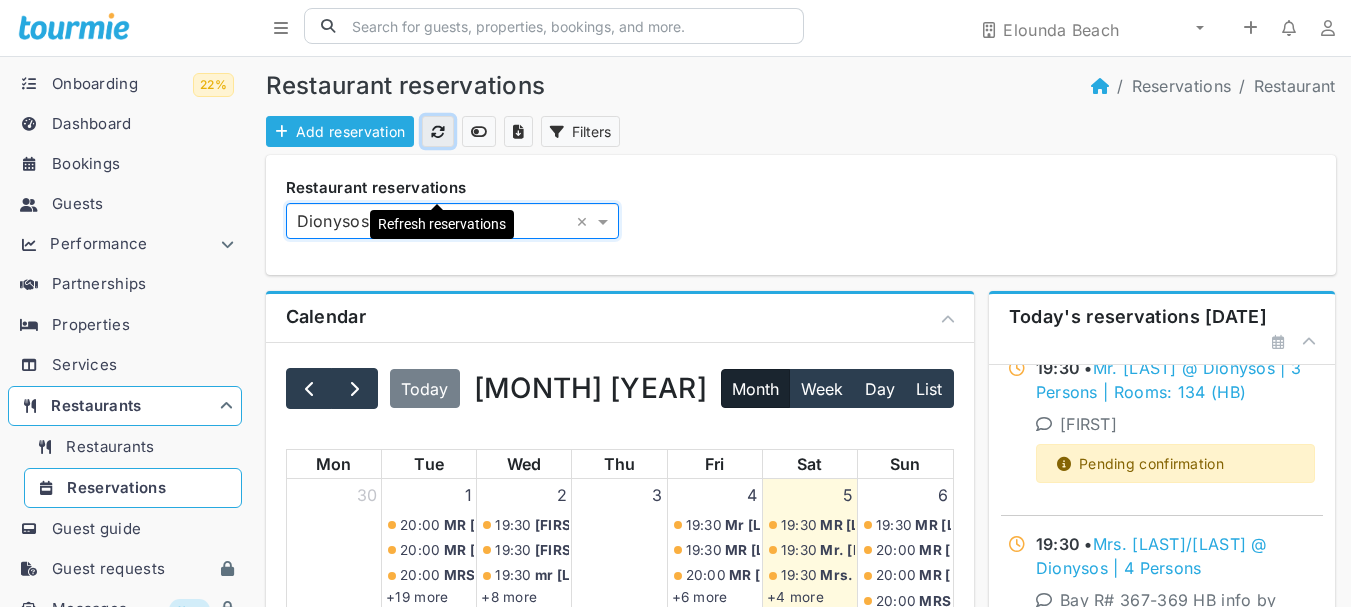 click at bounding box center [438, 132] 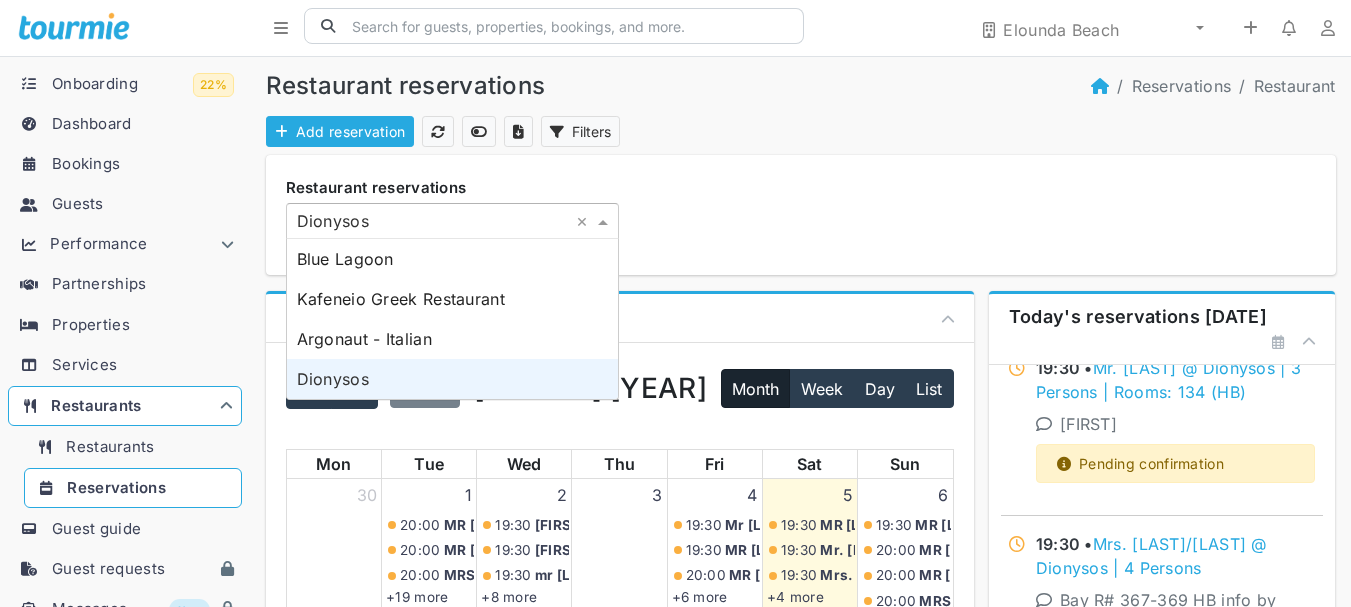 click at bounding box center (452, 221) 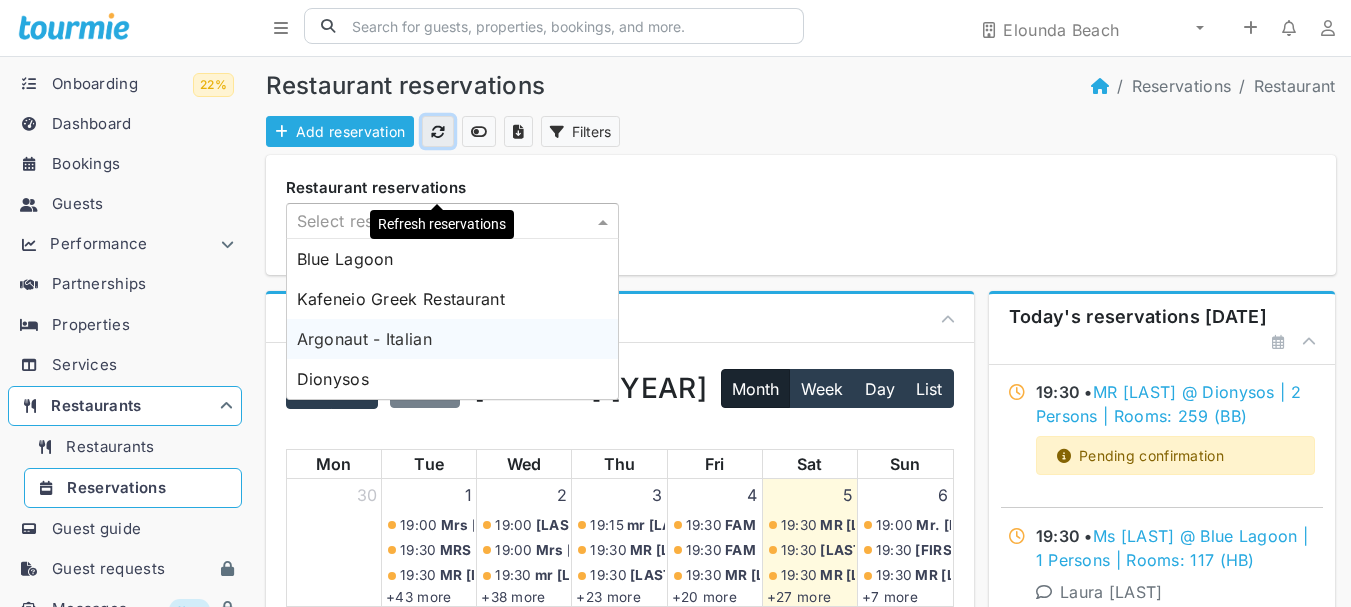 click at bounding box center (438, 132) 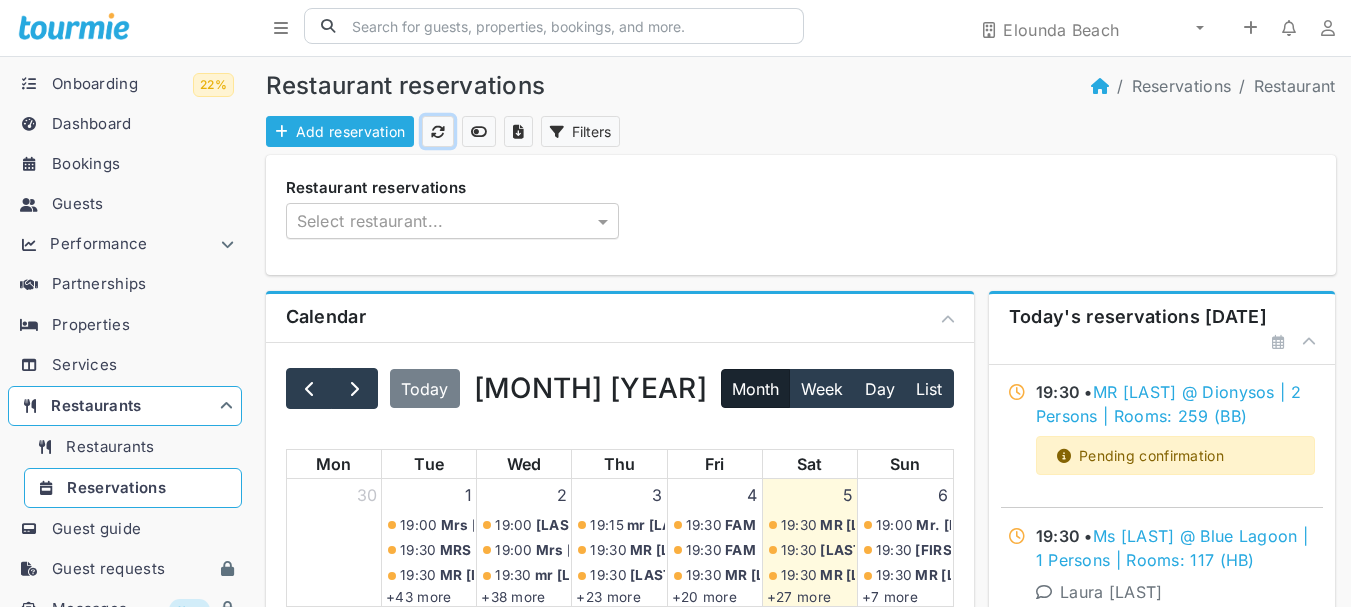 scroll, scrollTop: 458, scrollLeft: 0, axis: vertical 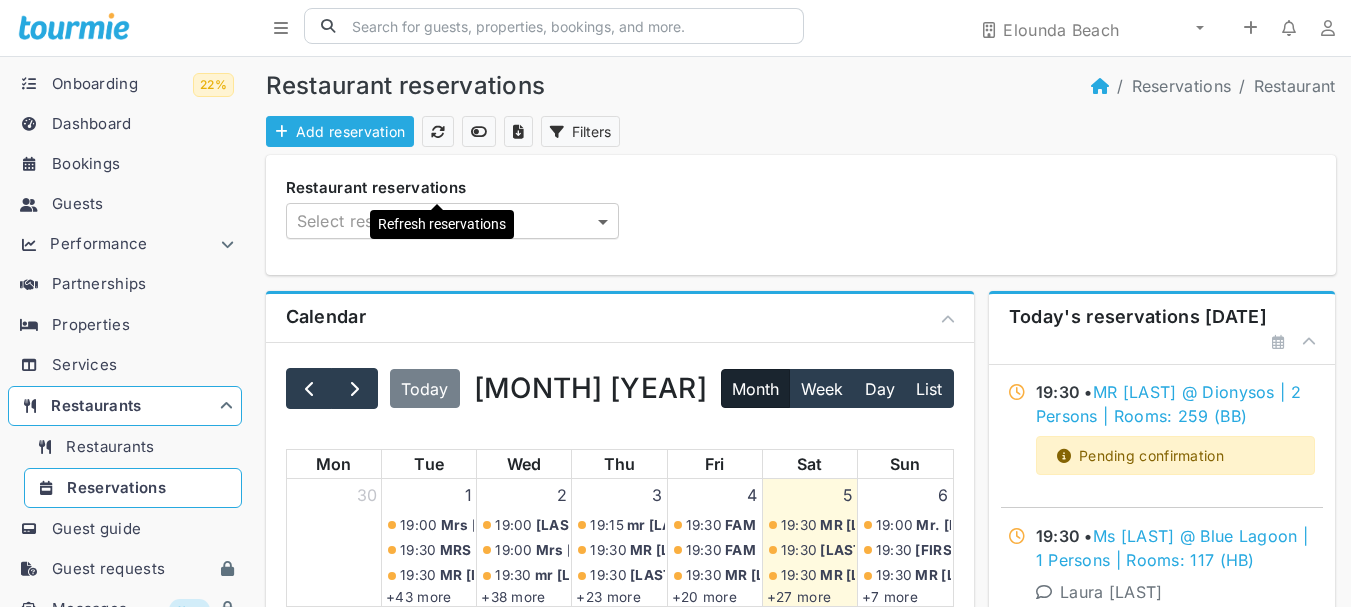 click at bounding box center [605, 221] 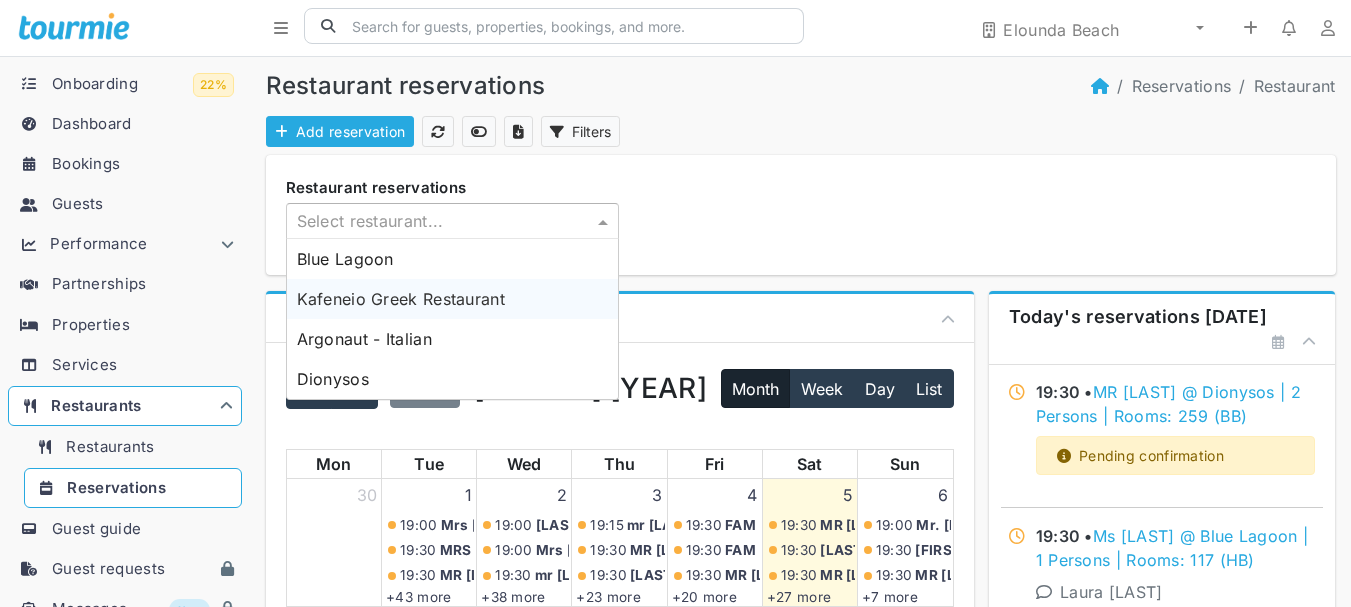 click on "Kafeneio Greek Restaurant" at bounding box center (452, 299) 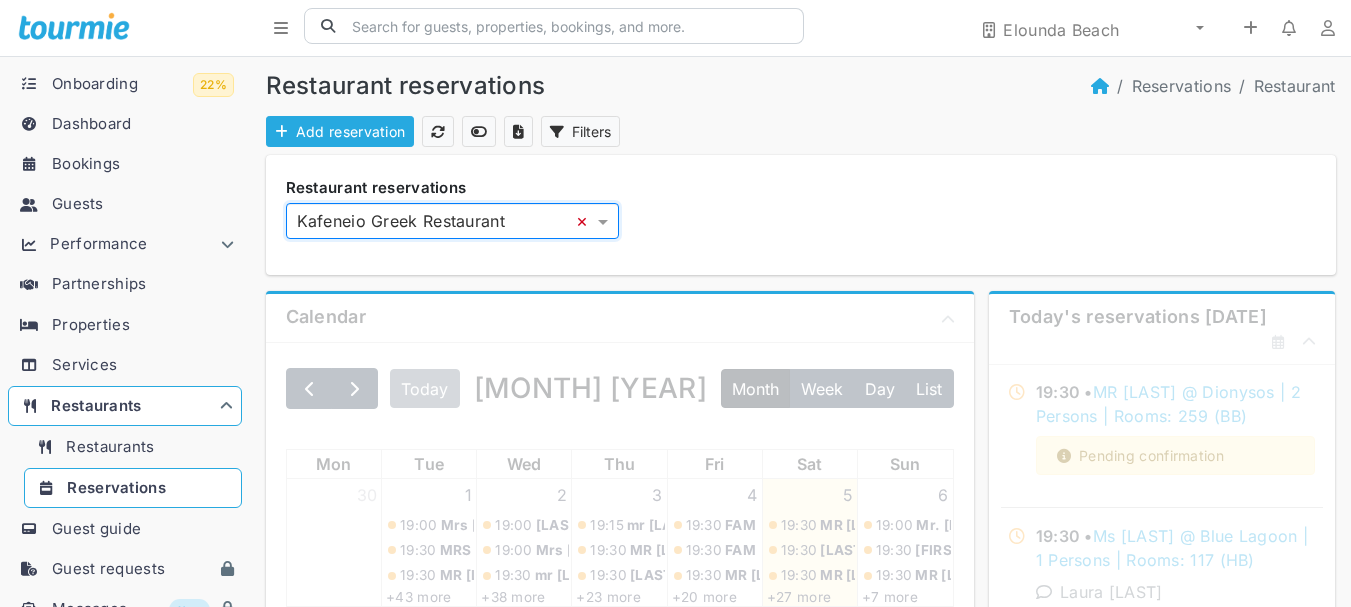 scroll, scrollTop: 0, scrollLeft: 0, axis: both 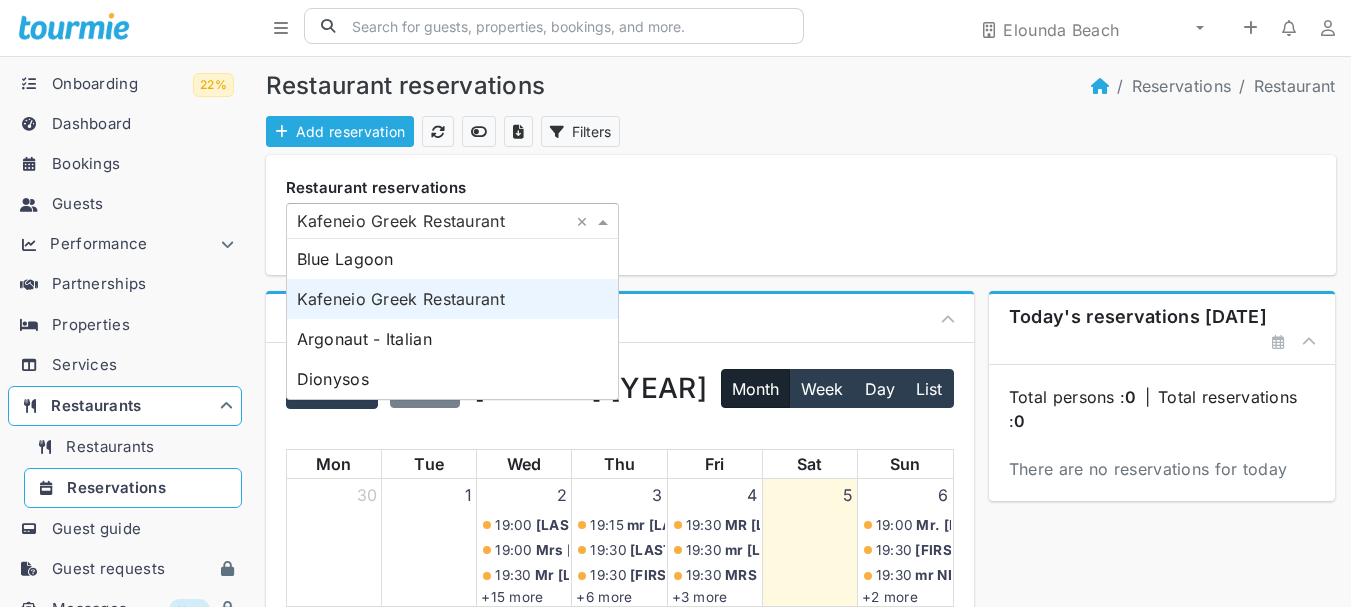 drag, startPoint x: 610, startPoint y: 221, endPoint x: 592, endPoint y: 265, distance: 47.539455 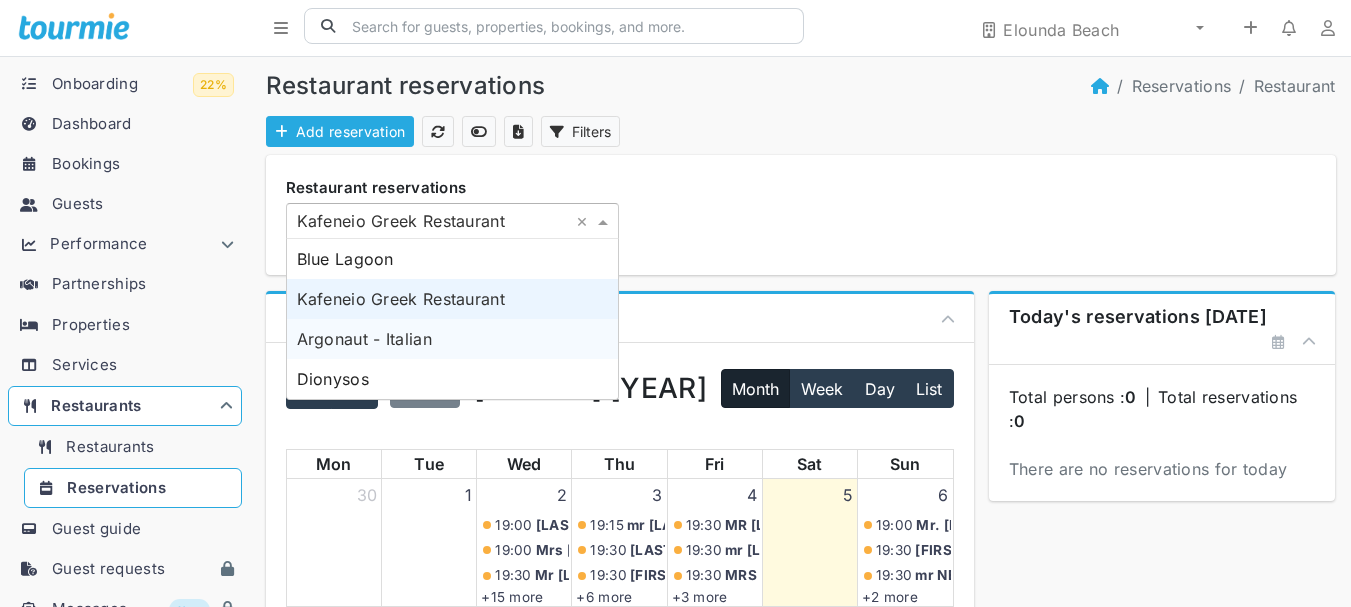click on "Argonaut - Italian" at bounding box center [452, 339] 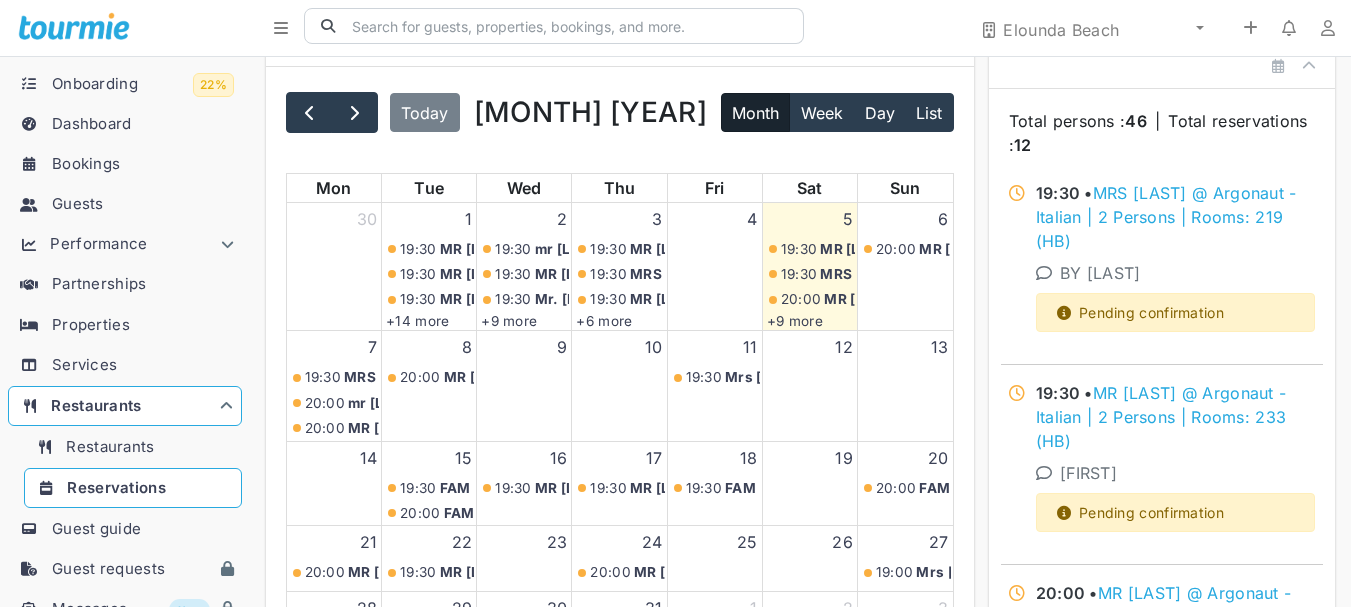 scroll, scrollTop: 334, scrollLeft: 0, axis: vertical 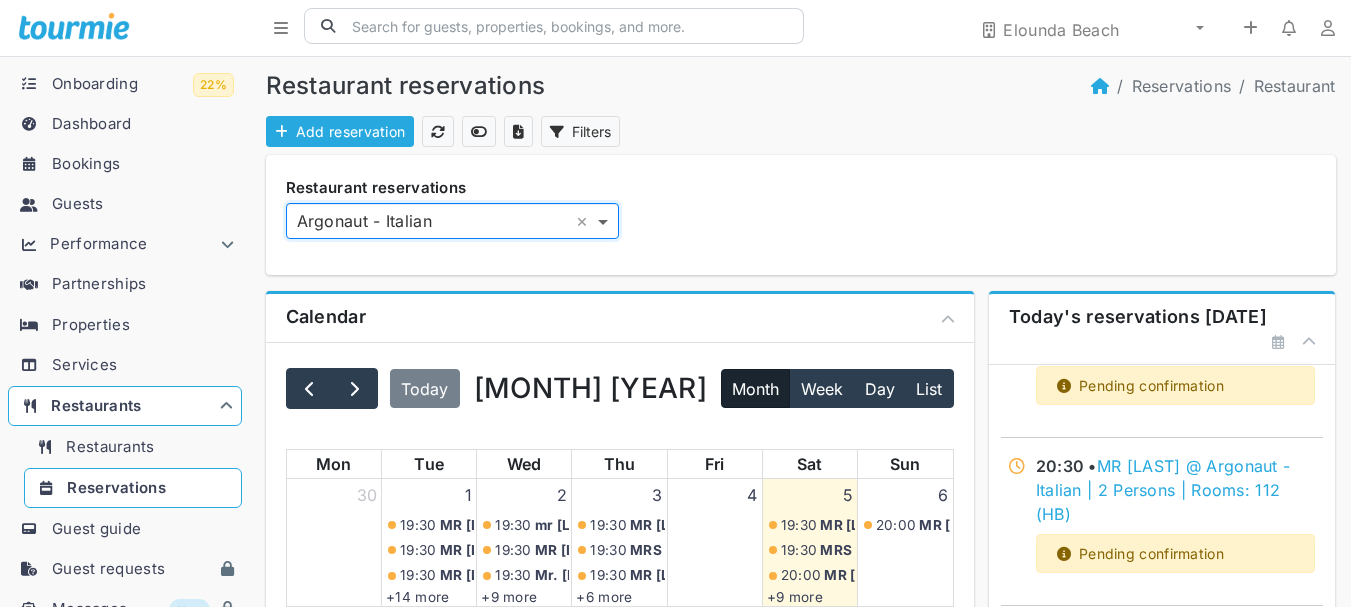 click at bounding box center [605, 221] 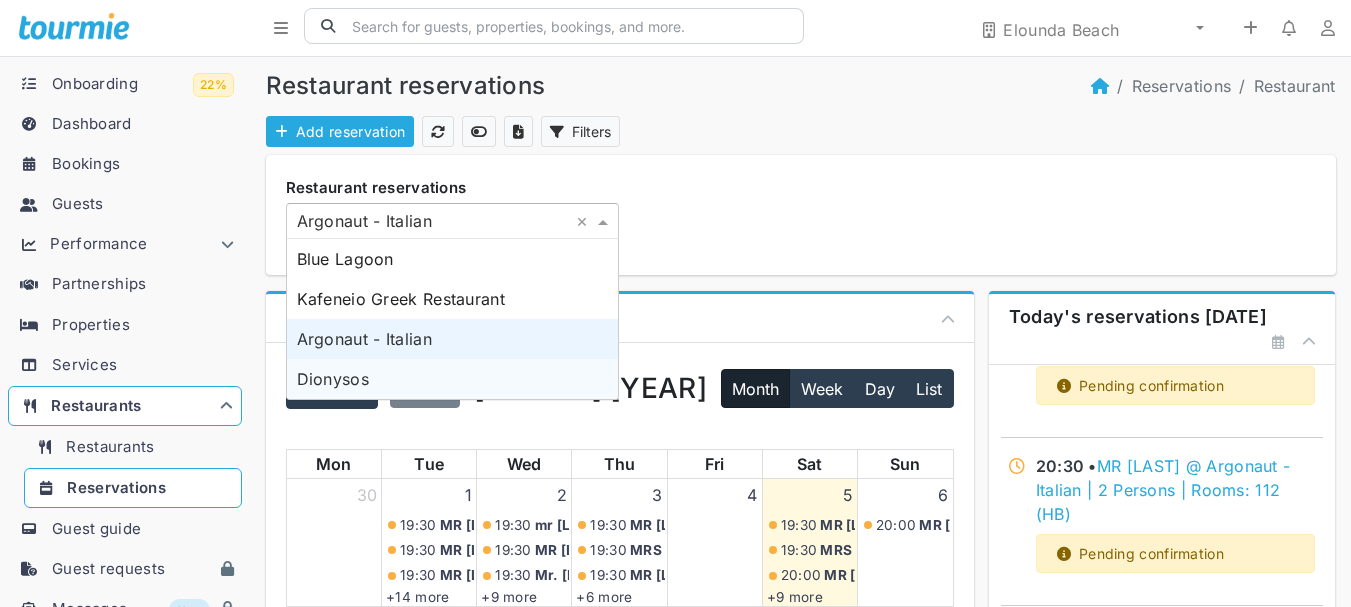 click on "Dionysos" at bounding box center (452, 379) 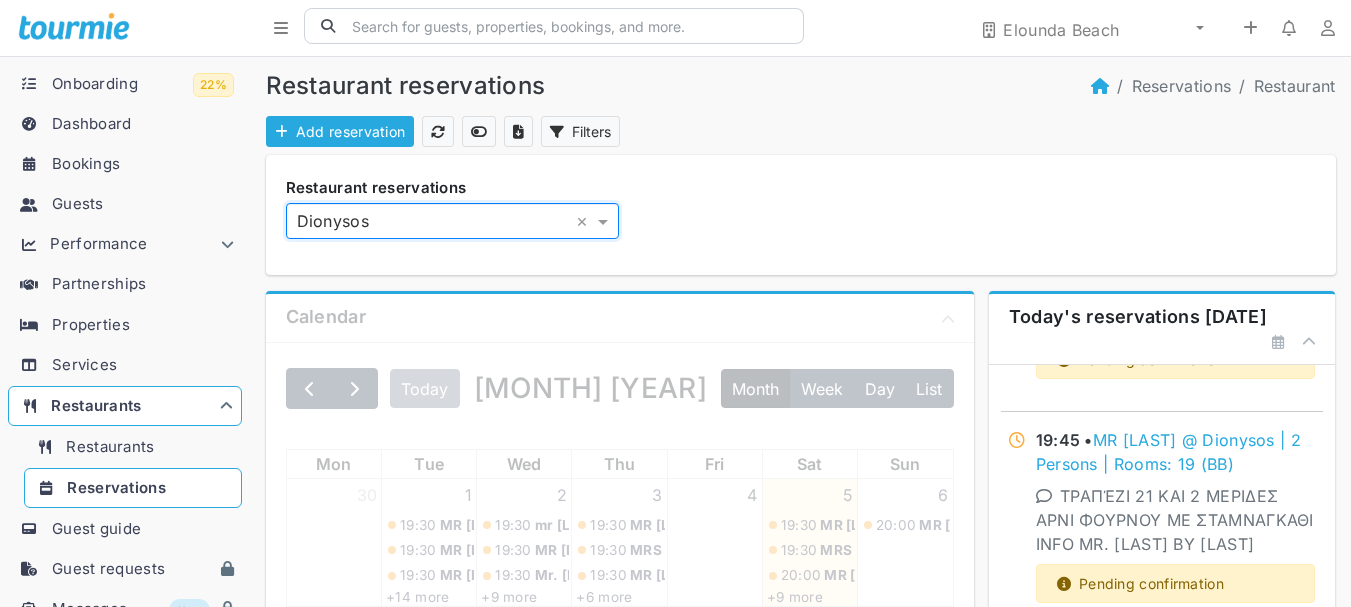scroll, scrollTop: 645, scrollLeft: 0, axis: vertical 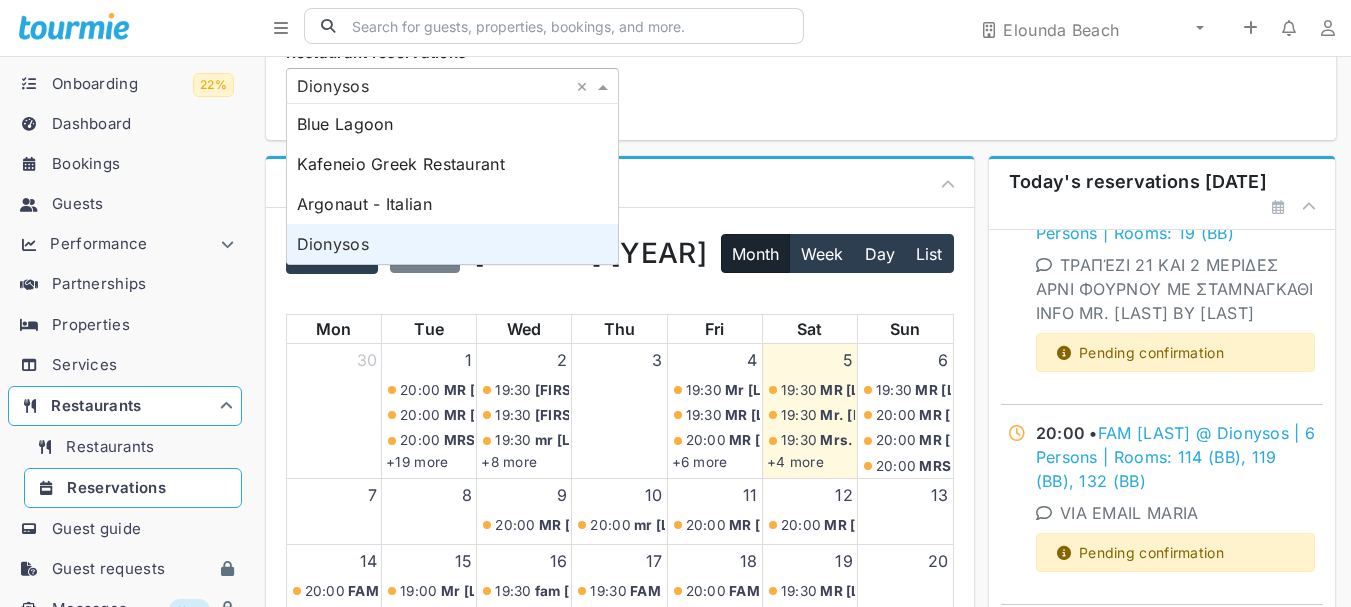 click at bounding box center [605, 86] 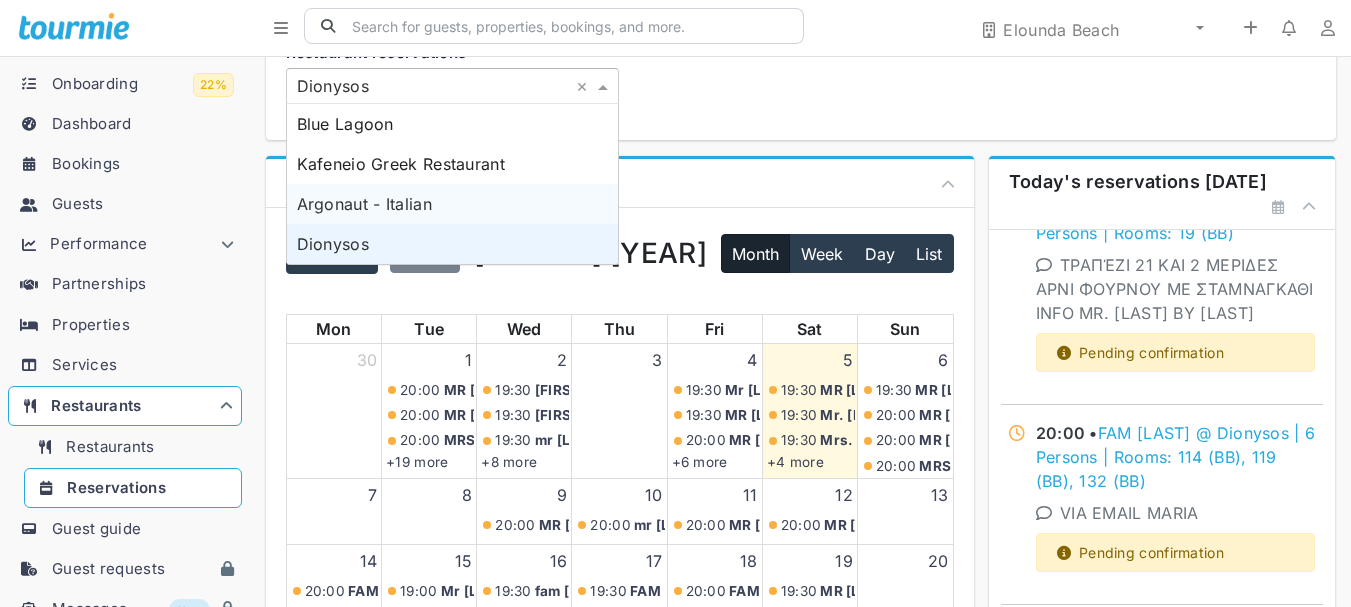 click on "Argonaut - Italian" at bounding box center (452, 204) 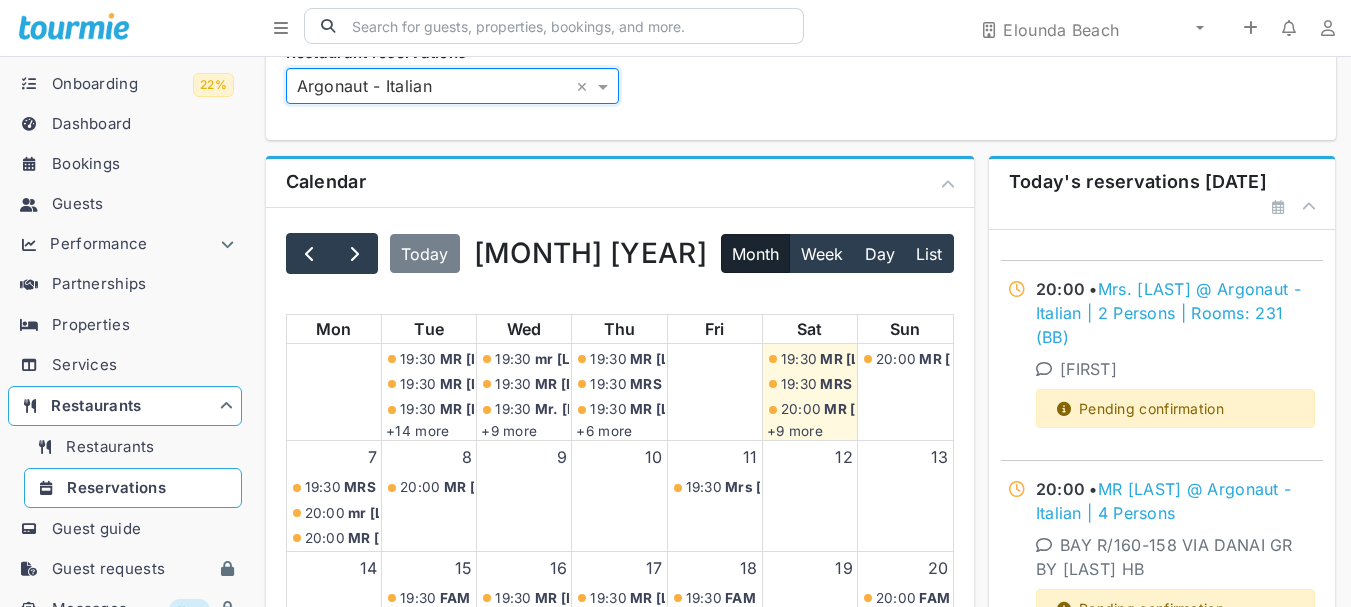 scroll, scrollTop: 56, scrollLeft: 0, axis: vertical 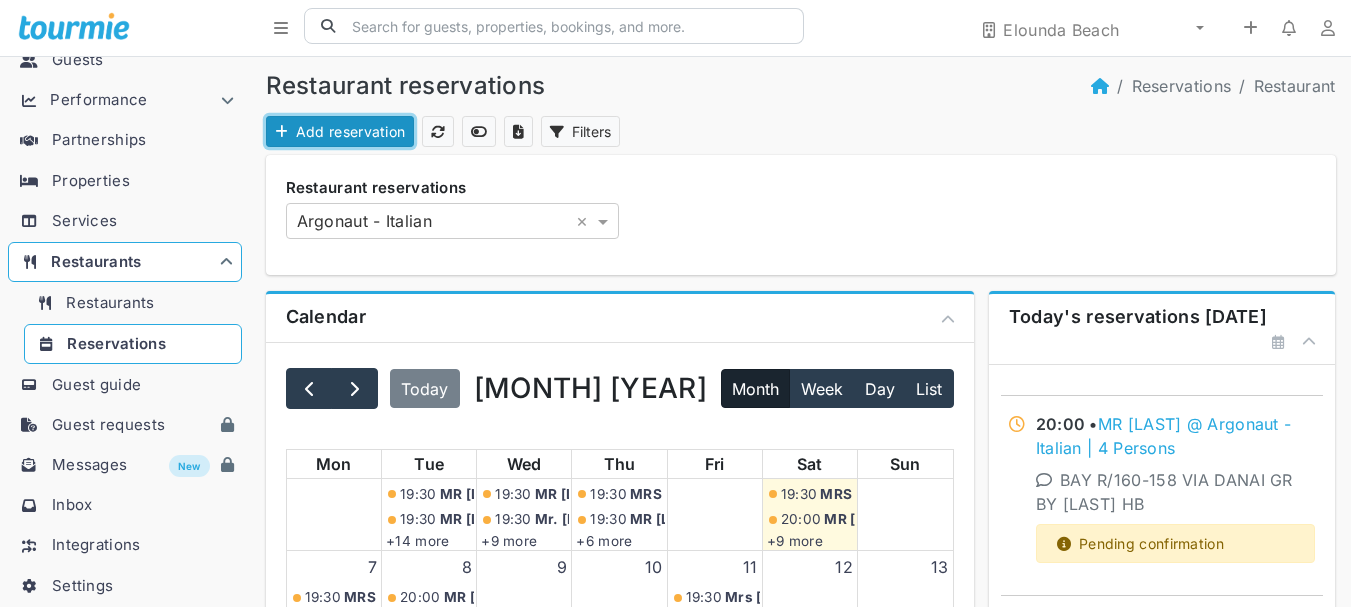 click on "Add reservation" at bounding box center [340, 131] 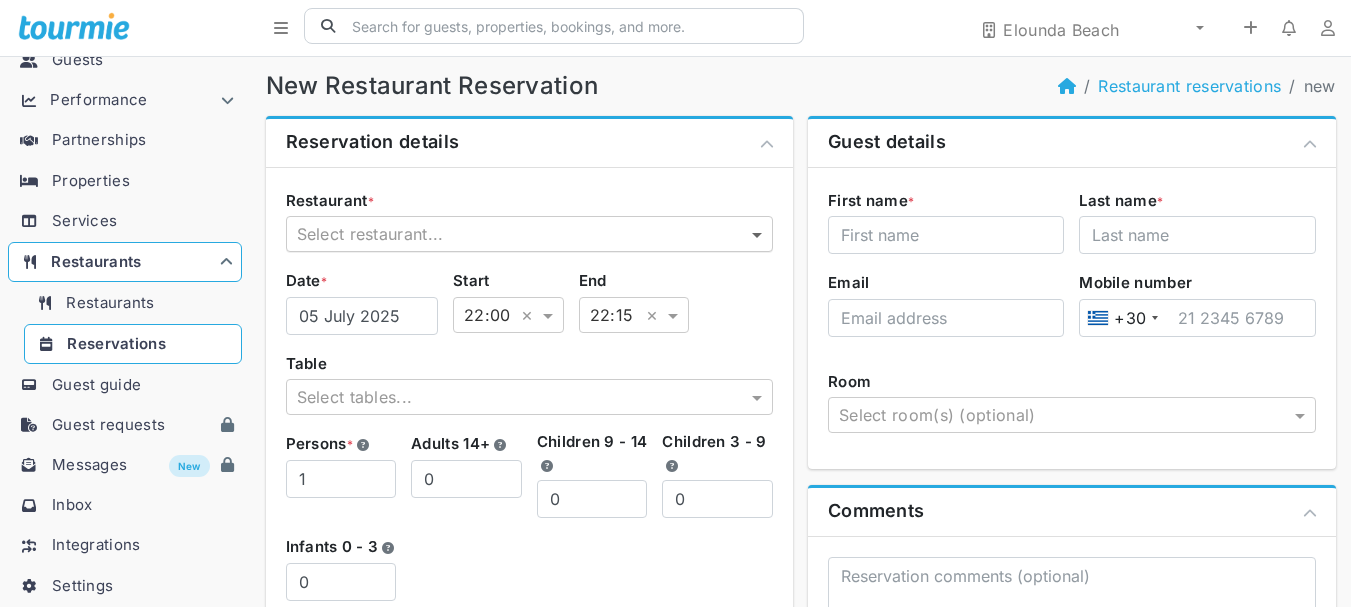 click at bounding box center (759, 234) 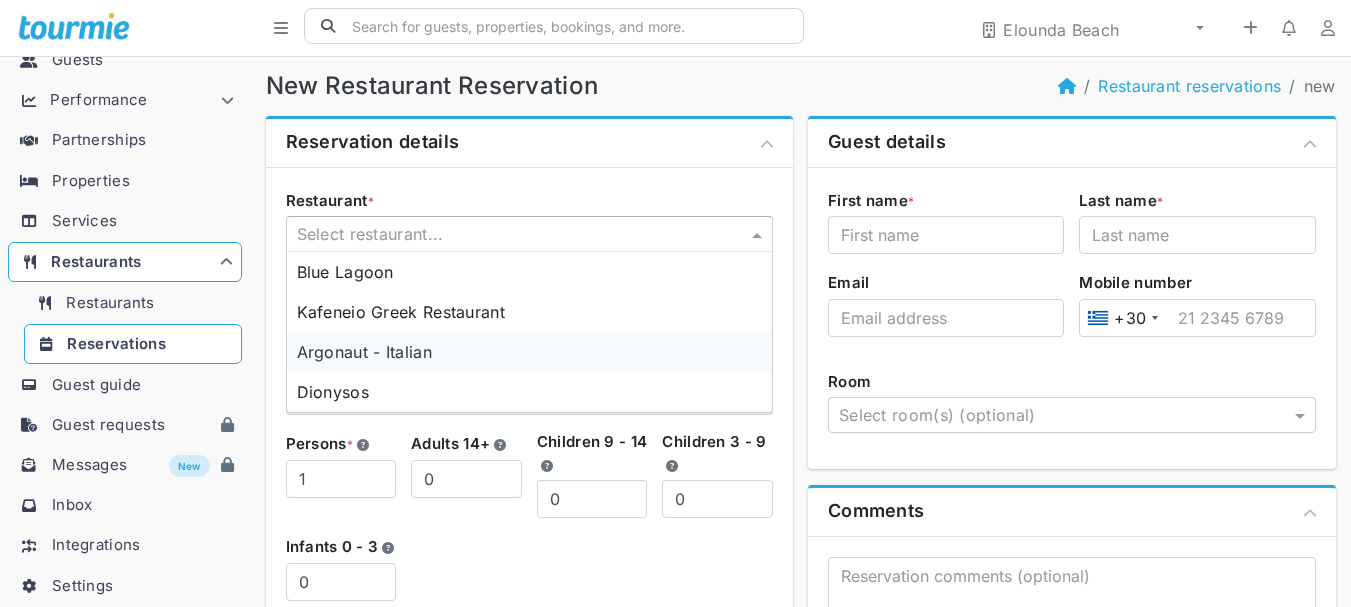 click on "Argonaut - Italian" at bounding box center (530, 352) 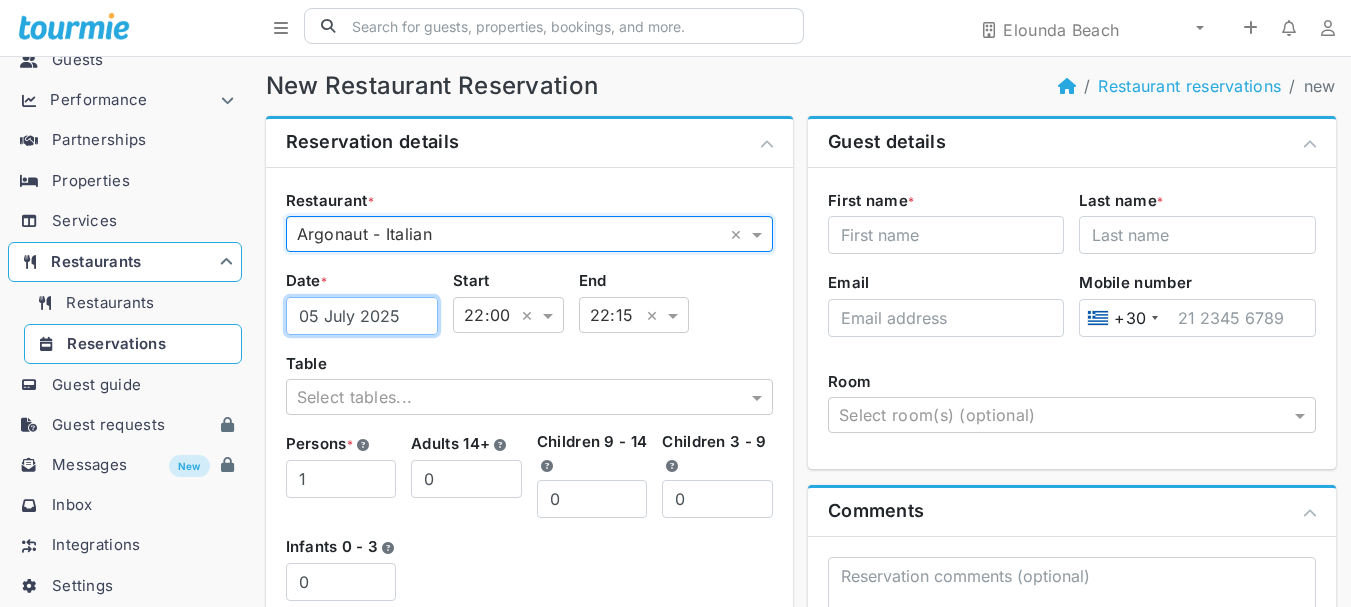 click on "05 July 2025" at bounding box center (362, 316) 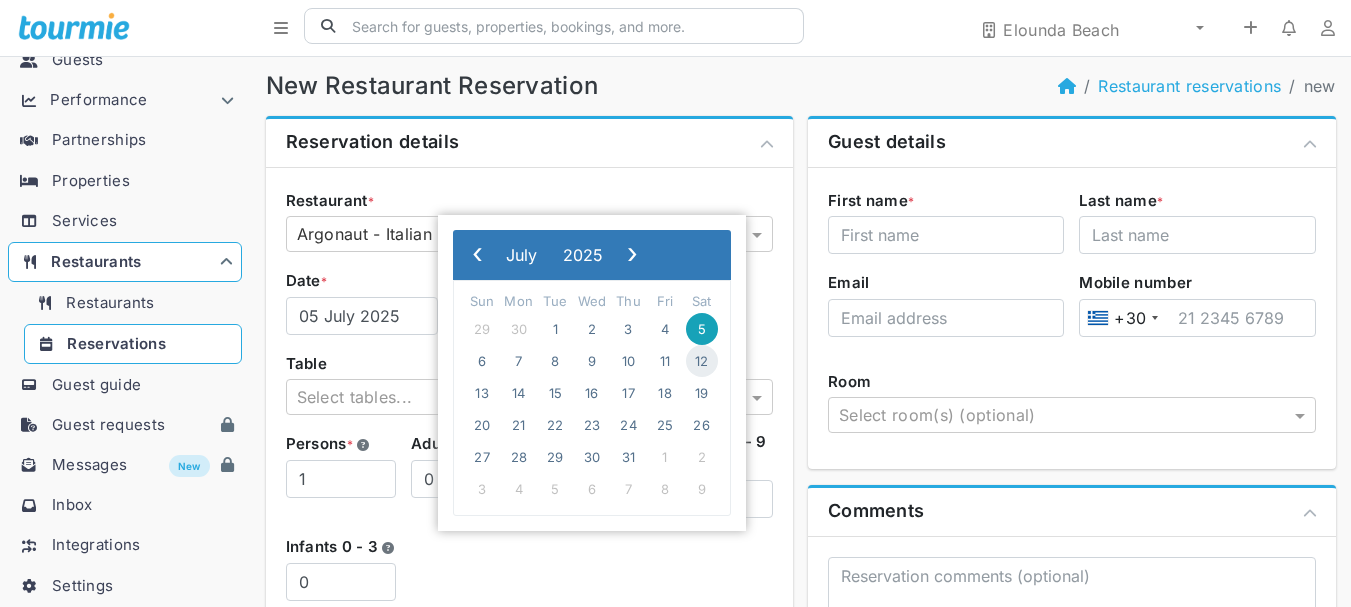 click on "12" at bounding box center [702, 361] 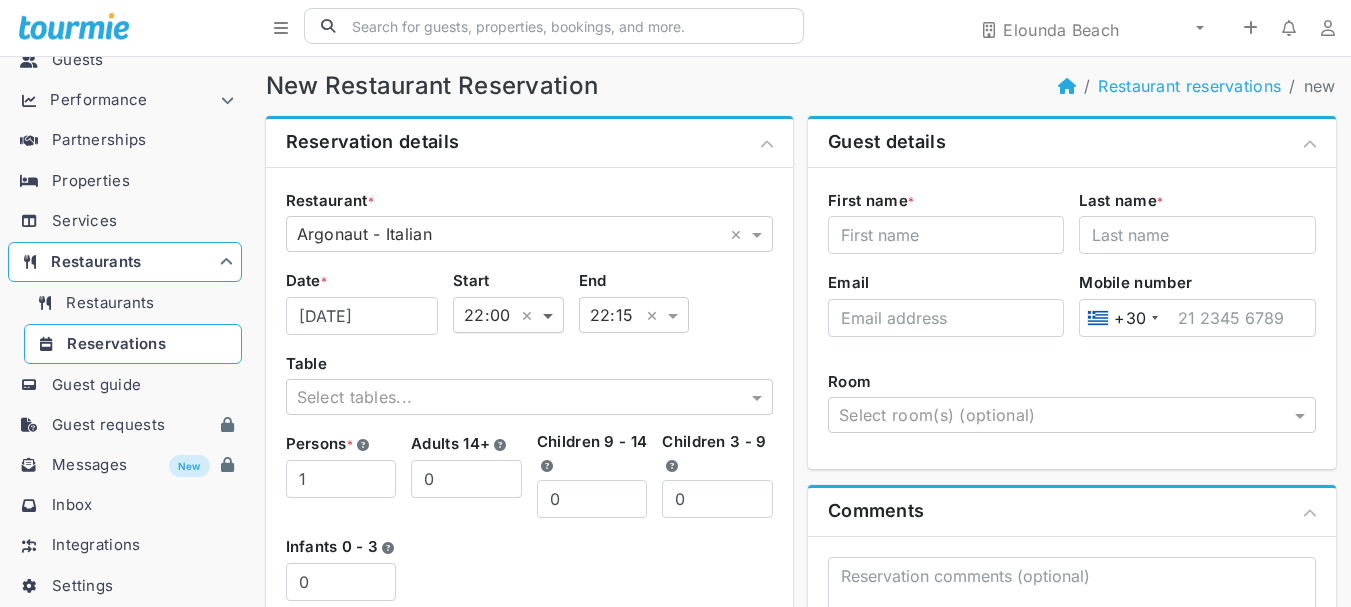 click at bounding box center (550, 315) 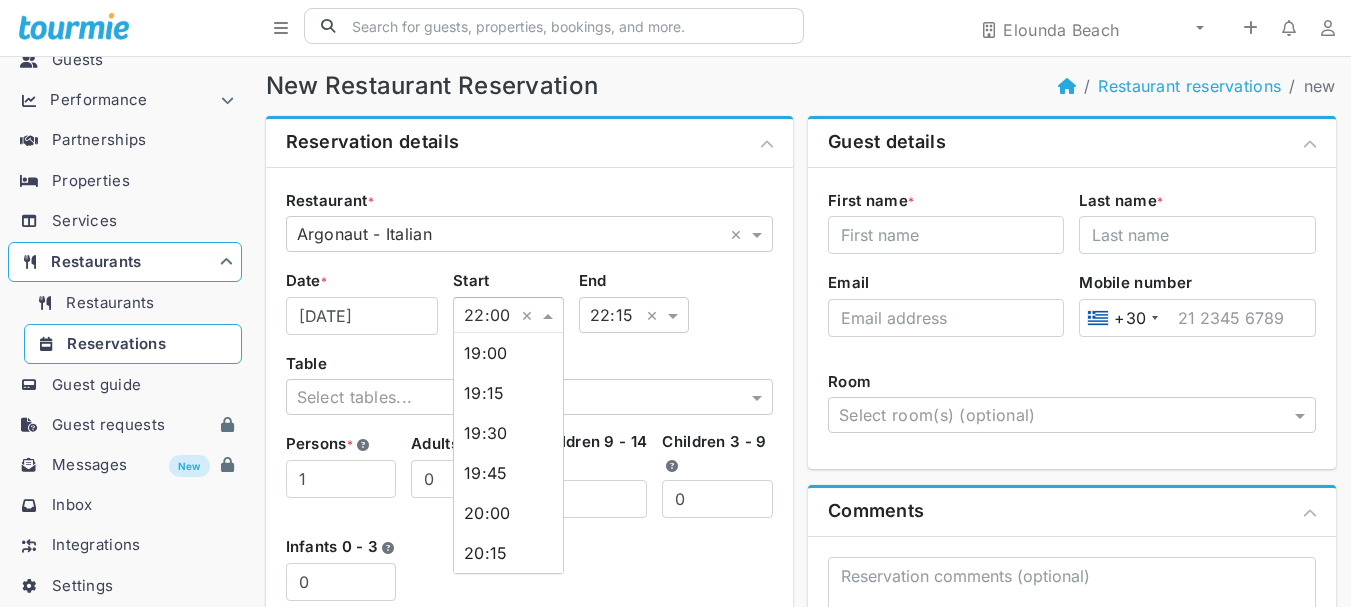 scroll, scrollTop: 480, scrollLeft: 0, axis: vertical 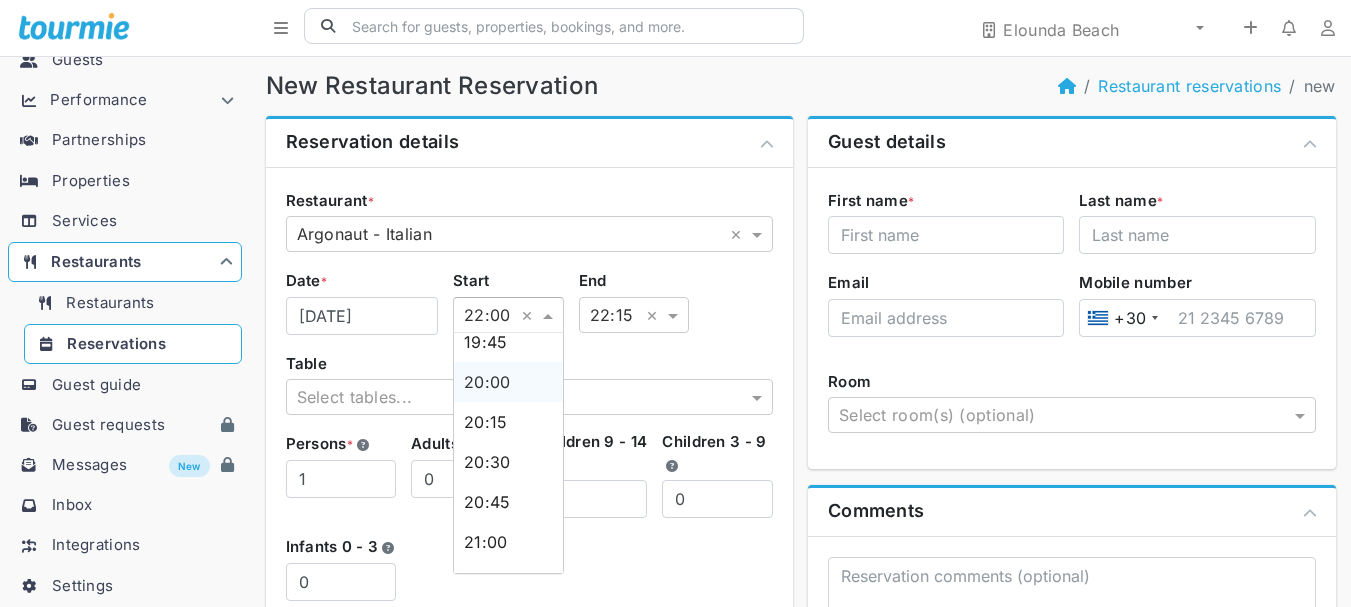 click on "20:00" at bounding box center [508, 382] 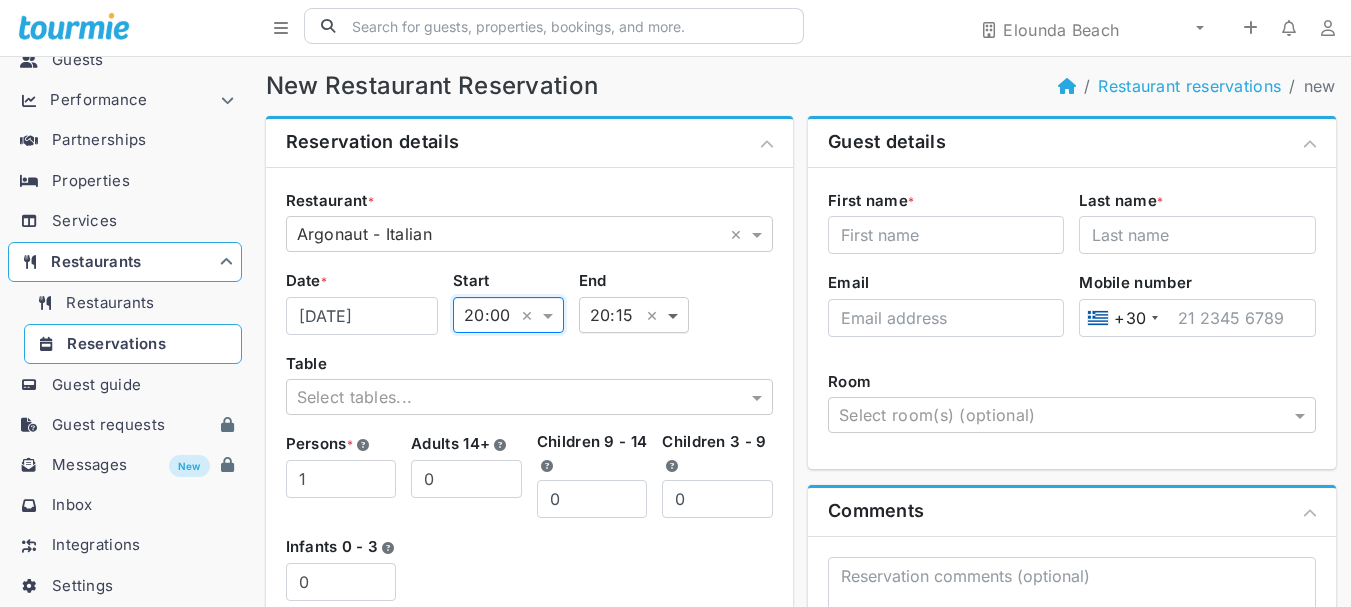 click at bounding box center [675, 315] 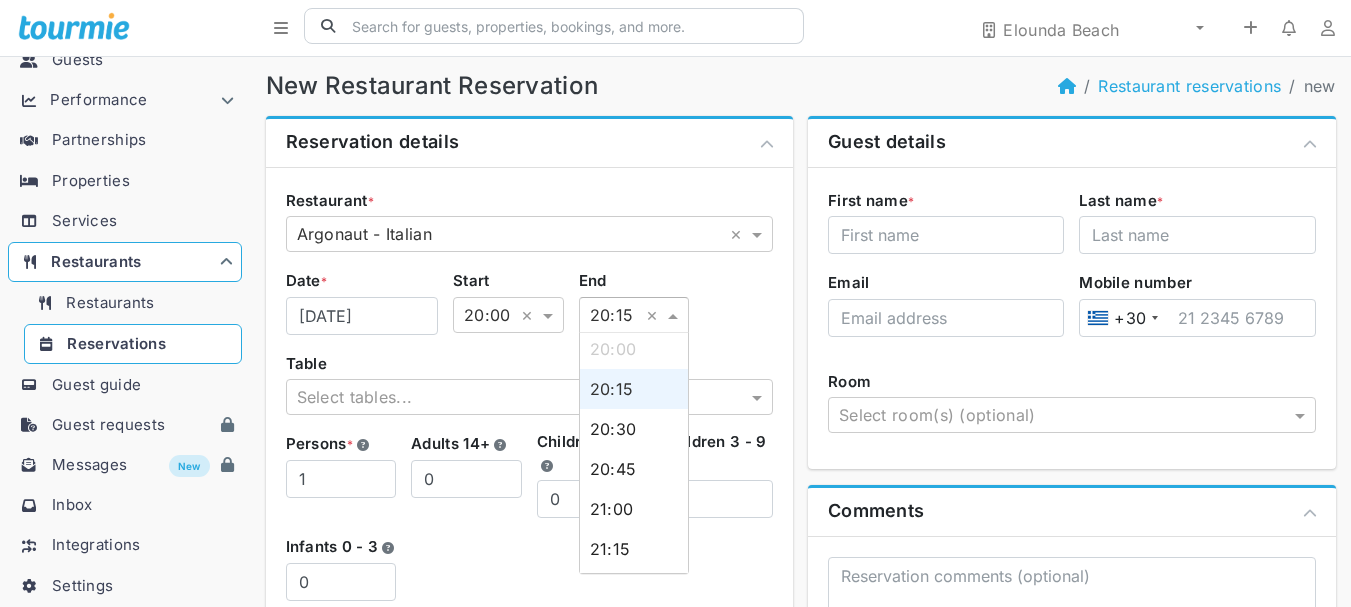 scroll, scrollTop: 168, scrollLeft: 0, axis: vertical 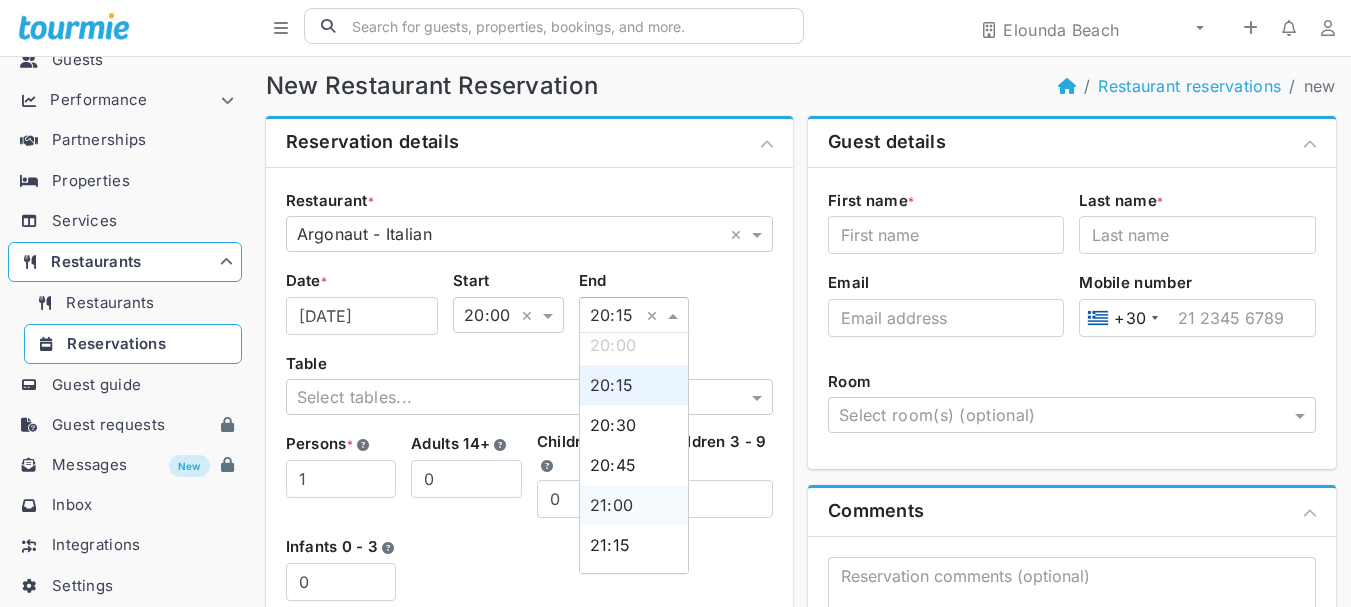 click on "21:00" at bounding box center [612, 505] 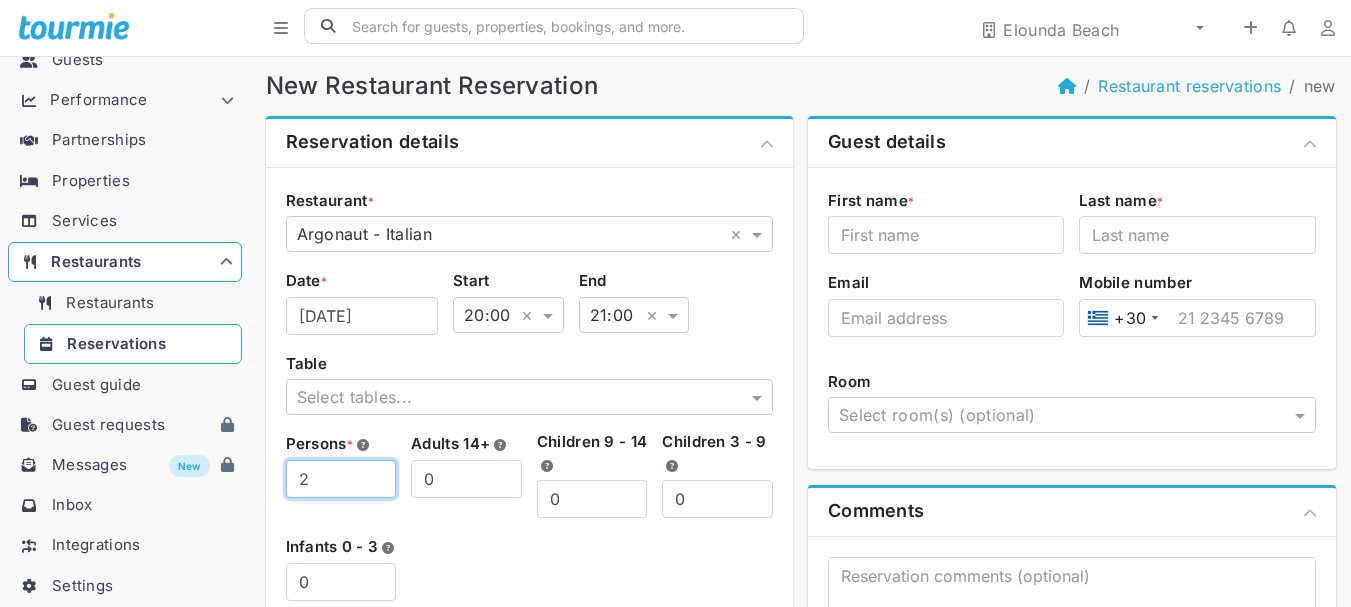 click on "2" at bounding box center (341, 479) 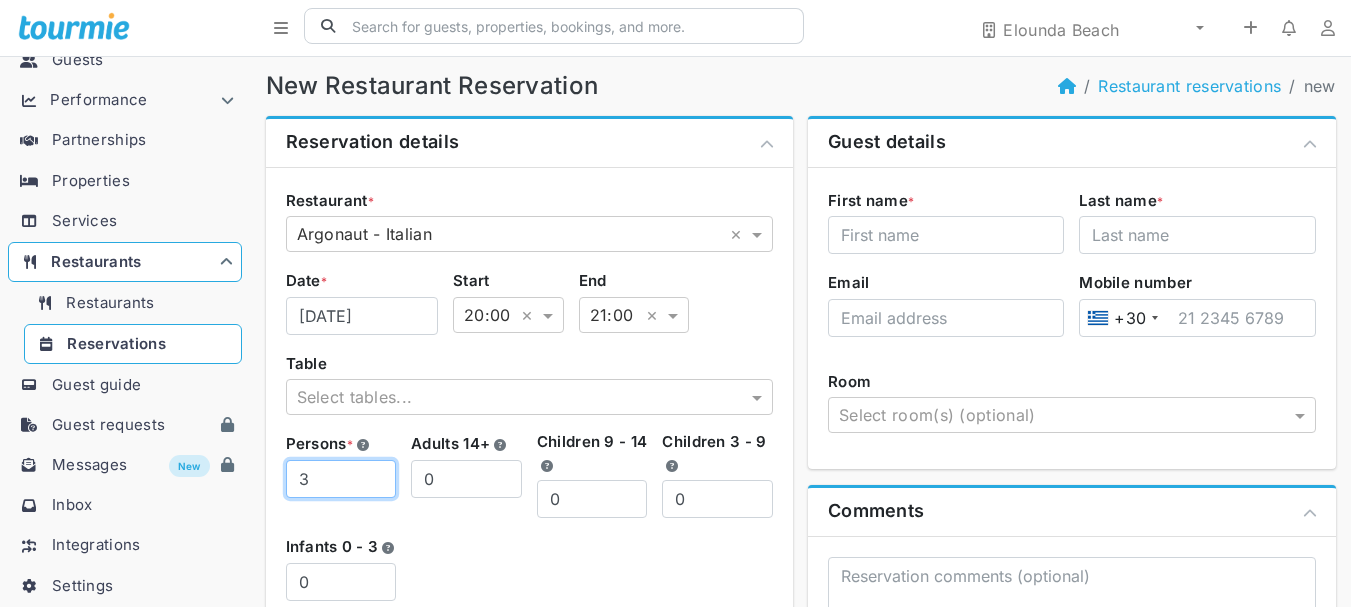 type on "3" 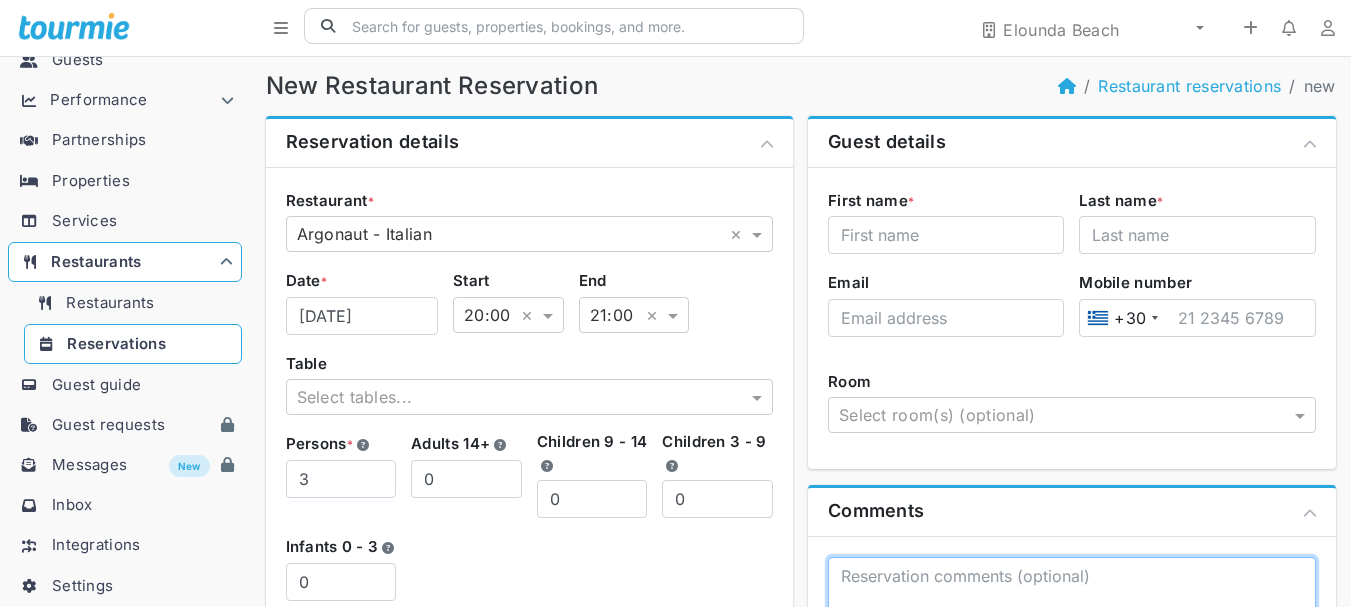 click at bounding box center (1072, 612) 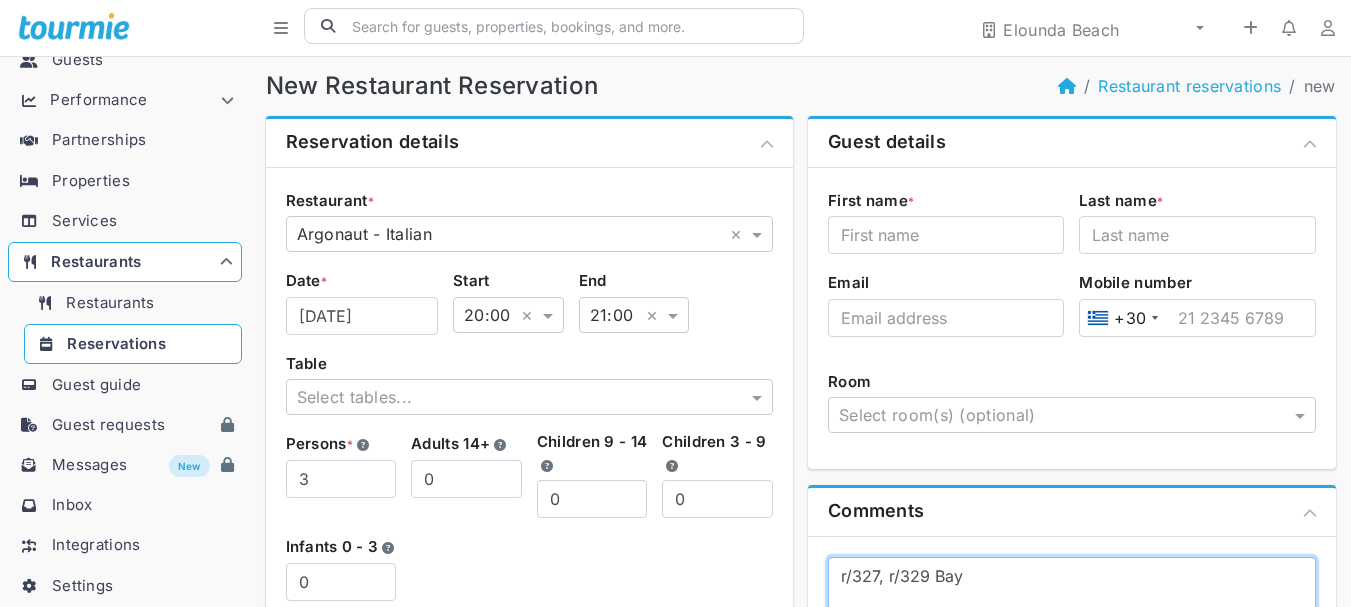 type on "r/327, r/329 Bay" 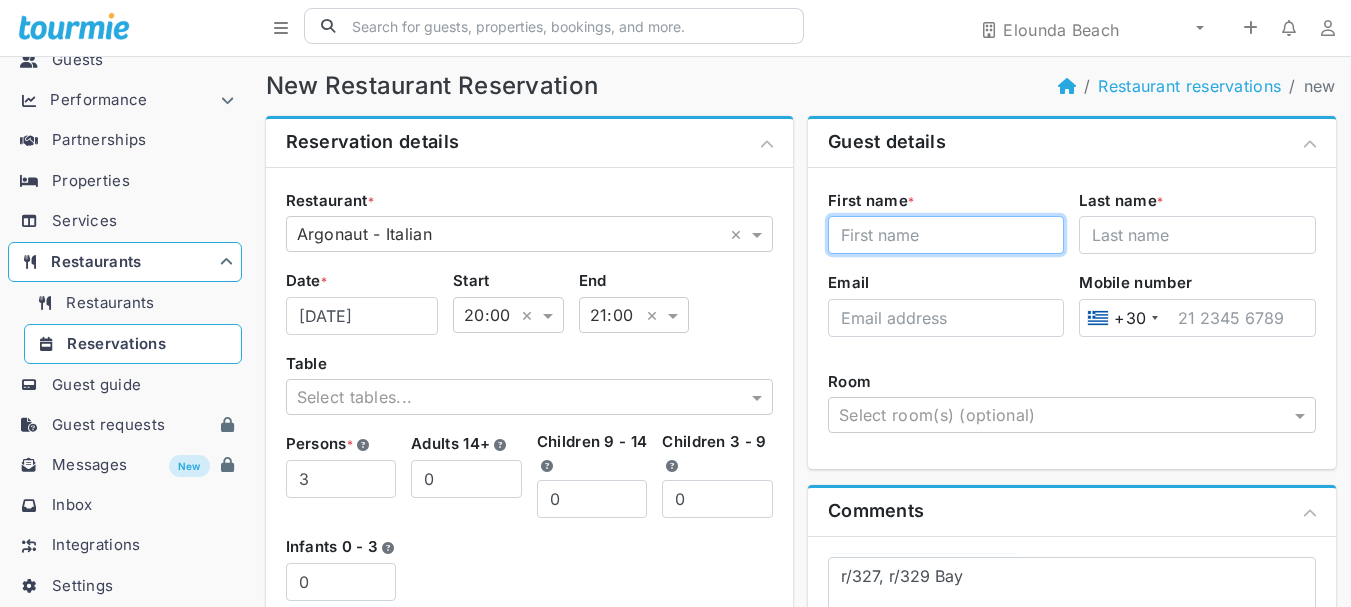 click on "[FIRST] name   *" at bounding box center (946, 235) 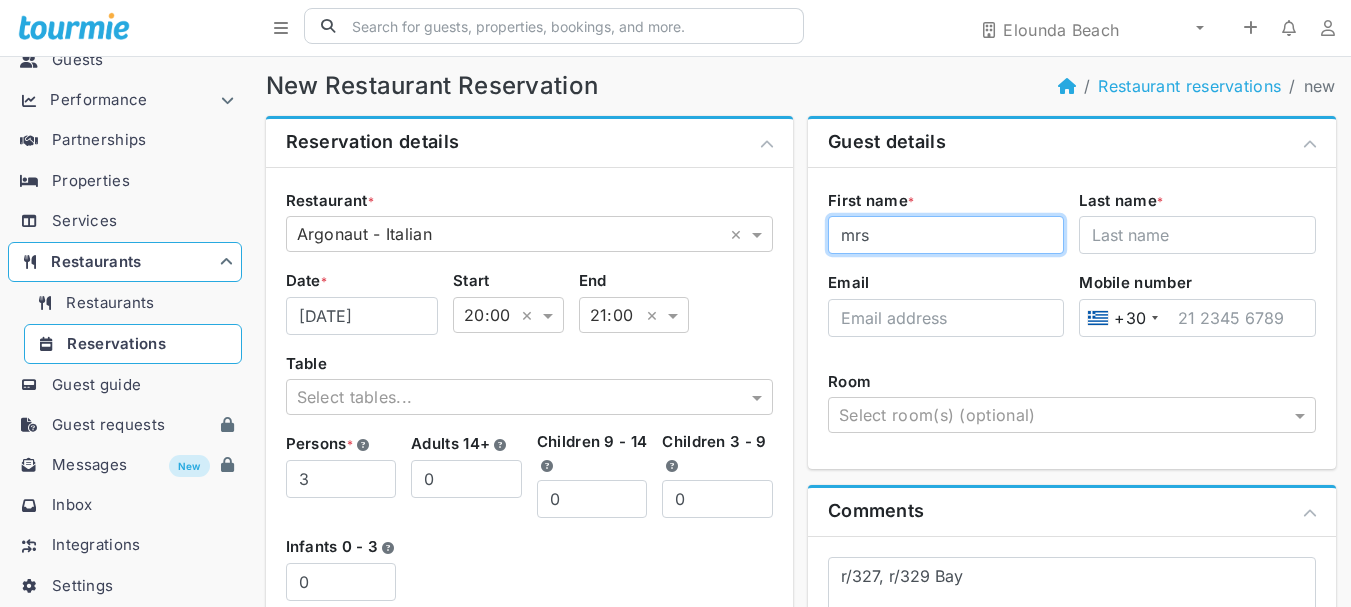 type on "mrs" 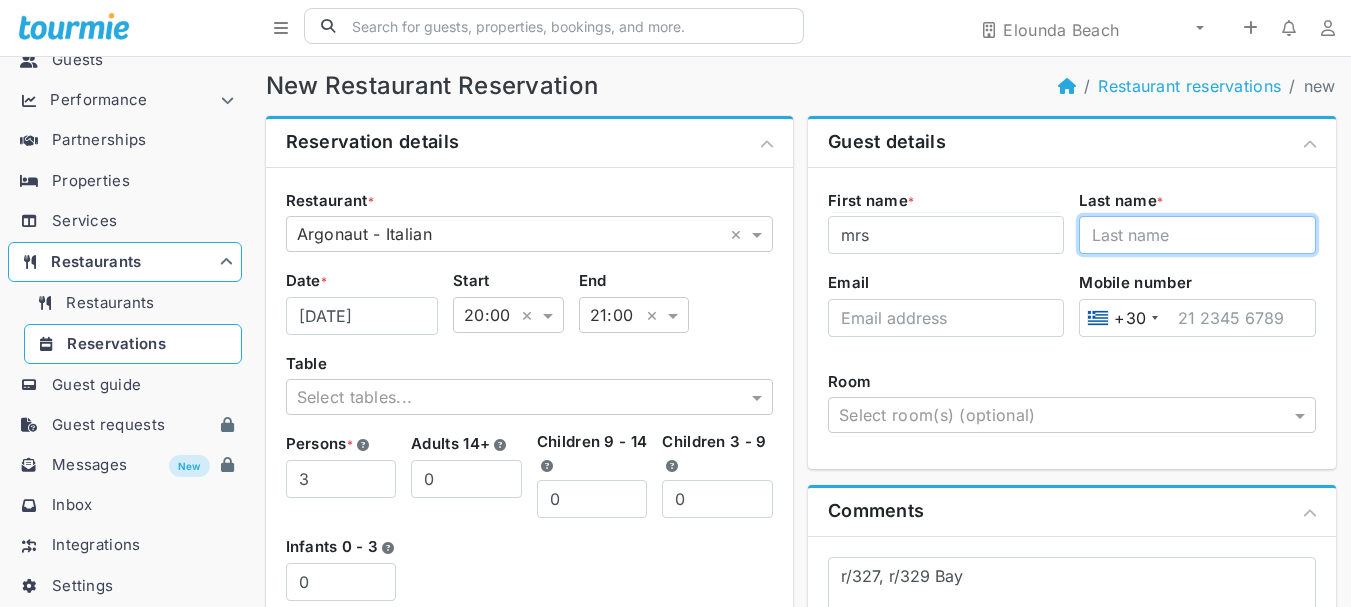 click on "Last name   *" at bounding box center (1197, 235) 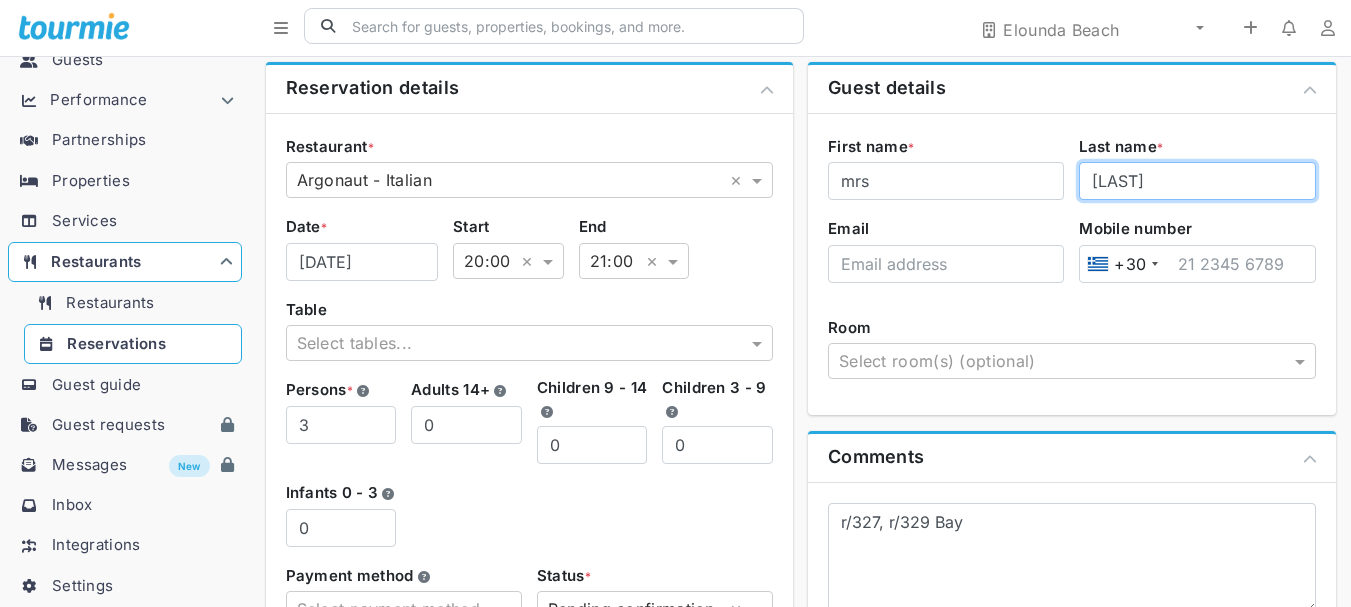 scroll, scrollTop: 100, scrollLeft: 0, axis: vertical 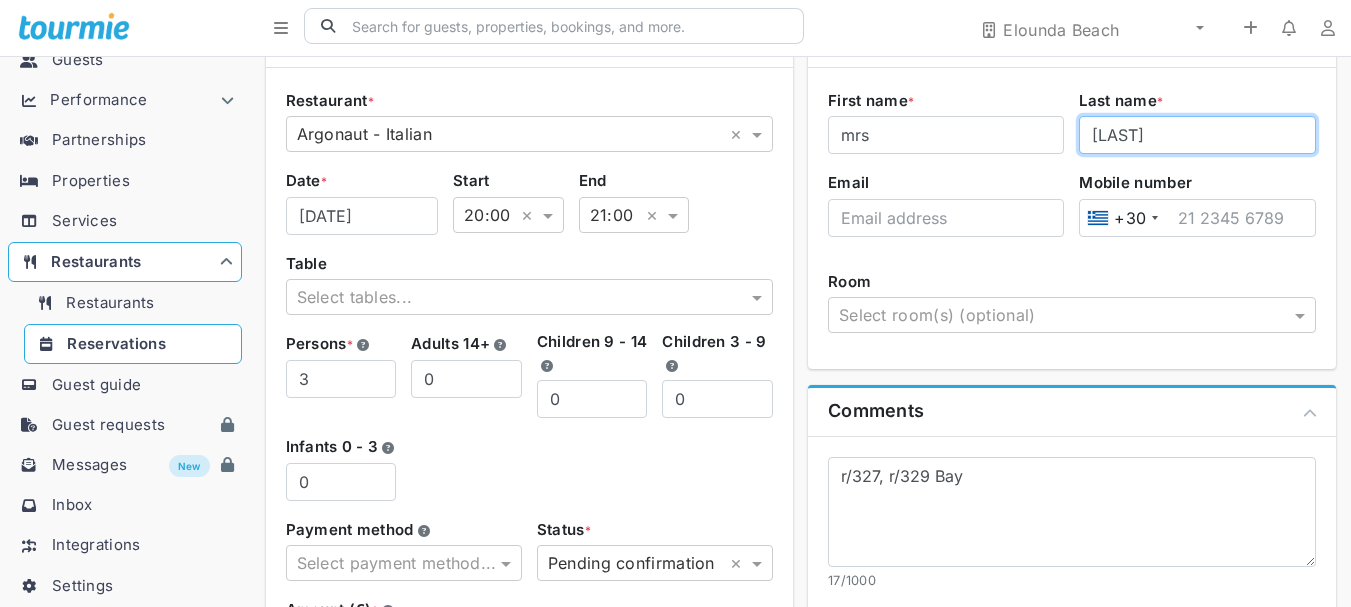 type on "[LAST]" 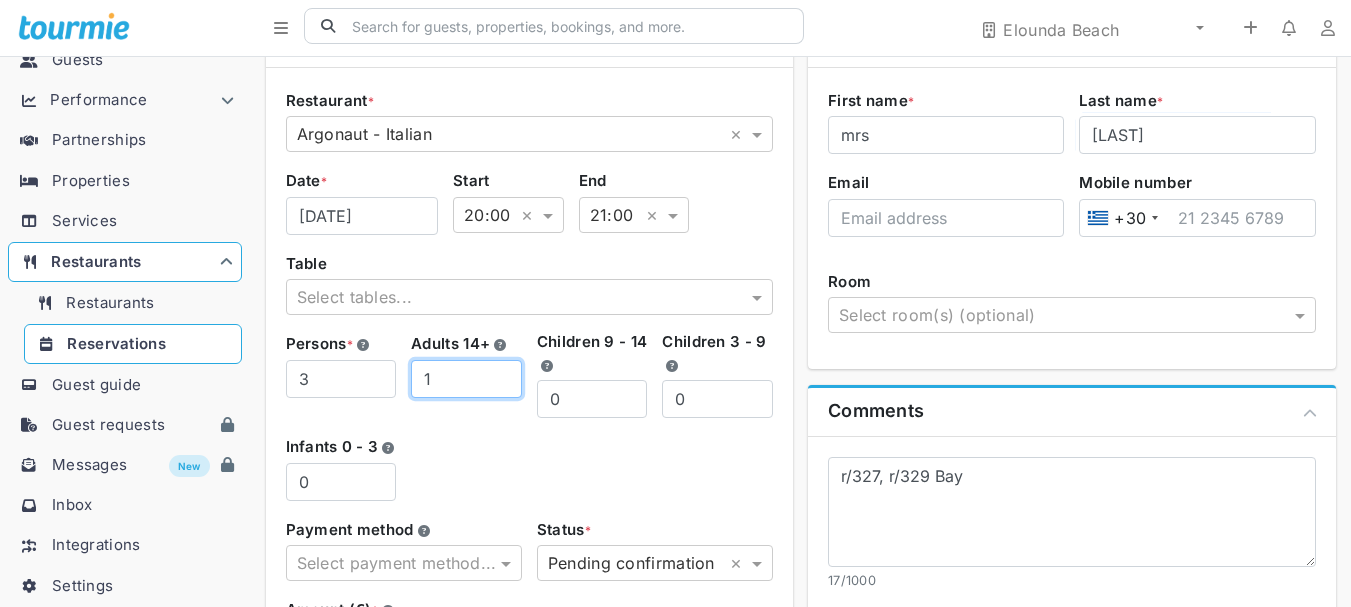 click on "1" at bounding box center (466, 379) 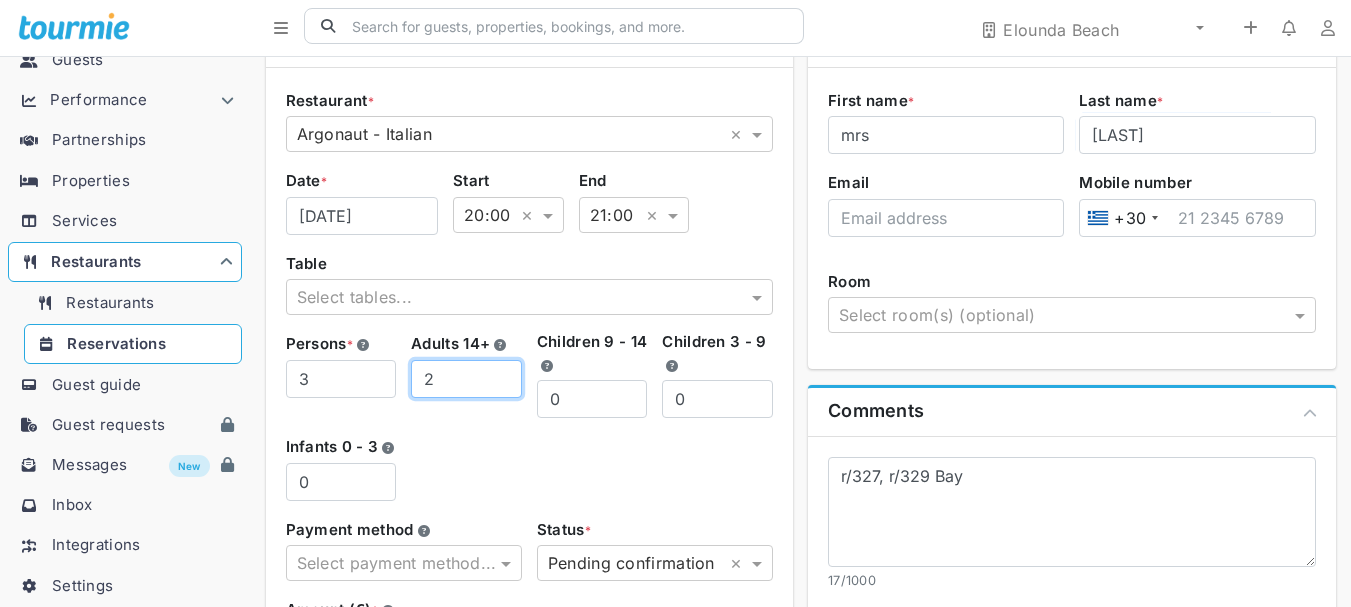 click on "2" at bounding box center (466, 379) 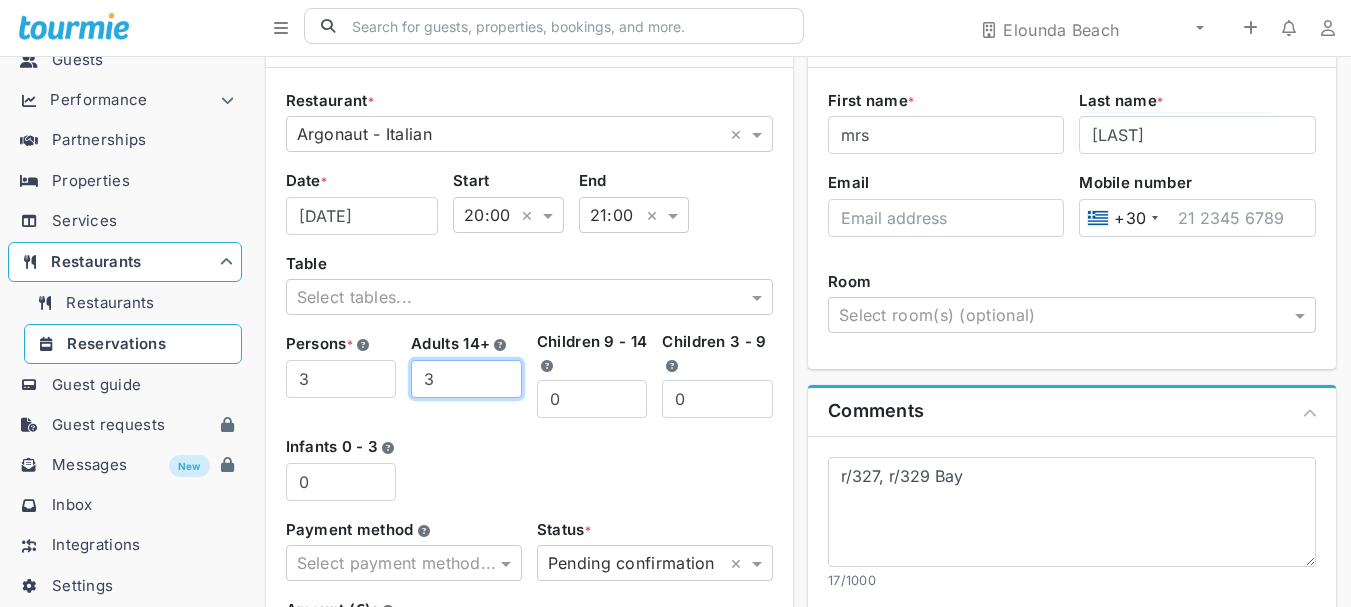 type on "3" 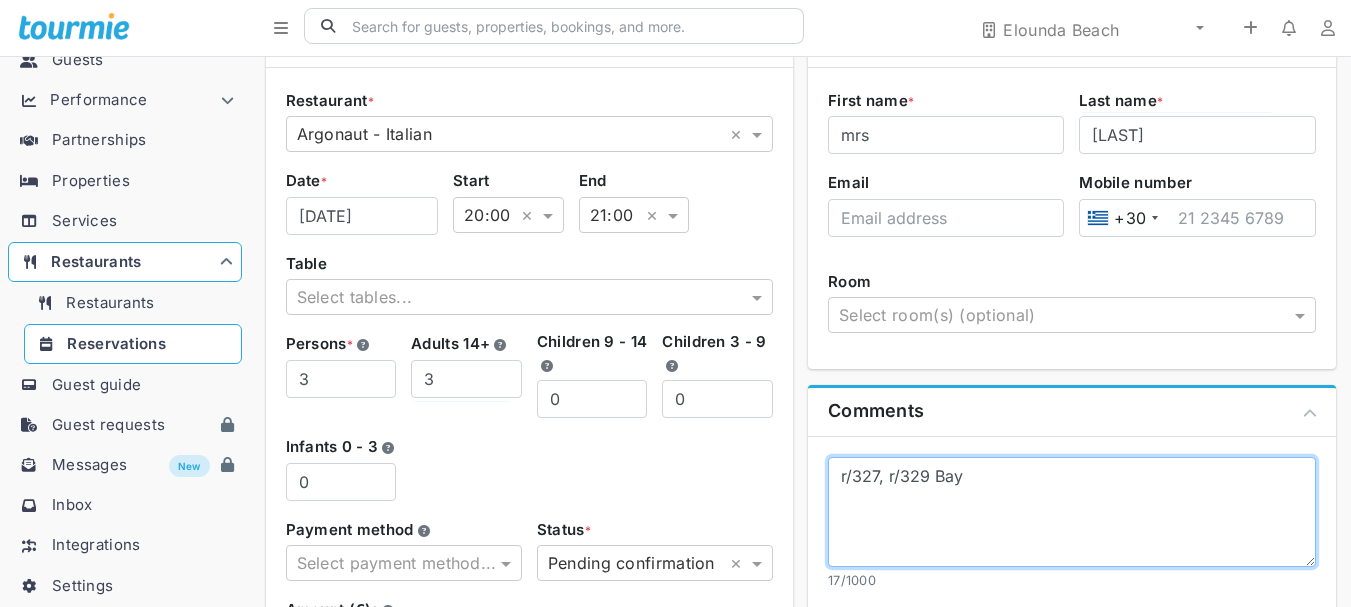 click on "r/327, r/329 Bay" at bounding box center (1072, 512) 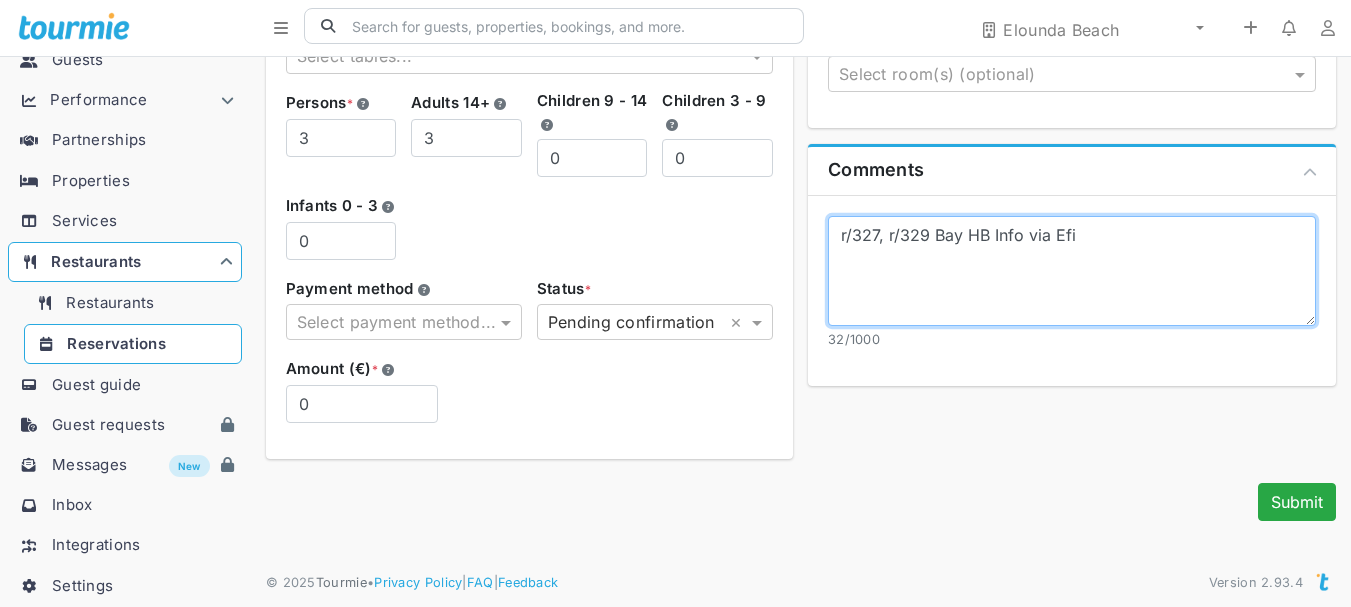 scroll, scrollTop: 363, scrollLeft: 0, axis: vertical 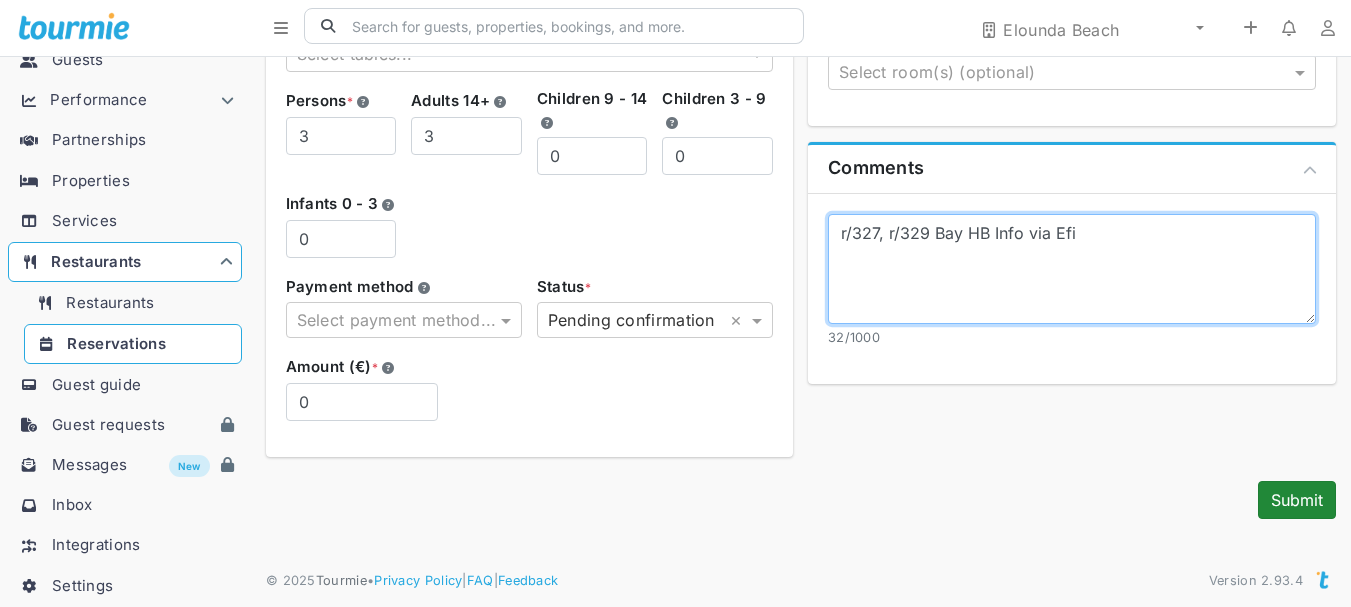 type on "r/327, r/329 Bay HB Info via Efi" 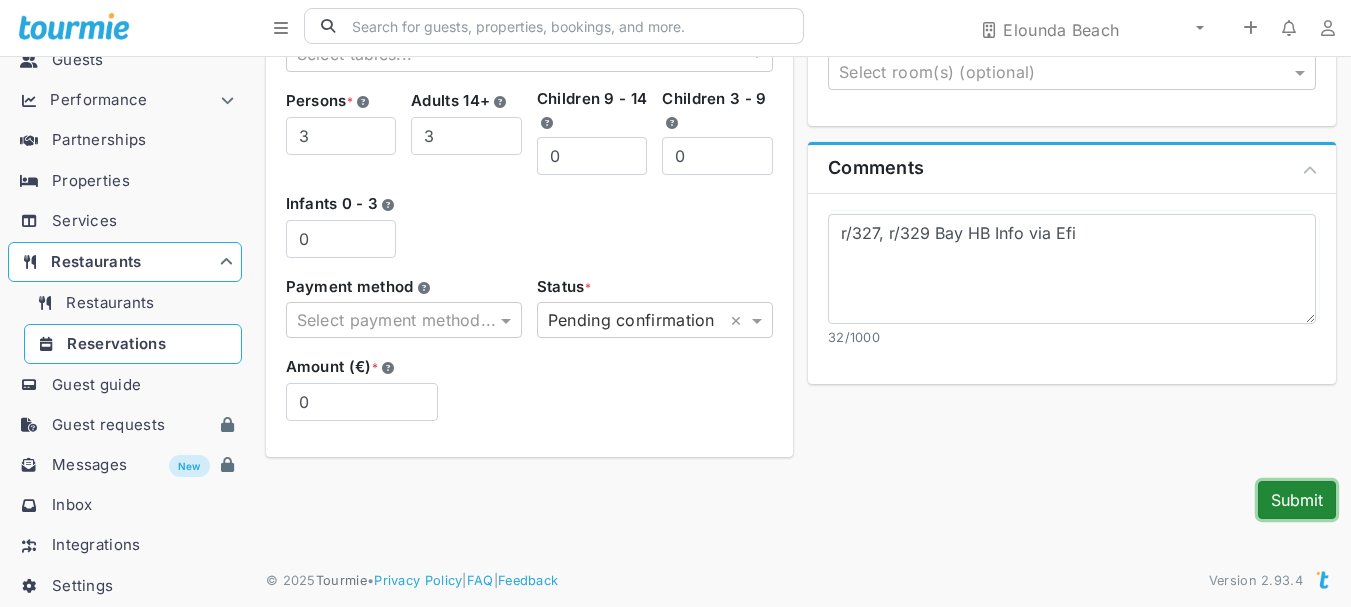 click on "Submit" at bounding box center [1297, 500] 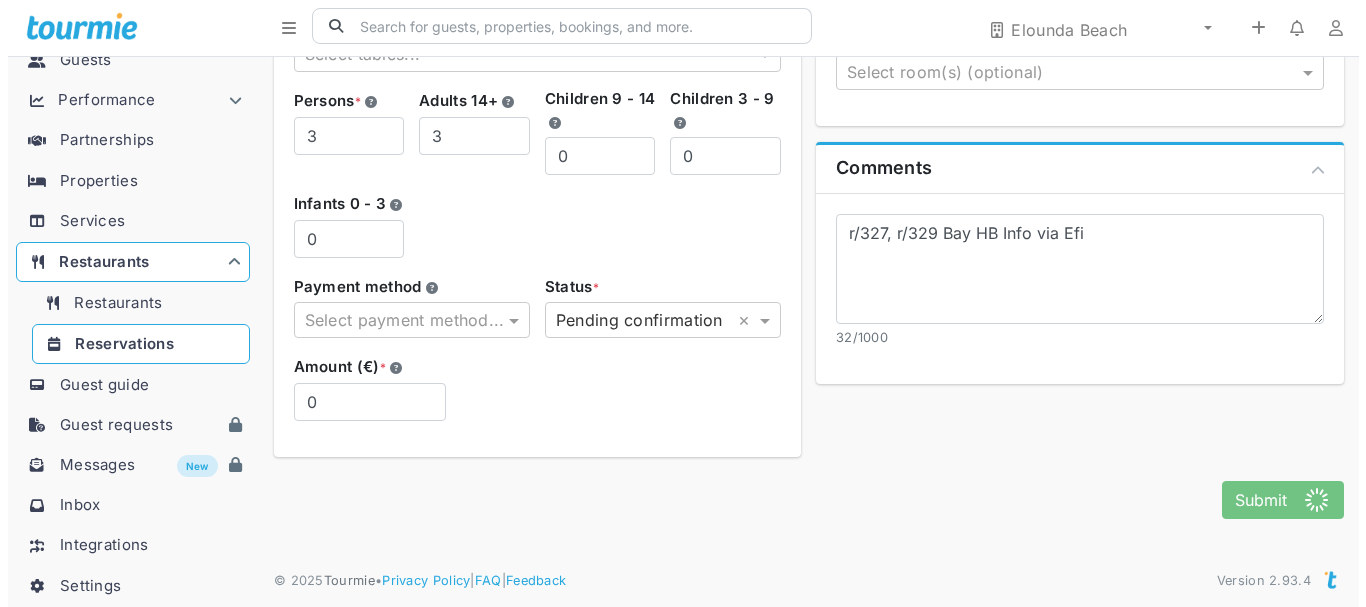 scroll, scrollTop: 343, scrollLeft: 0, axis: vertical 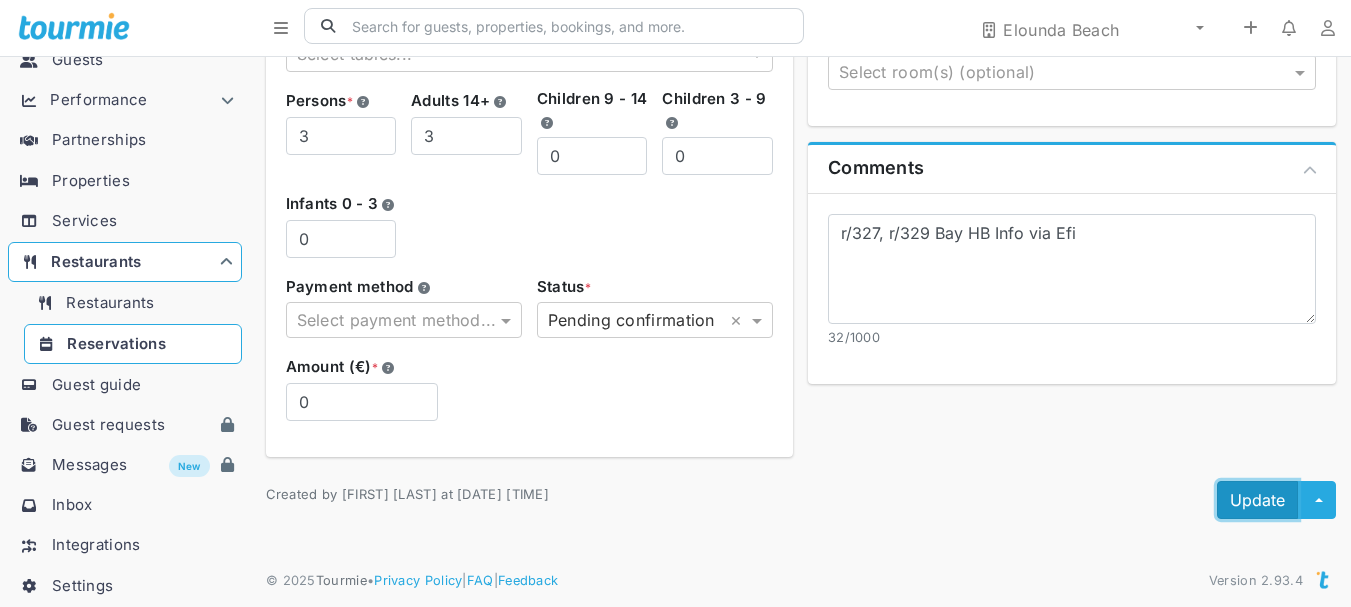 click on "Update" at bounding box center (1257, 500) 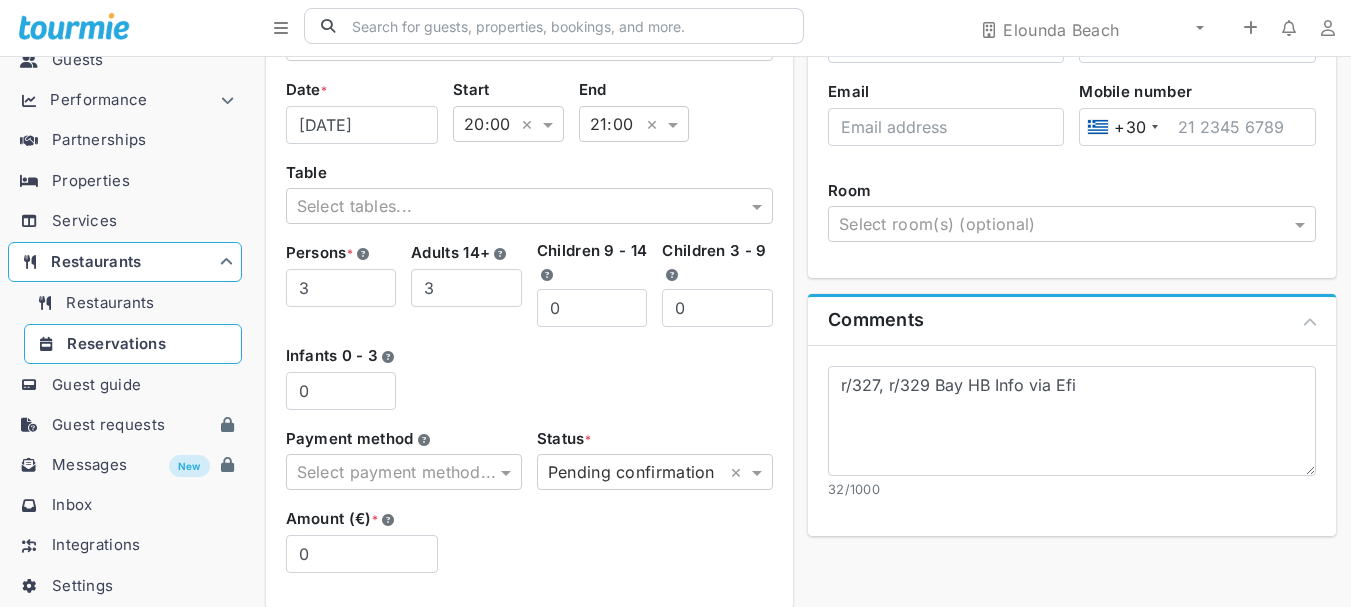 scroll, scrollTop: 221, scrollLeft: 0, axis: vertical 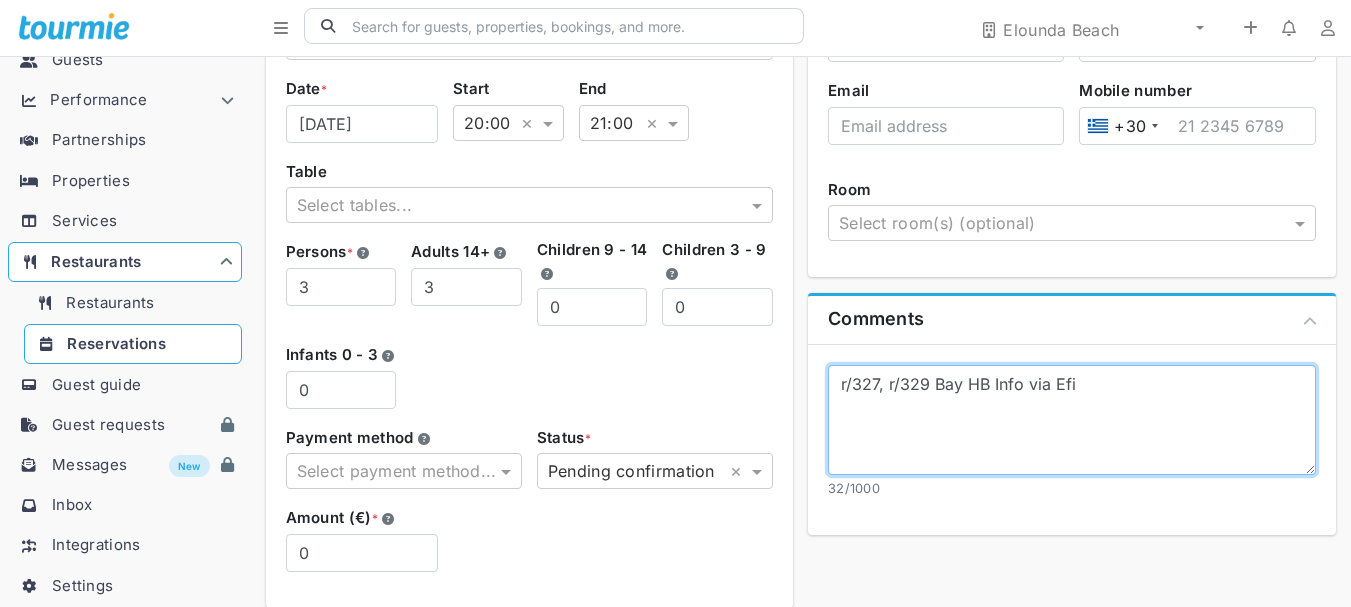 click on "r/327, r/329 Bay HB Info via Efi" at bounding box center (1072, 420) 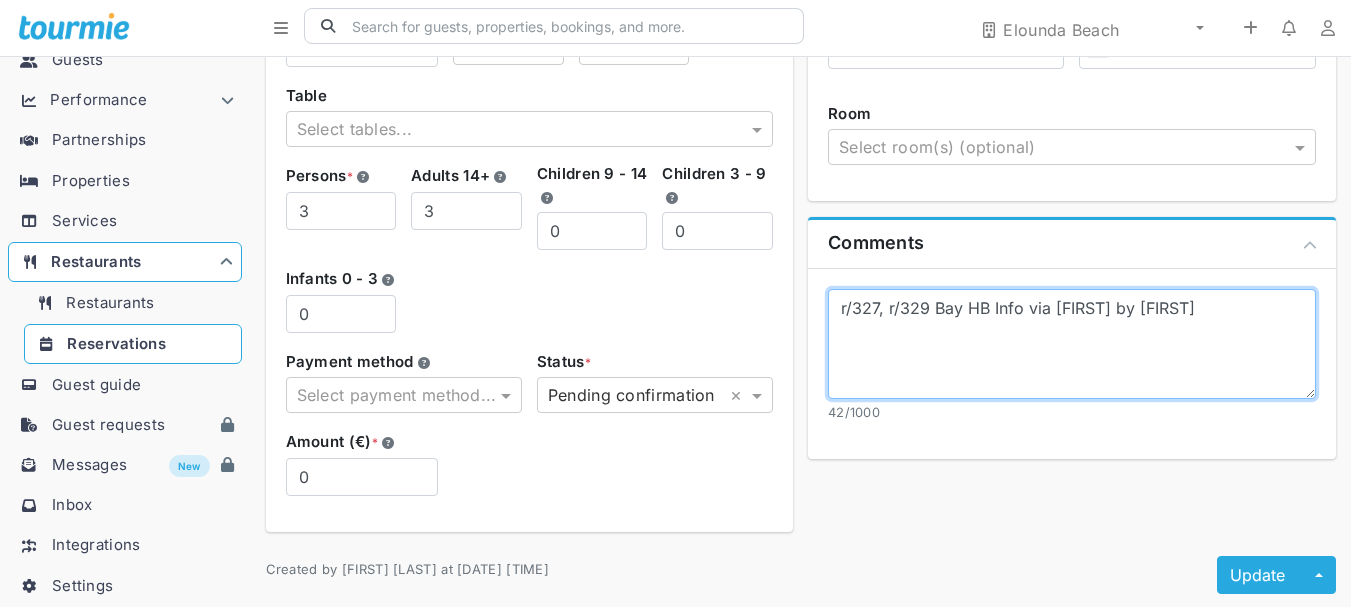 scroll, scrollTop: 392, scrollLeft: 0, axis: vertical 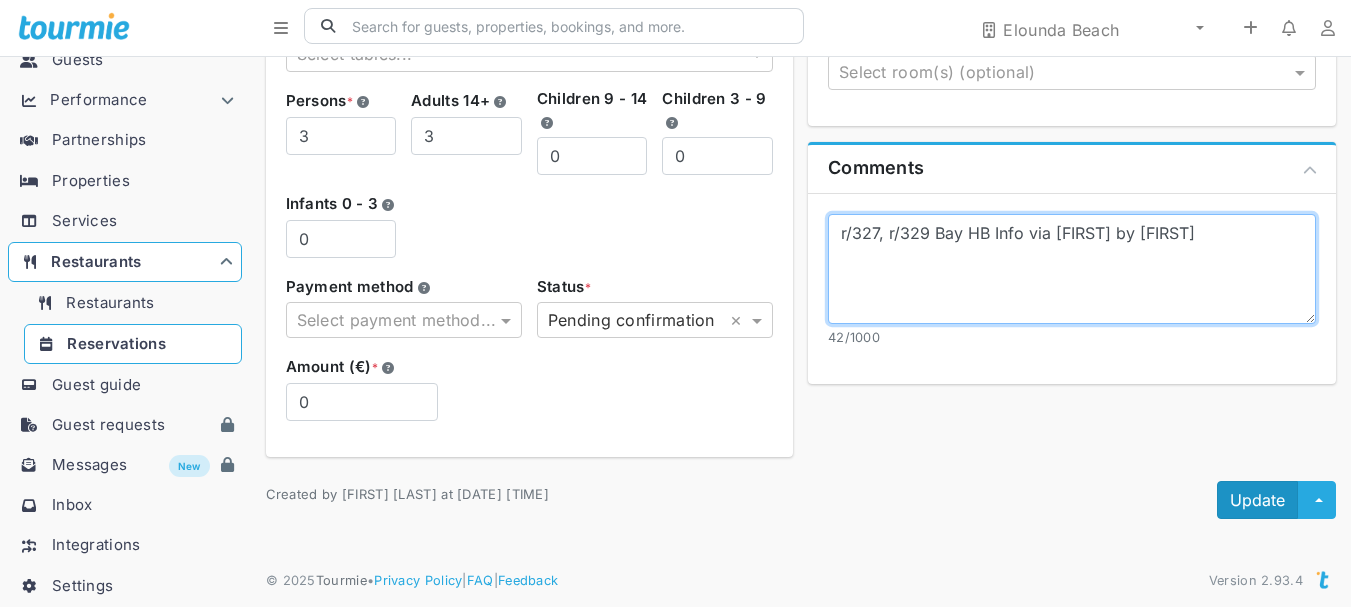 type on "r/327, r/329 Bay HB Info via [FIRST] by [FIRST]" 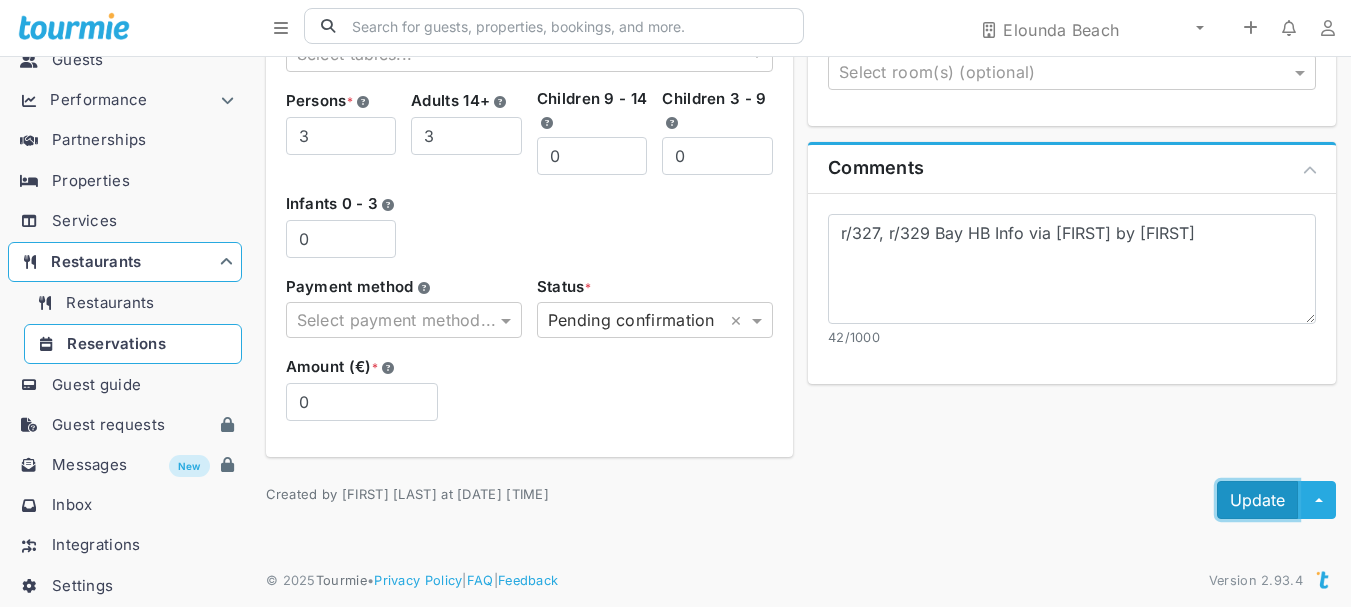 click on "Update" at bounding box center (1257, 500) 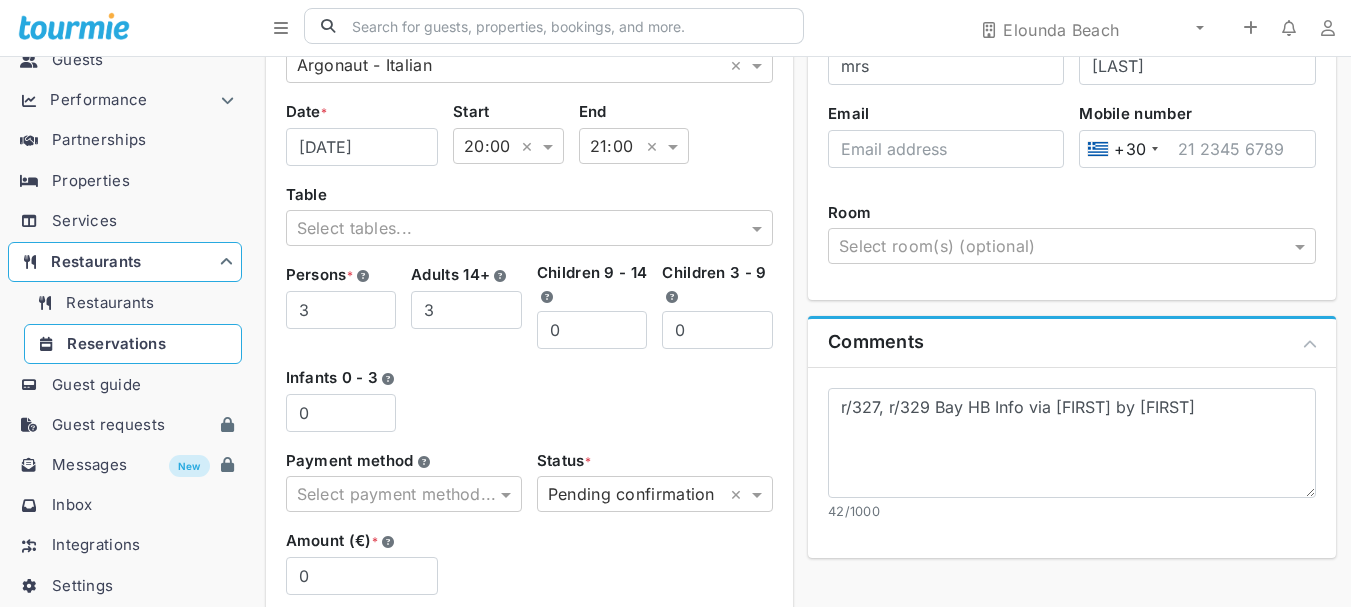 scroll, scrollTop: 392, scrollLeft: 0, axis: vertical 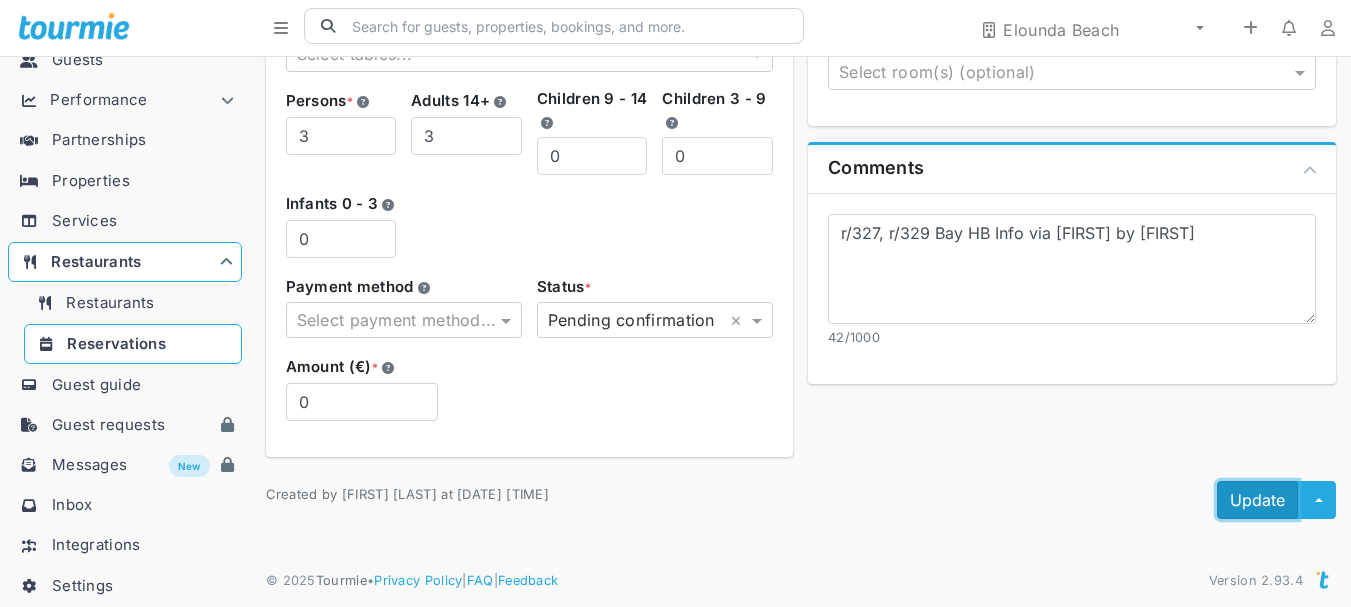 click on "Update" at bounding box center [1257, 500] 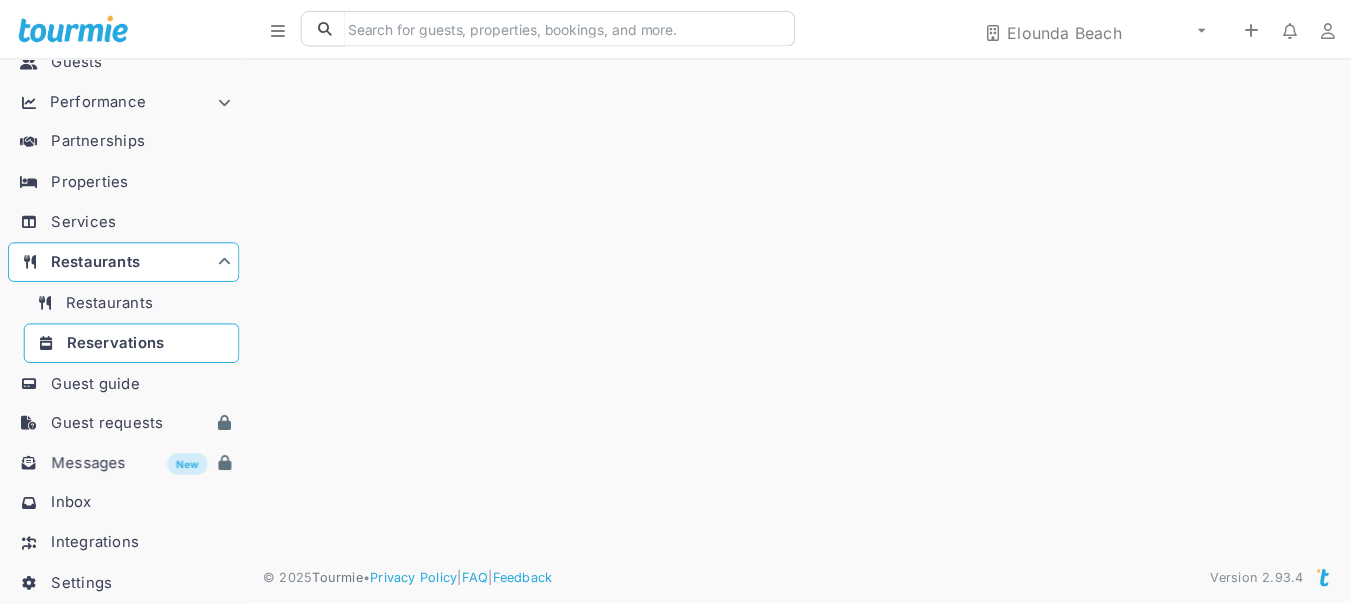 scroll, scrollTop: 0, scrollLeft: 0, axis: both 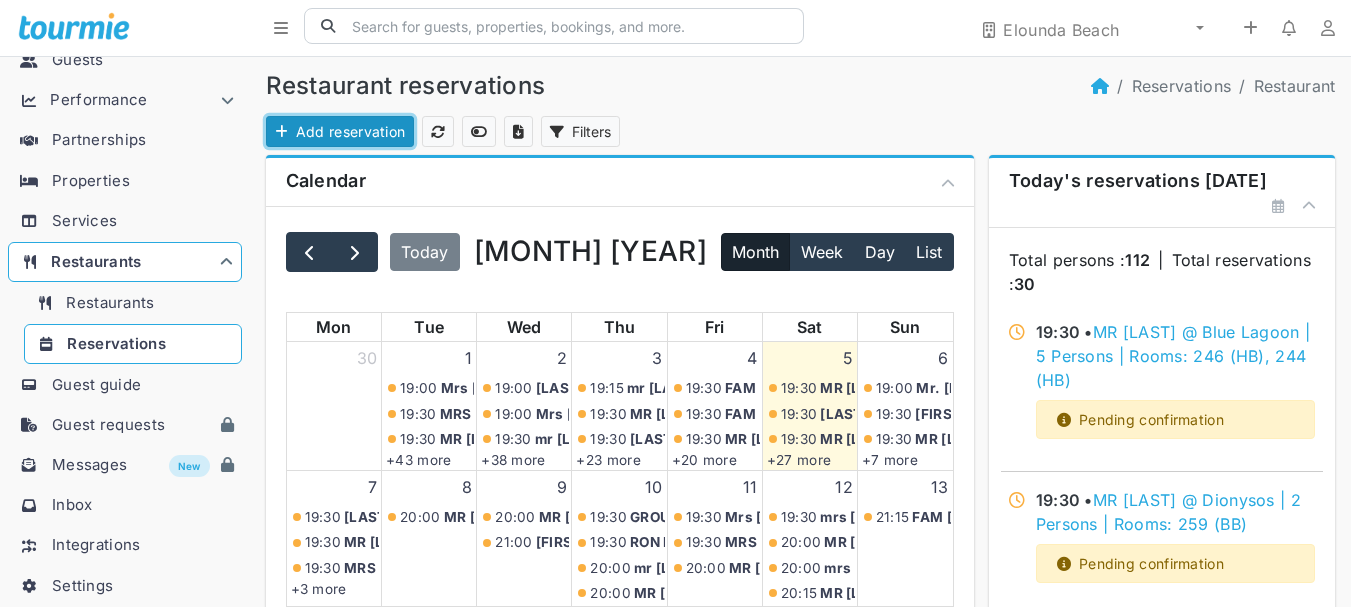 click on "Add reservation" at bounding box center [340, 131] 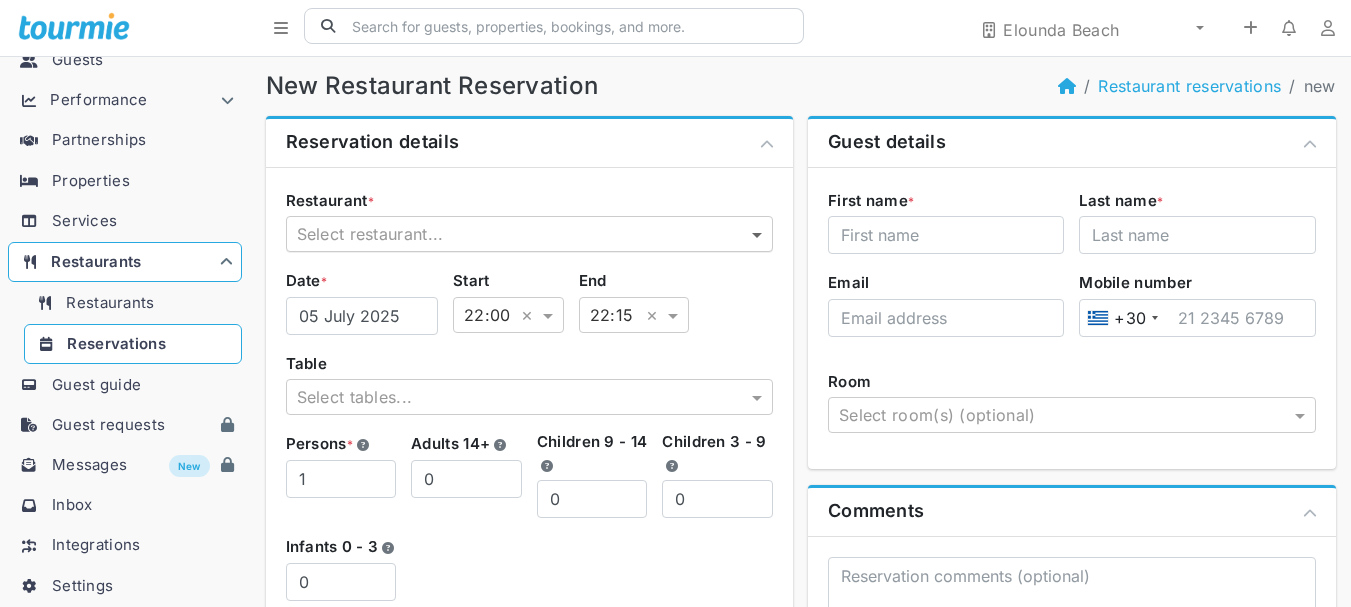 click at bounding box center [759, 234] 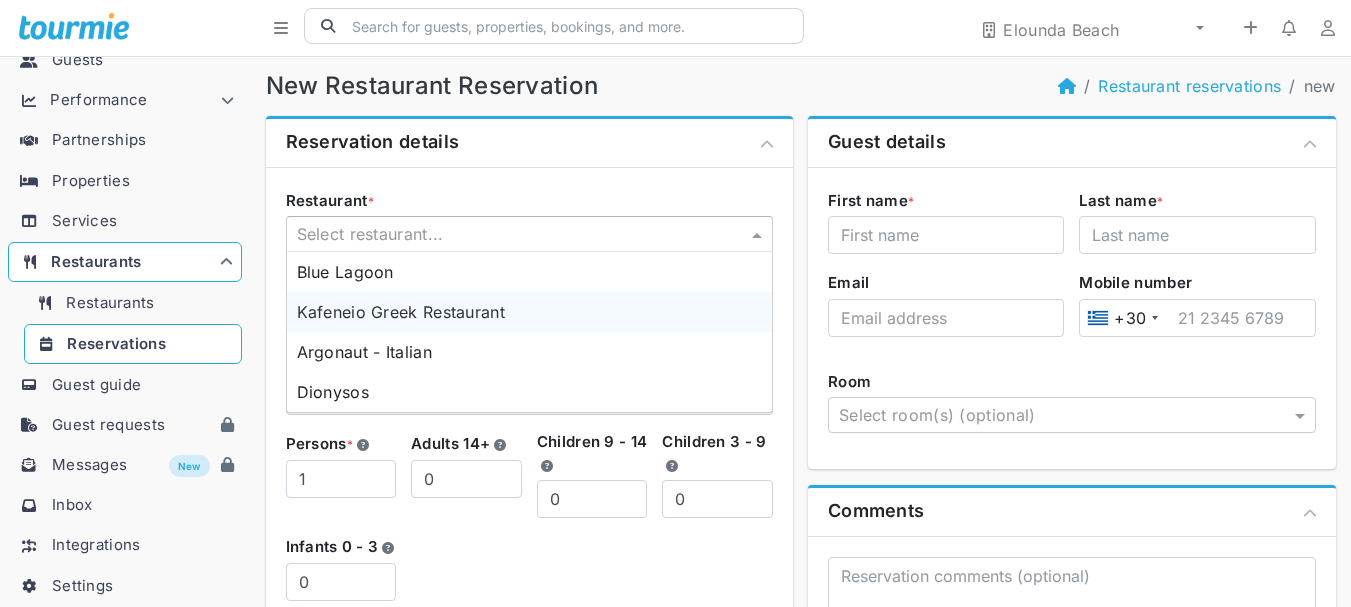 click on "Kafeneio Greek Restaurant" at bounding box center [401, 312] 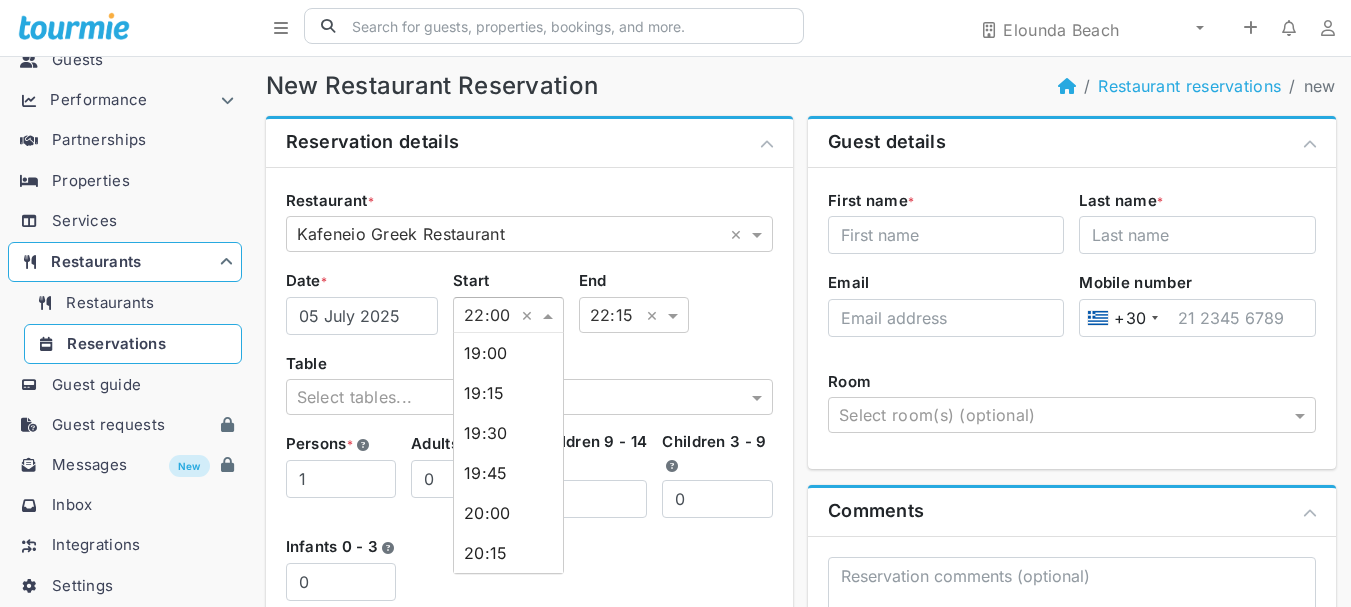 click at bounding box center (550, 315) 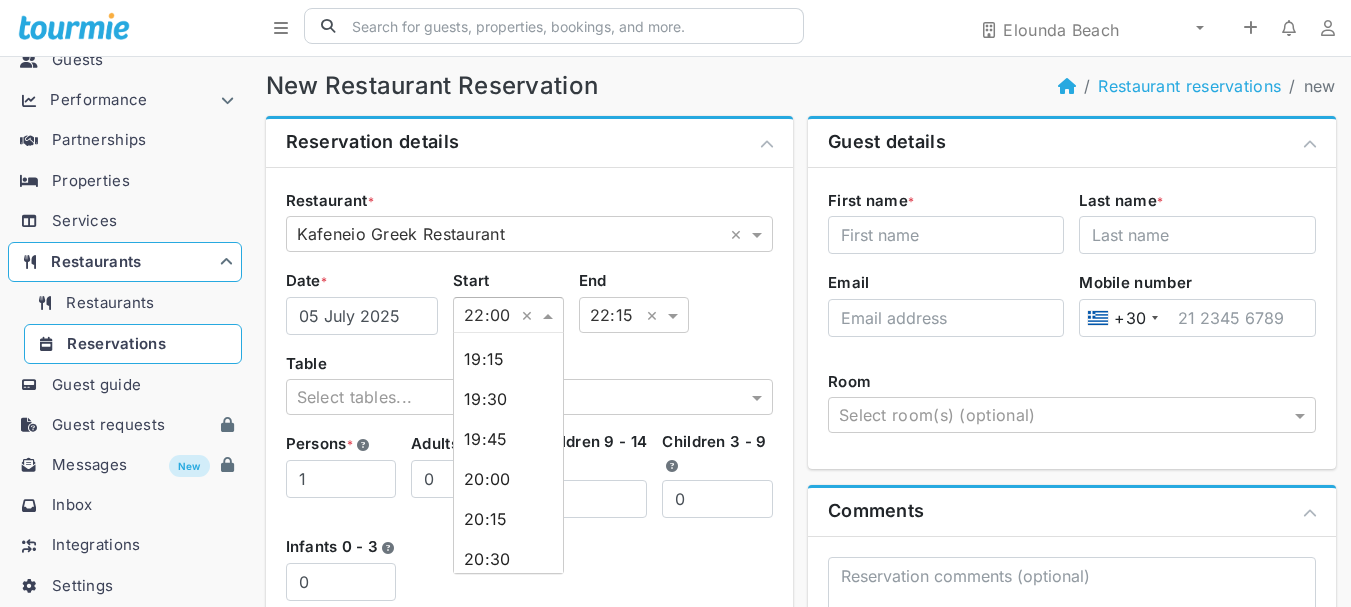 scroll, scrollTop: 0, scrollLeft: 0, axis: both 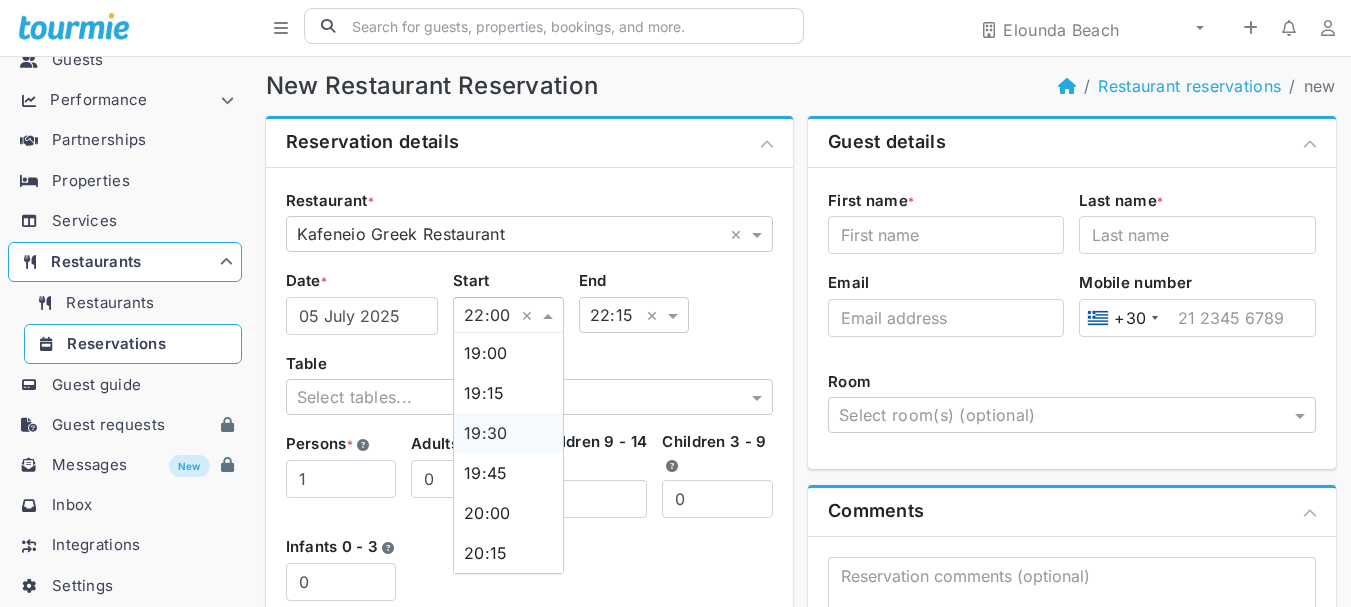 click on "19:30" at bounding box center [486, 433] 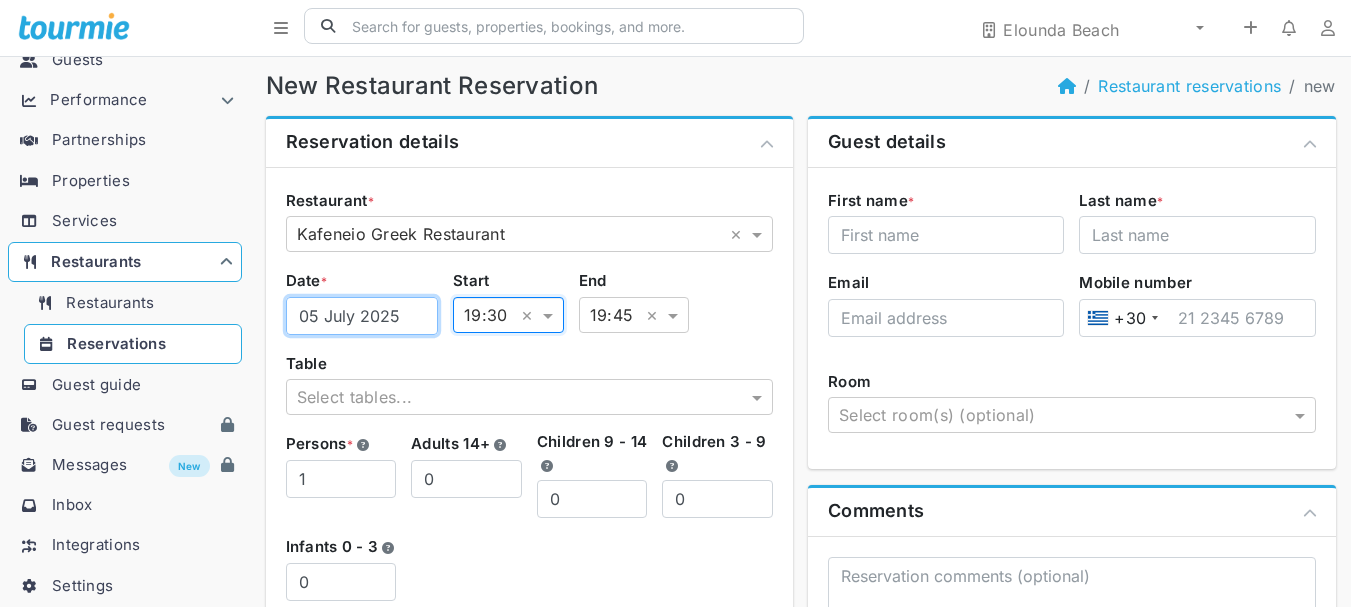 click on "05 July 2025" at bounding box center [362, 316] 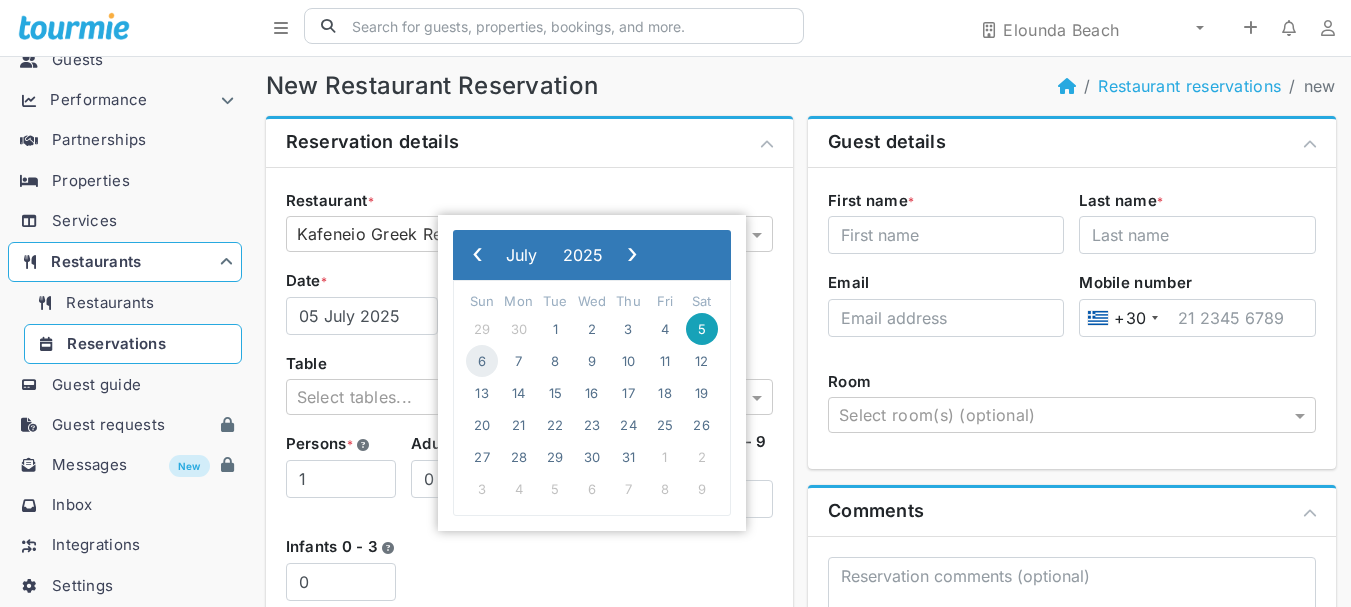 click on "6" at bounding box center (482, 361) 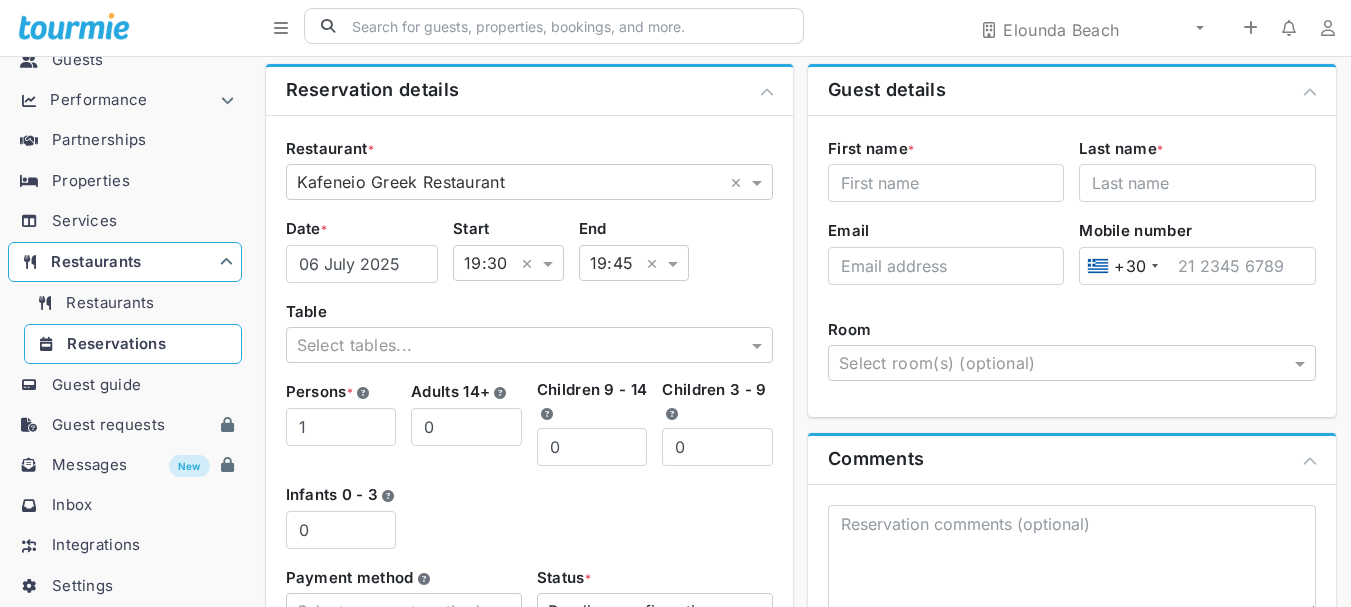 scroll, scrollTop: 100, scrollLeft: 0, axis: vertical 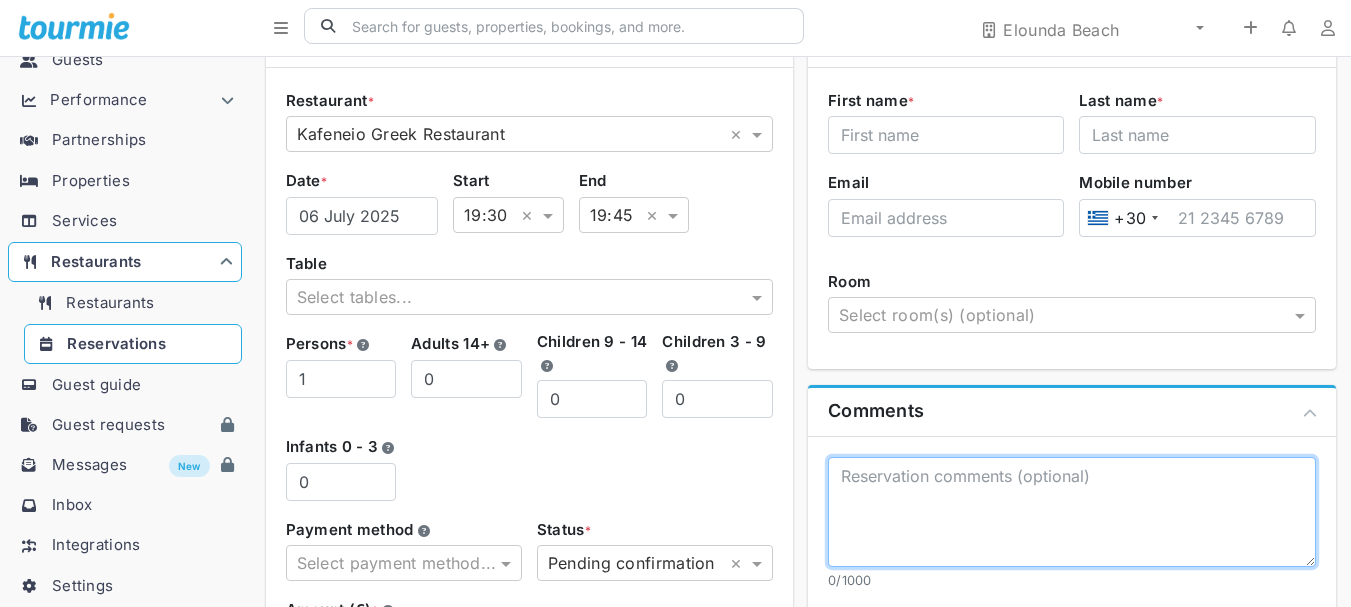 click at bounding box center [1072, 512] 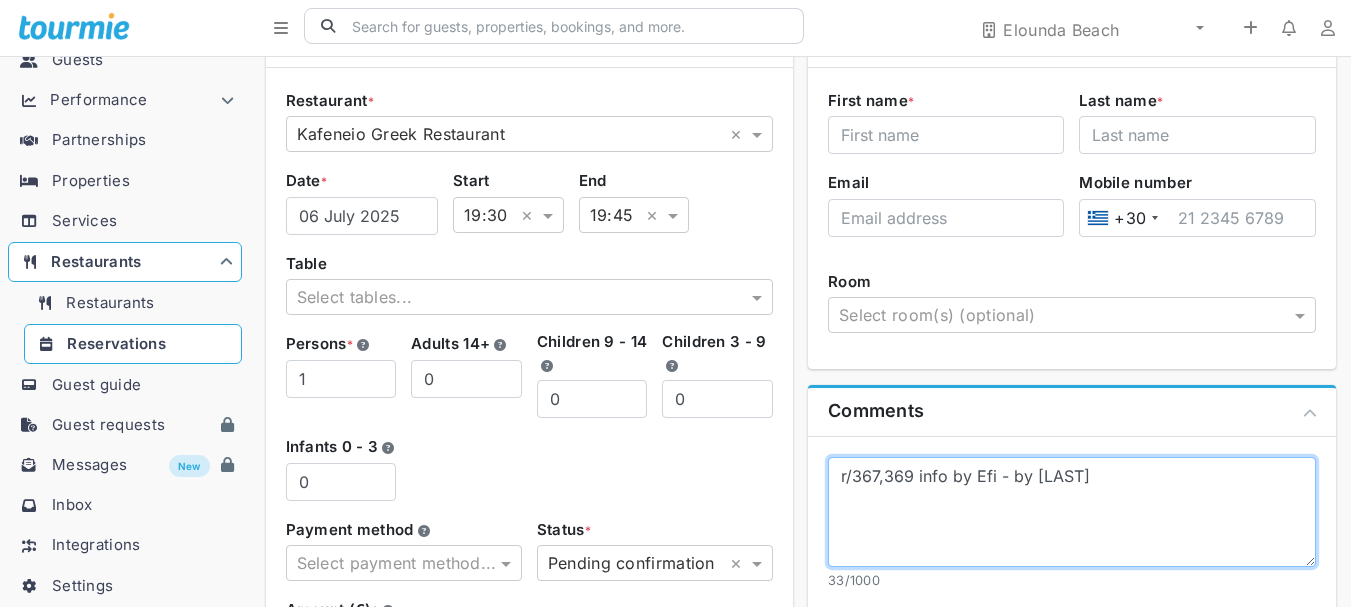 type on "r/367,369 info by Efi - by [LAST]" 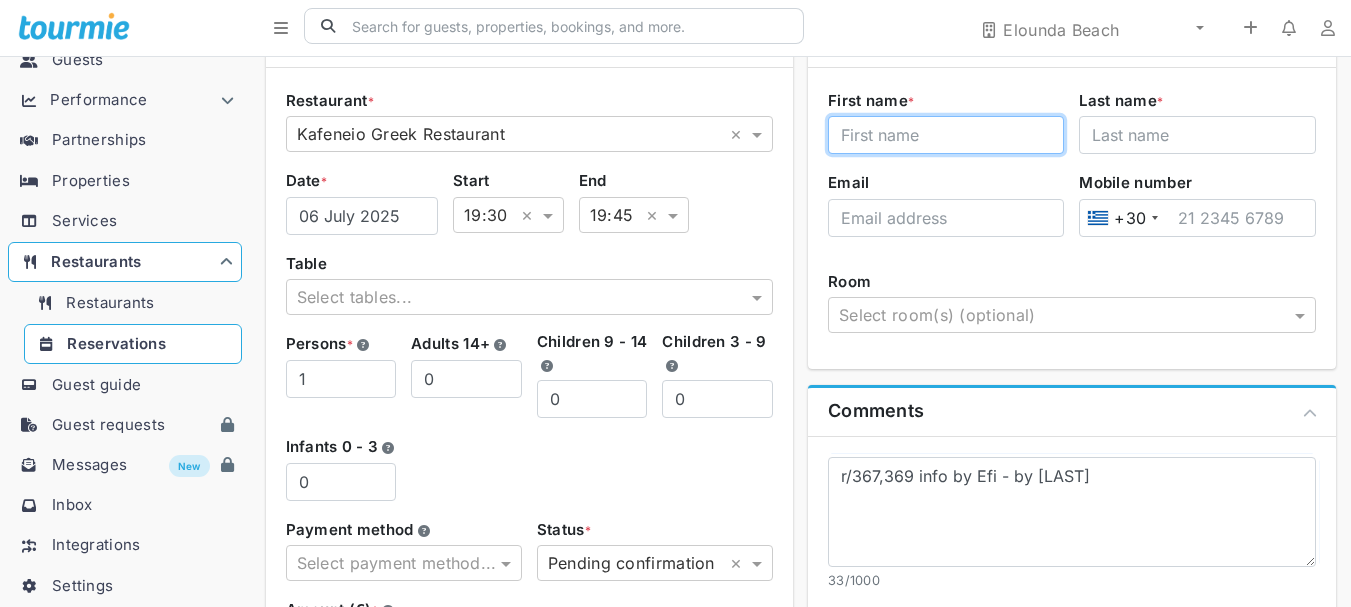 click on "[FIRST] name   *" at bounding box center (946, 135) 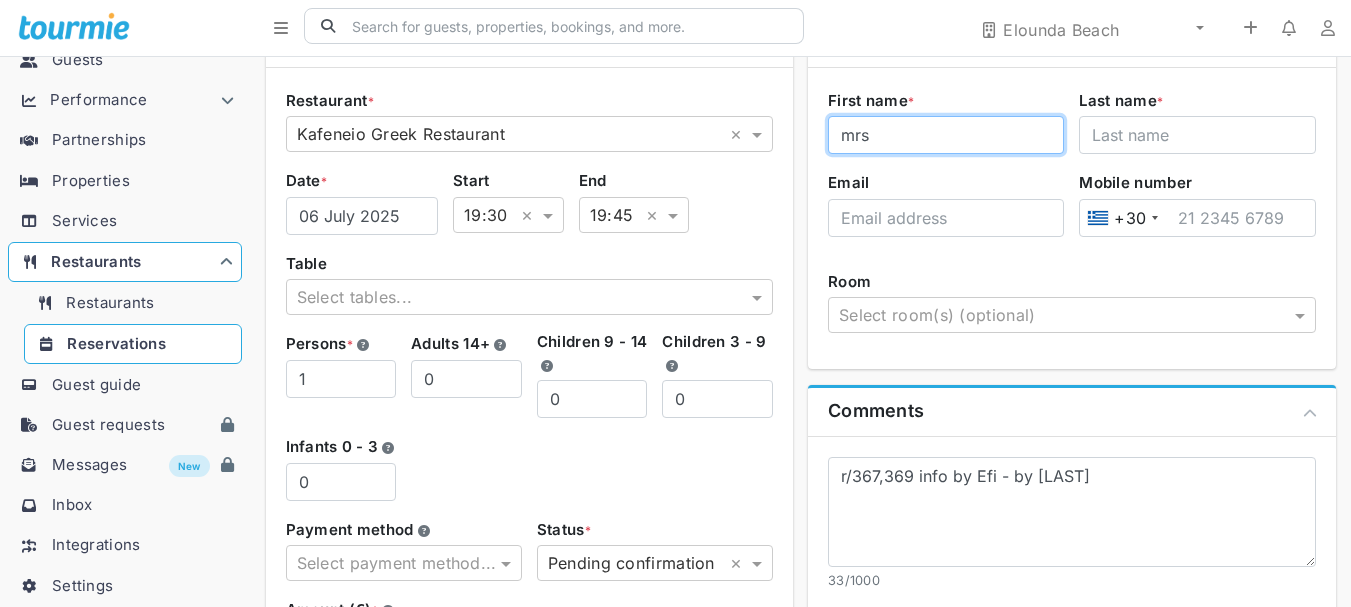 type on "mrs" 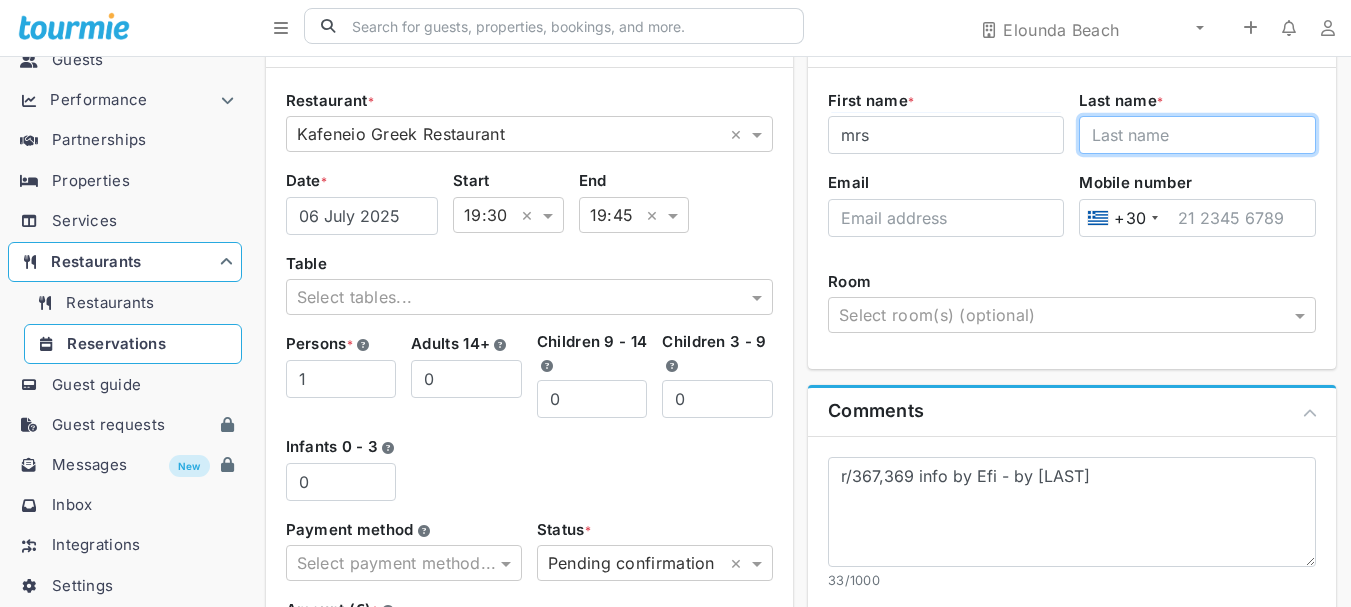 click on "Last name   *" at bounding box center [1197, 135] 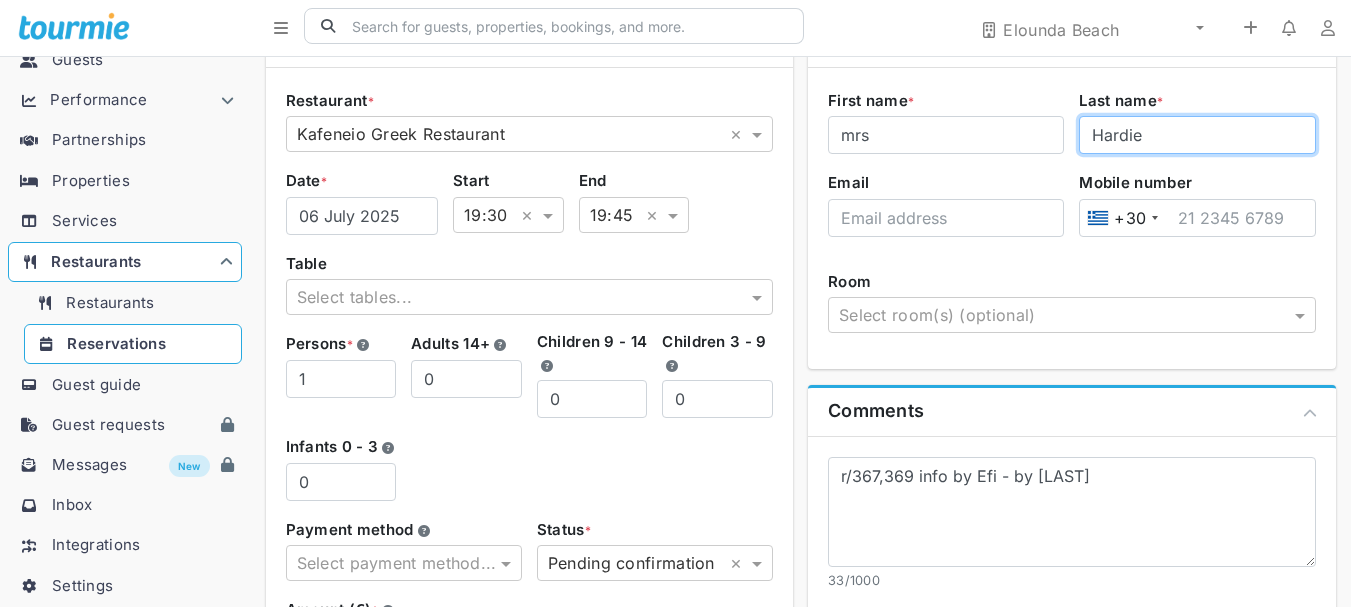 type on "Hardie" 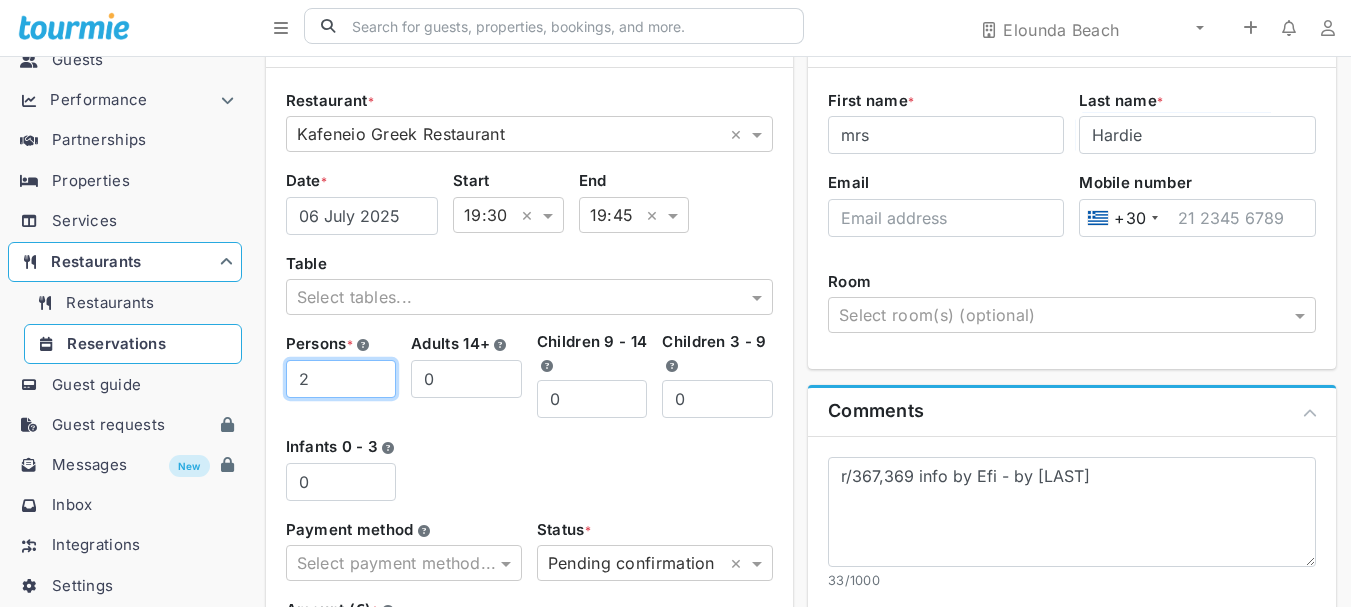 click on "2" at bounding box center (341, 379) 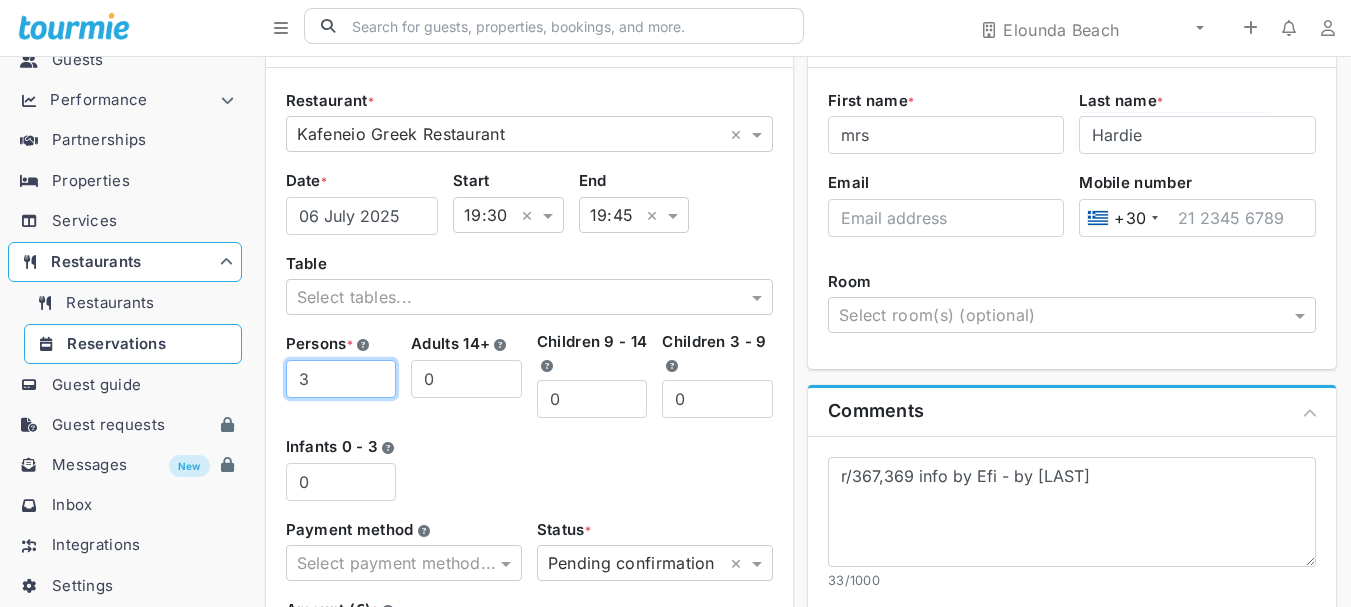 click on "3" at bounding box center (341, 379) 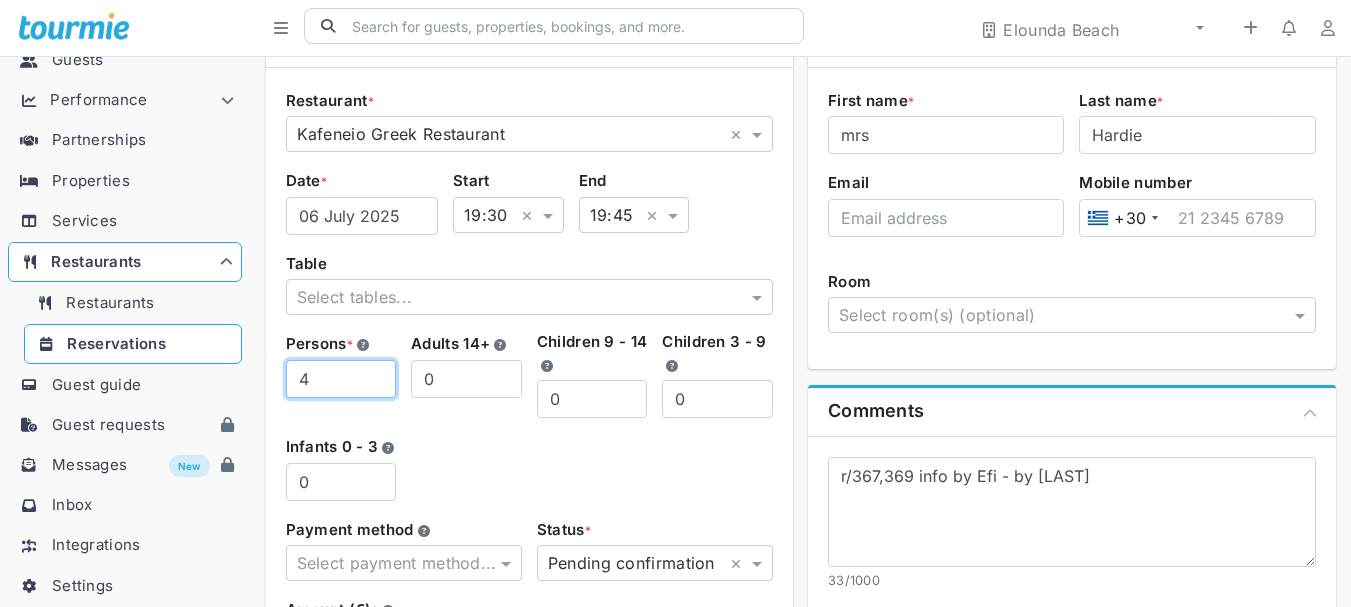 type on "4" 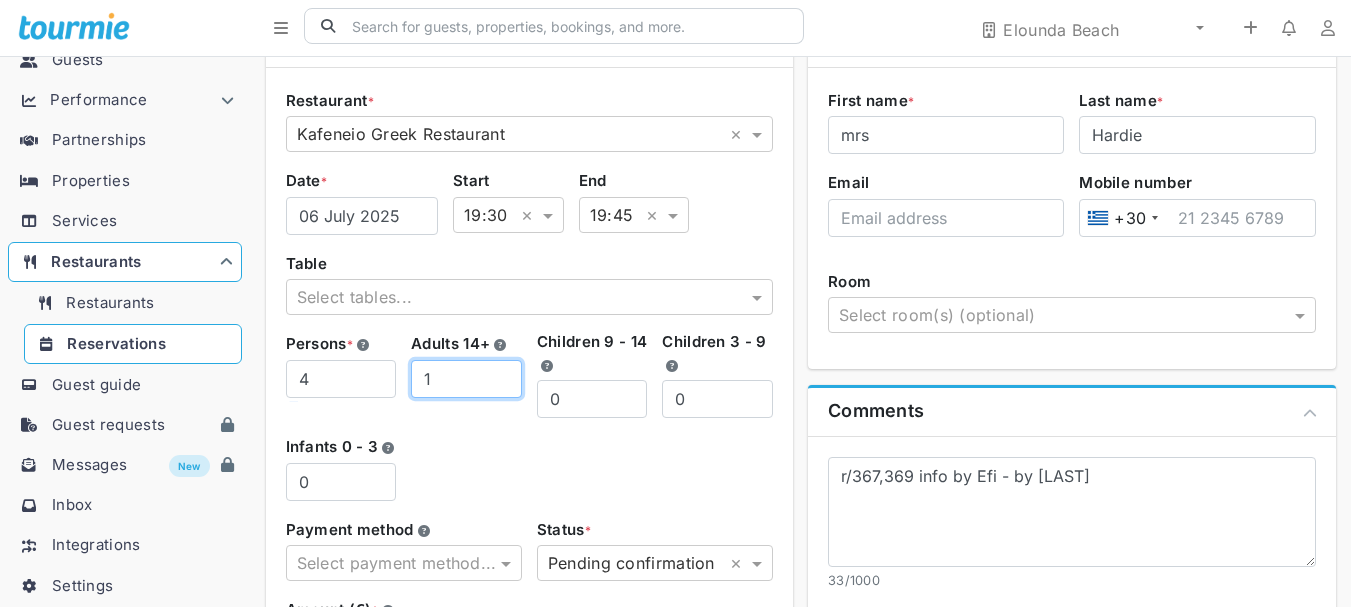click on "1" at bounding box center [466, 379] 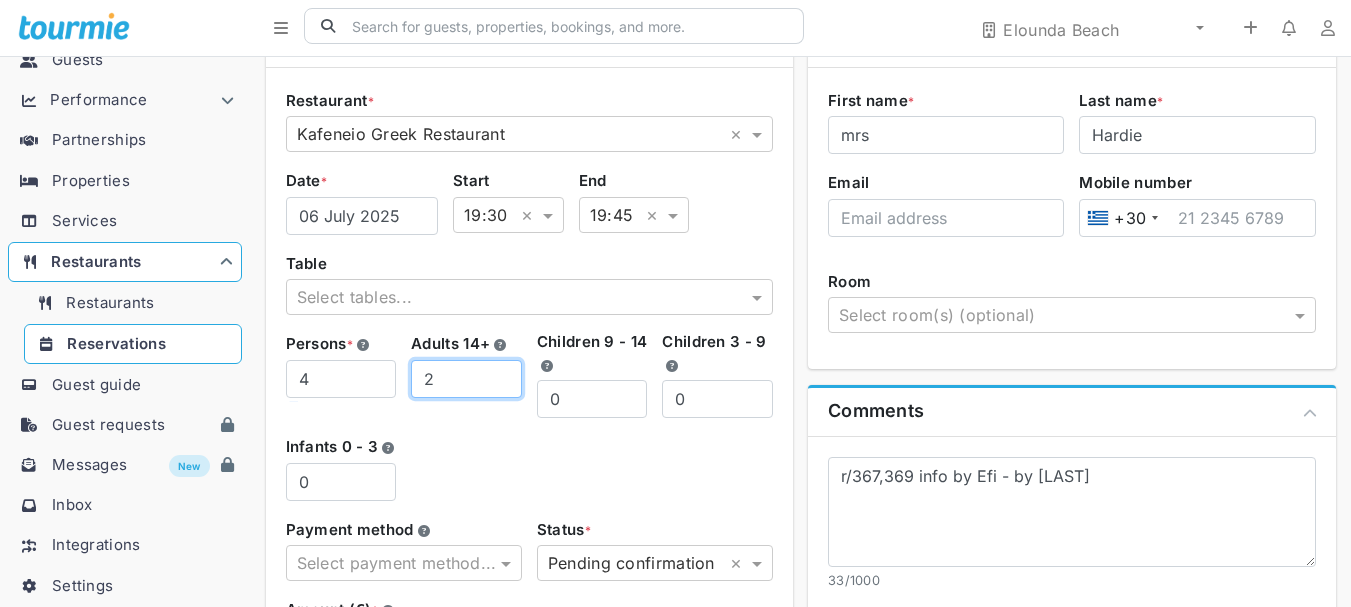 click on "2" at bounding box center (466, 379) 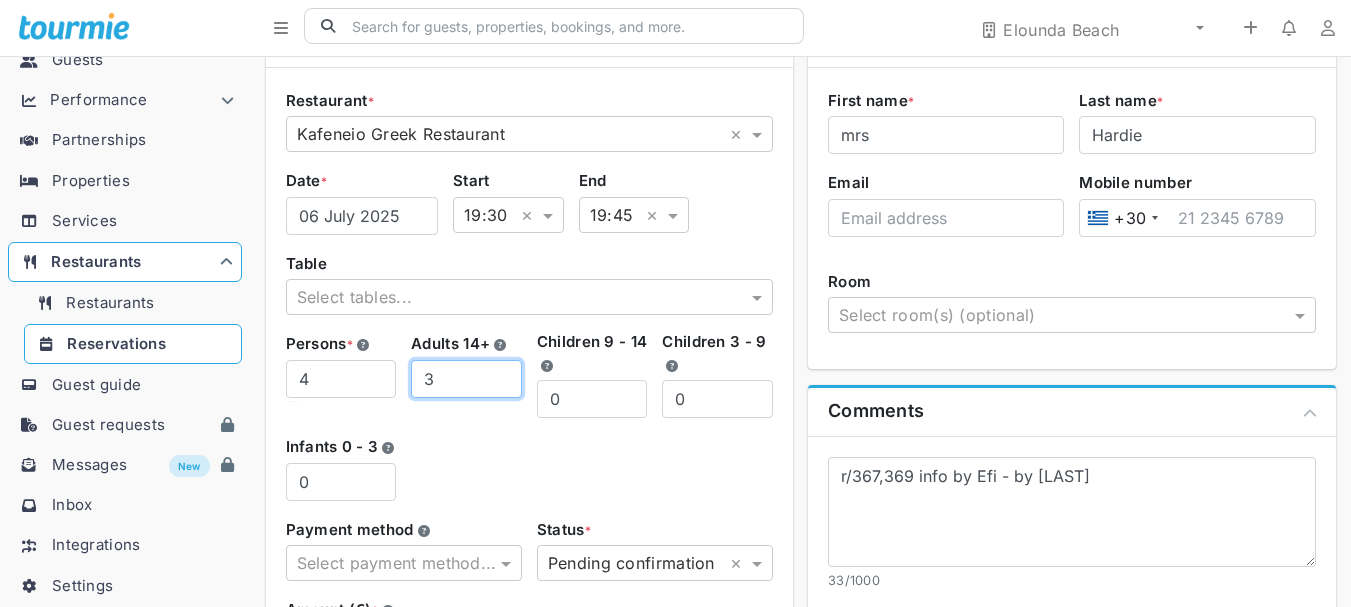 click on "3" at bounding box center (466, 379) 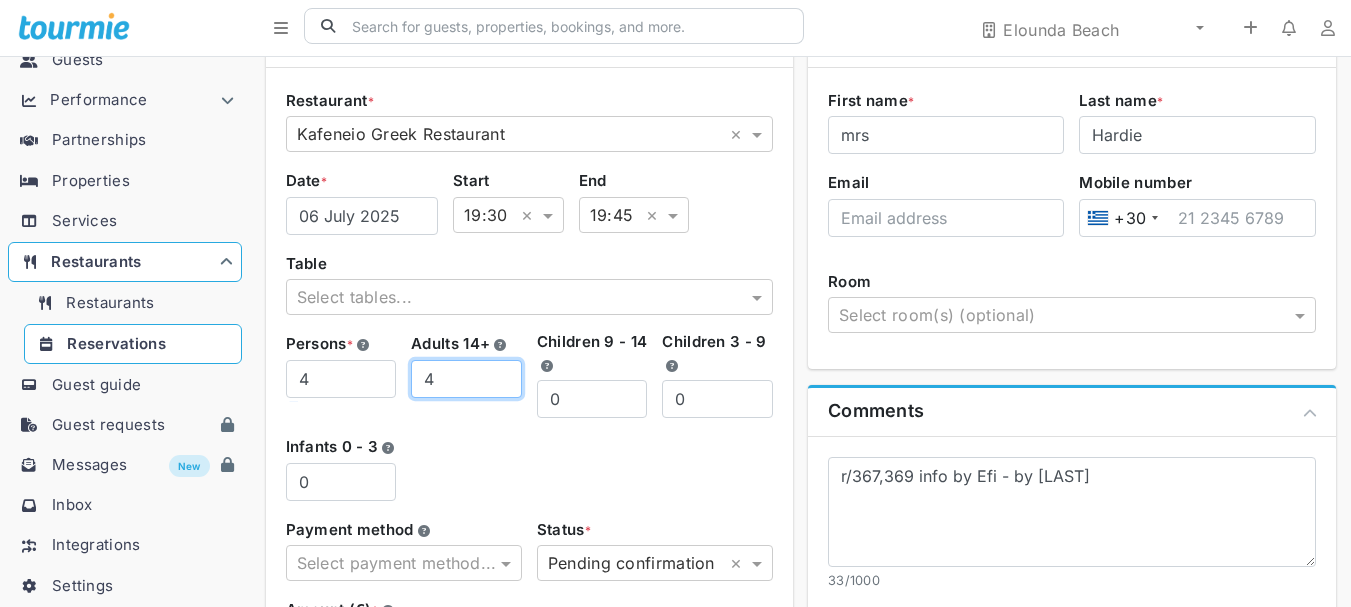 type on "4" 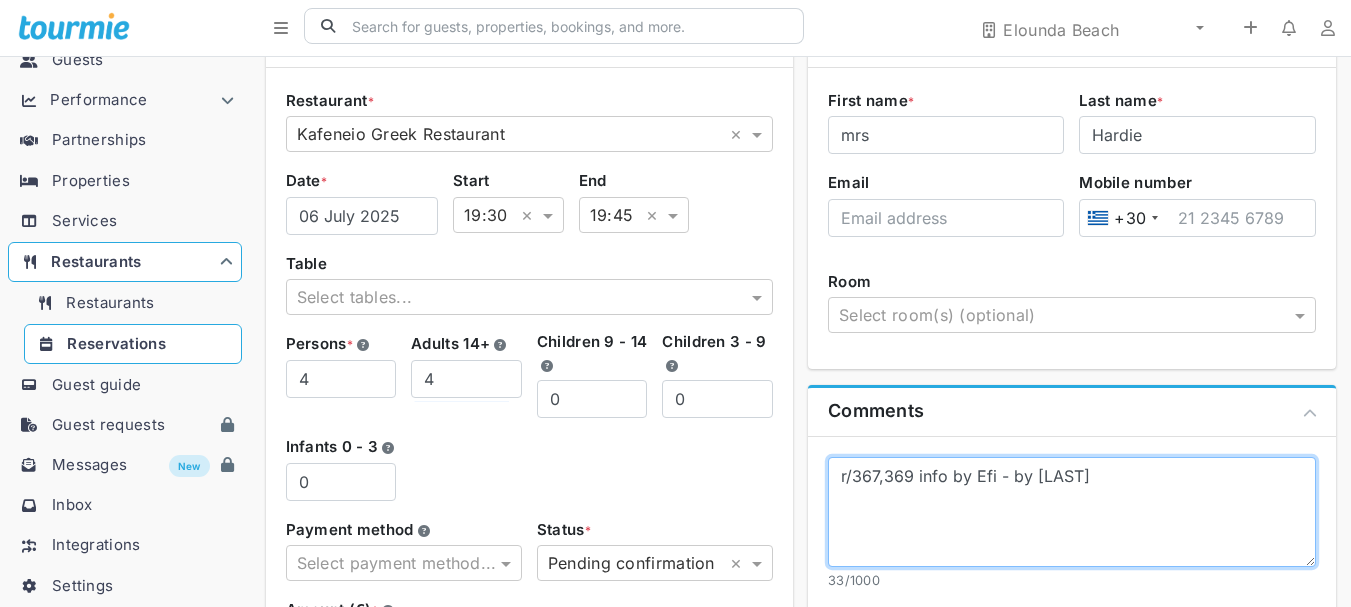 click on "r/367,369 info by Efi - by [LAST]" at bounding box center [1072, 512] 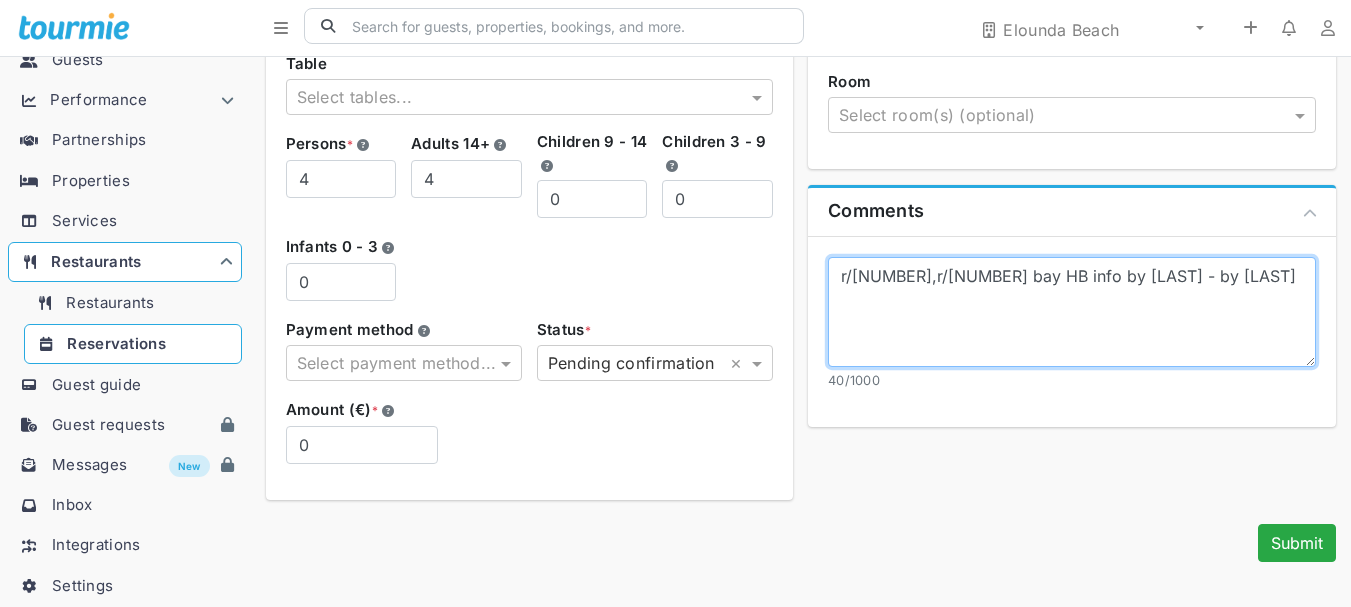 scroll, scrollTop: 363, scrollLeft: 0, axis: vertical 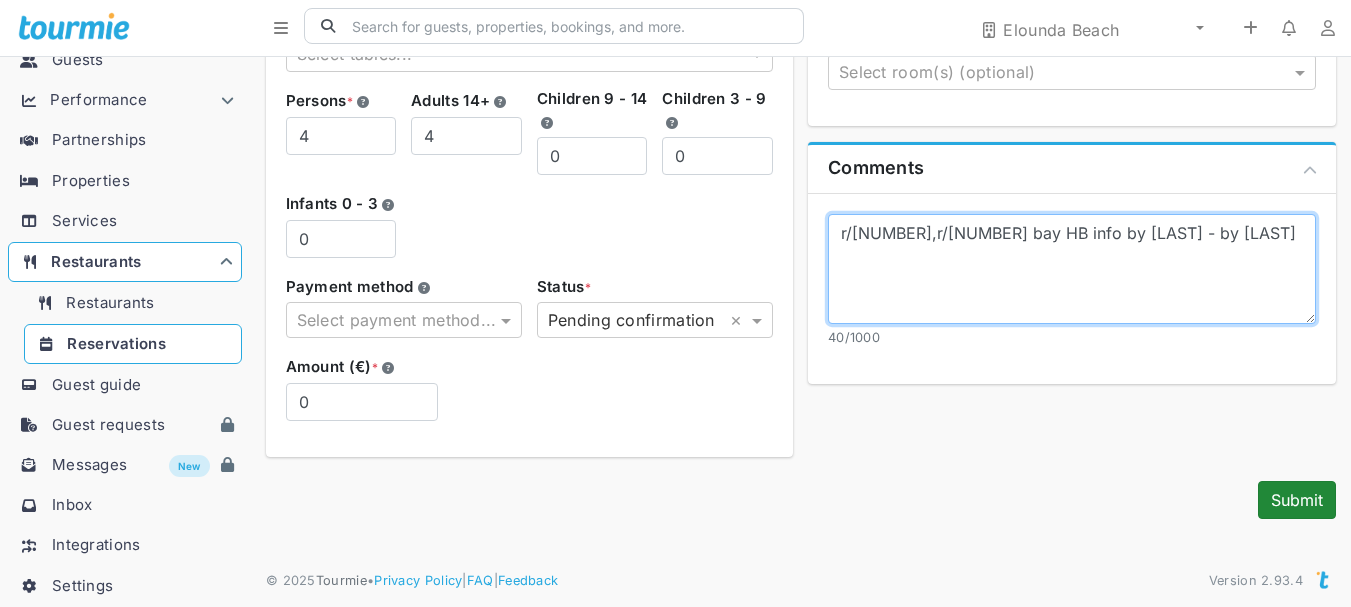 type on "r/[NUMBER],r/[NUMBER] bay HB info by [LAST] - by [LAST]" 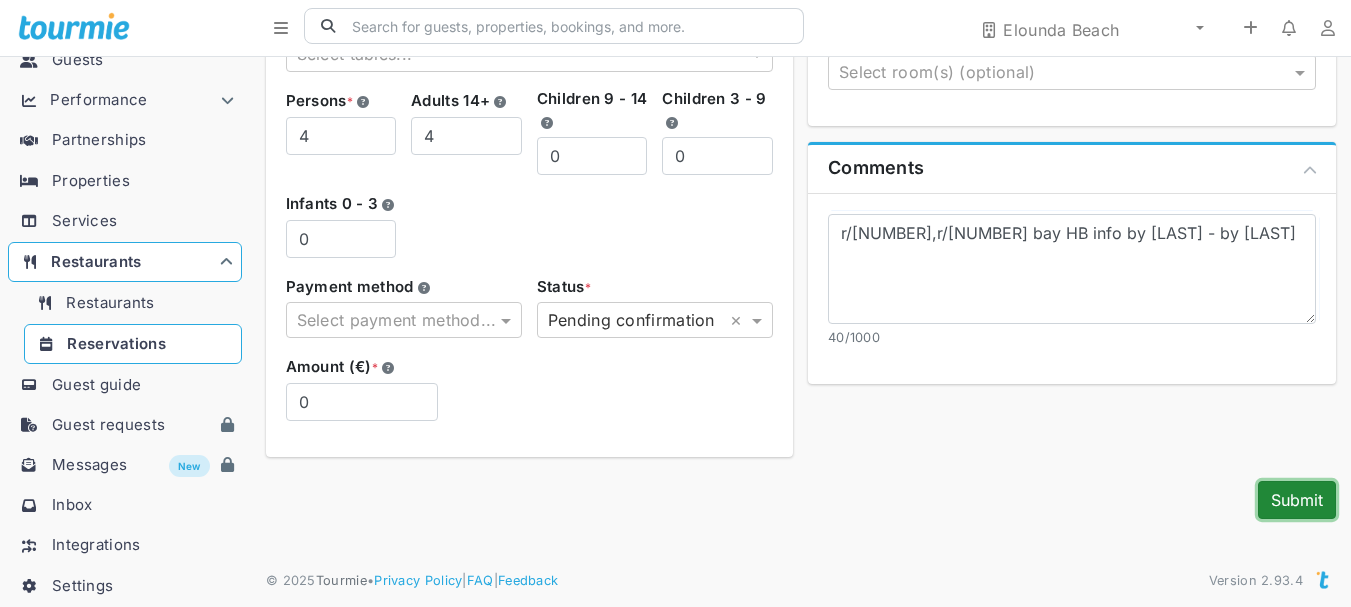 click on "Submit" at bounding box center (1297, 500) 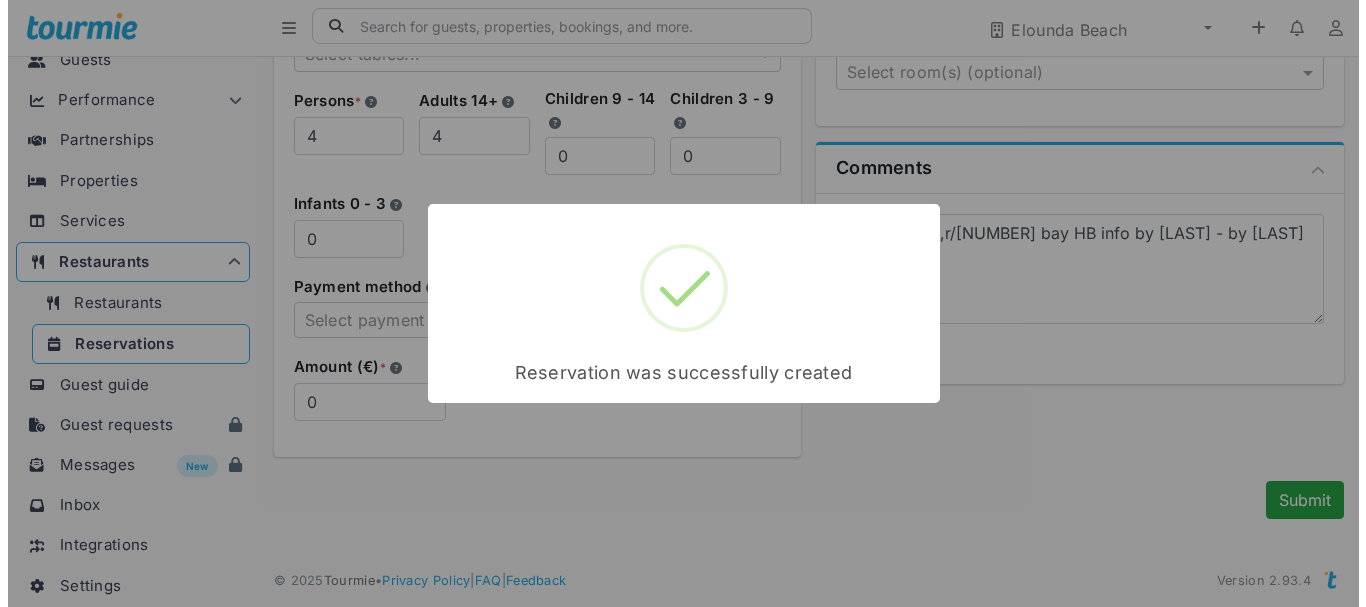 scroll, scrollTop: 343, scrollLeft: 0, axis: vertical 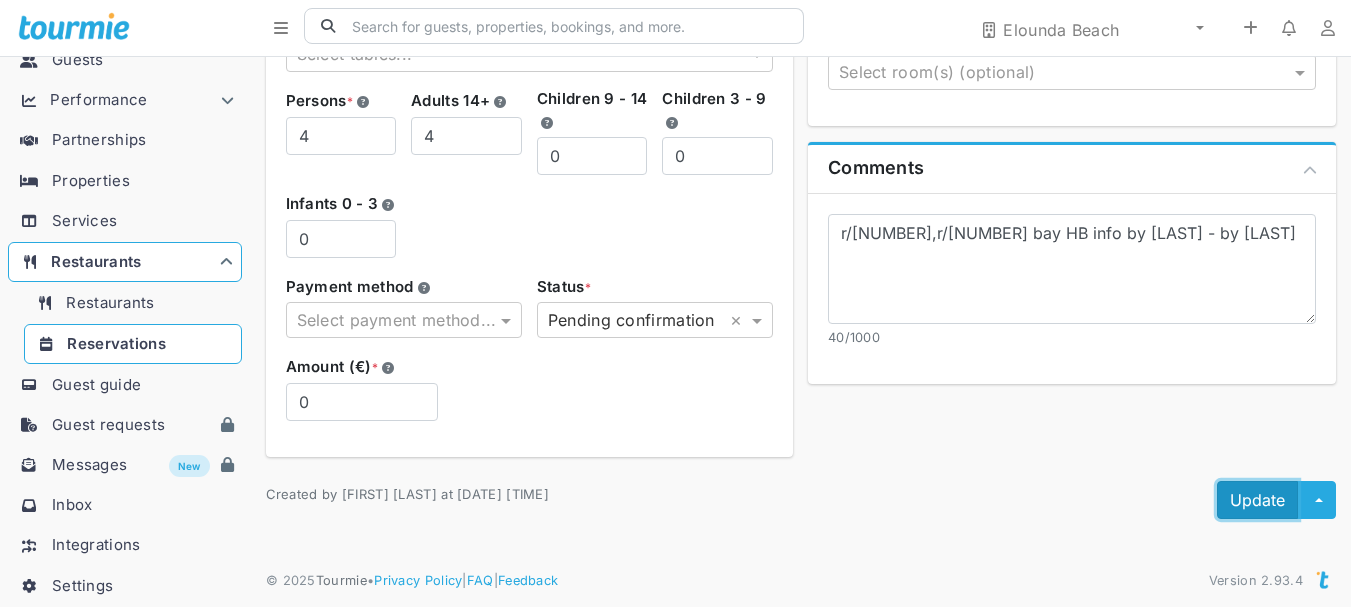 click on "Update" at bounding box center [1257, 500] 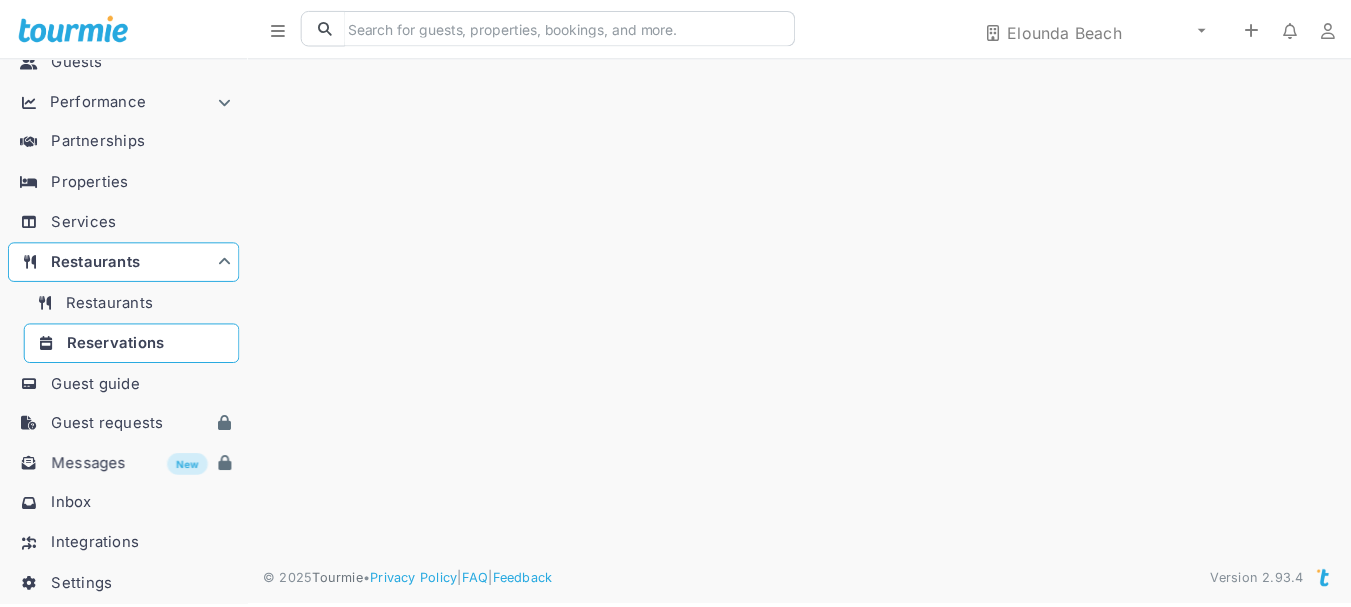 scroll, scrollTop: 0, scrollLeft: 0, axis: both 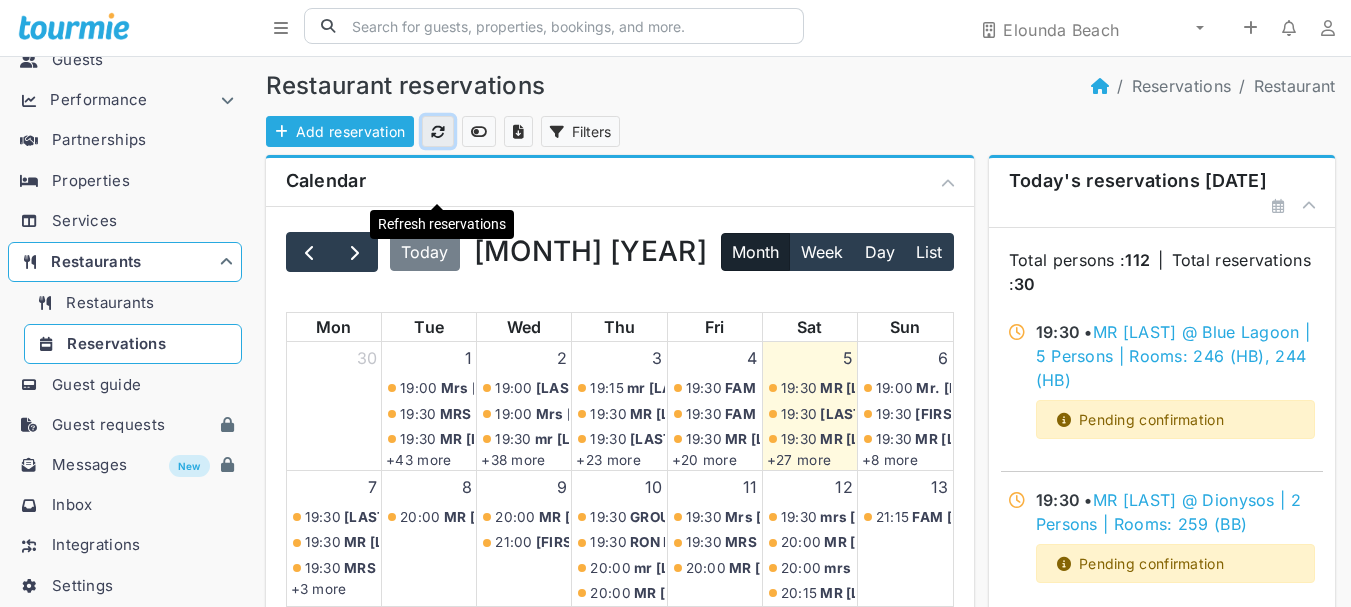 click at bounding box center (438, 132) 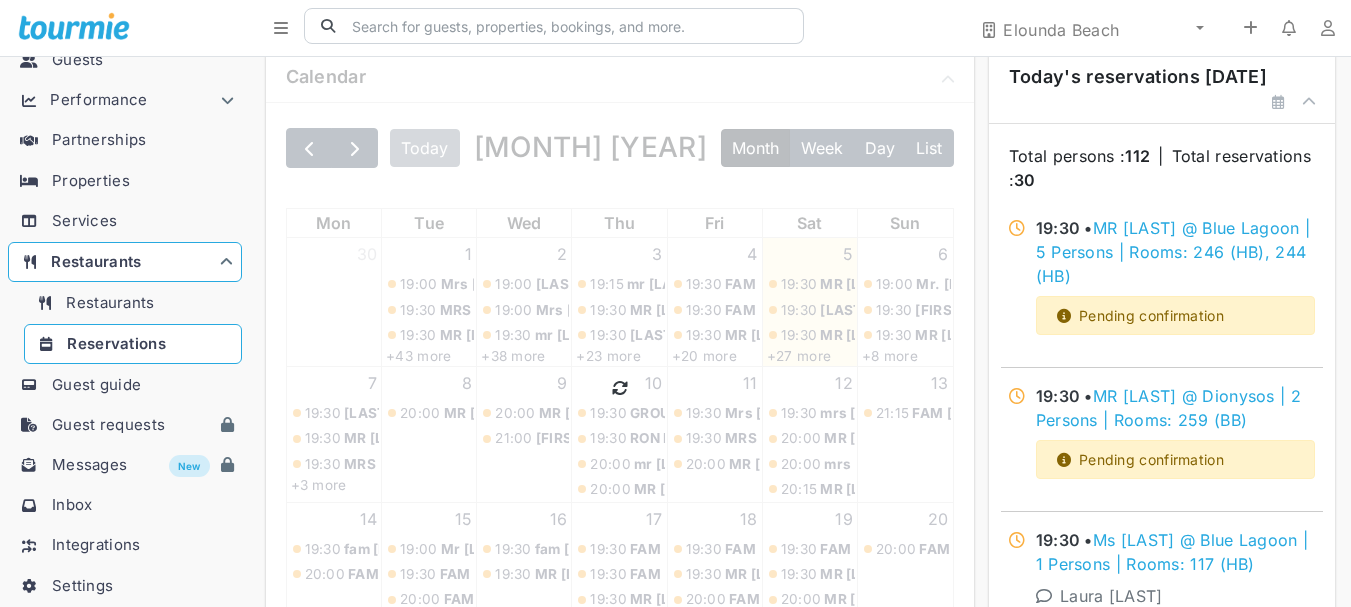scroll, scrollTop: 200, scrollLeft: 0, axis: vertical 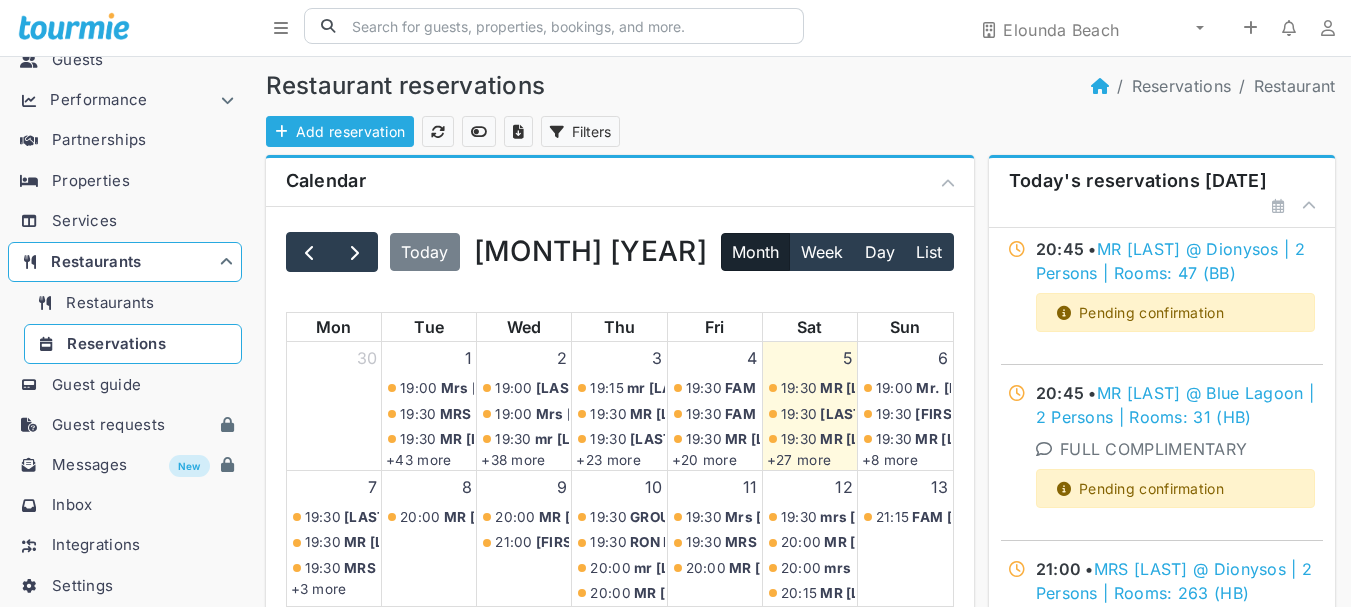 click on "Add reservation  Filters" at bounding box center [800, 131] 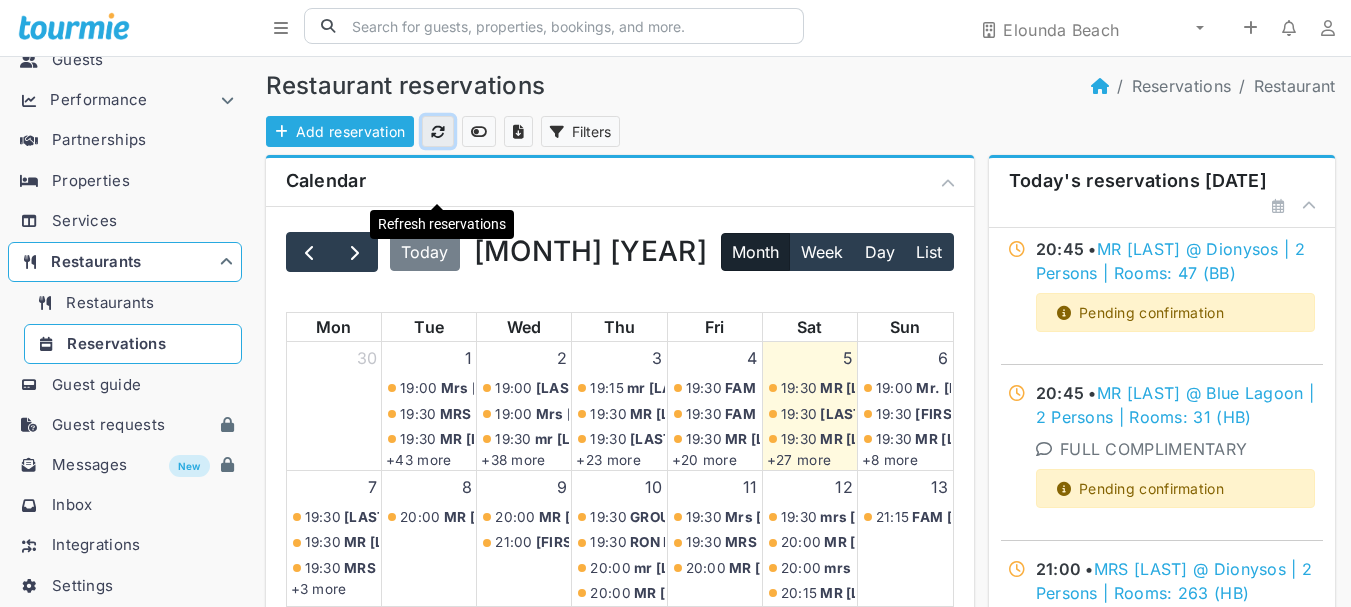 click at bounding box center [438, 132] 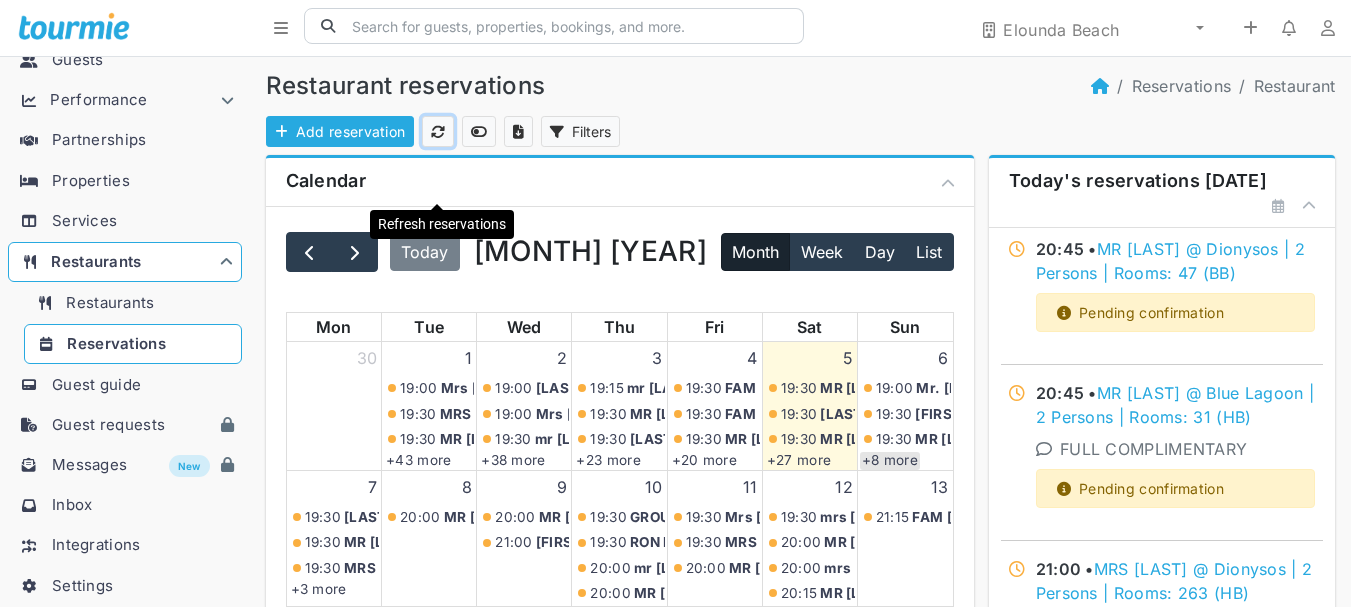 click on "+8 more" at bounding box center [890, 461] 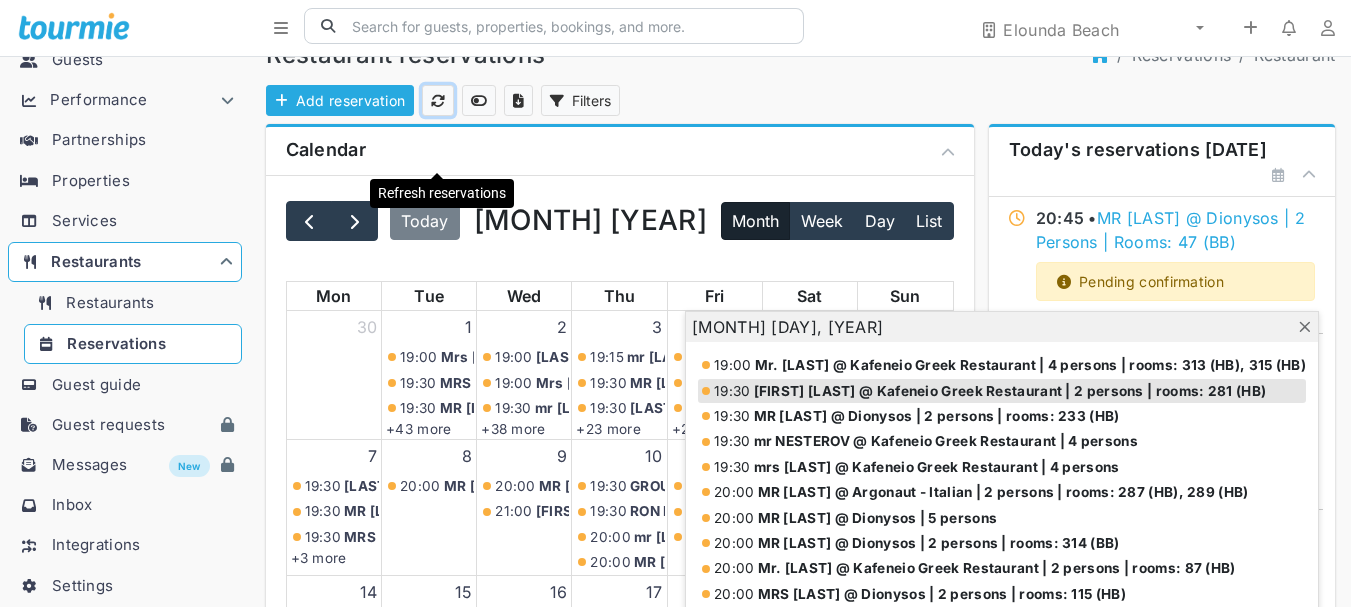 scroll, scrollTop: 0, scrollLeft: 0, axis: both 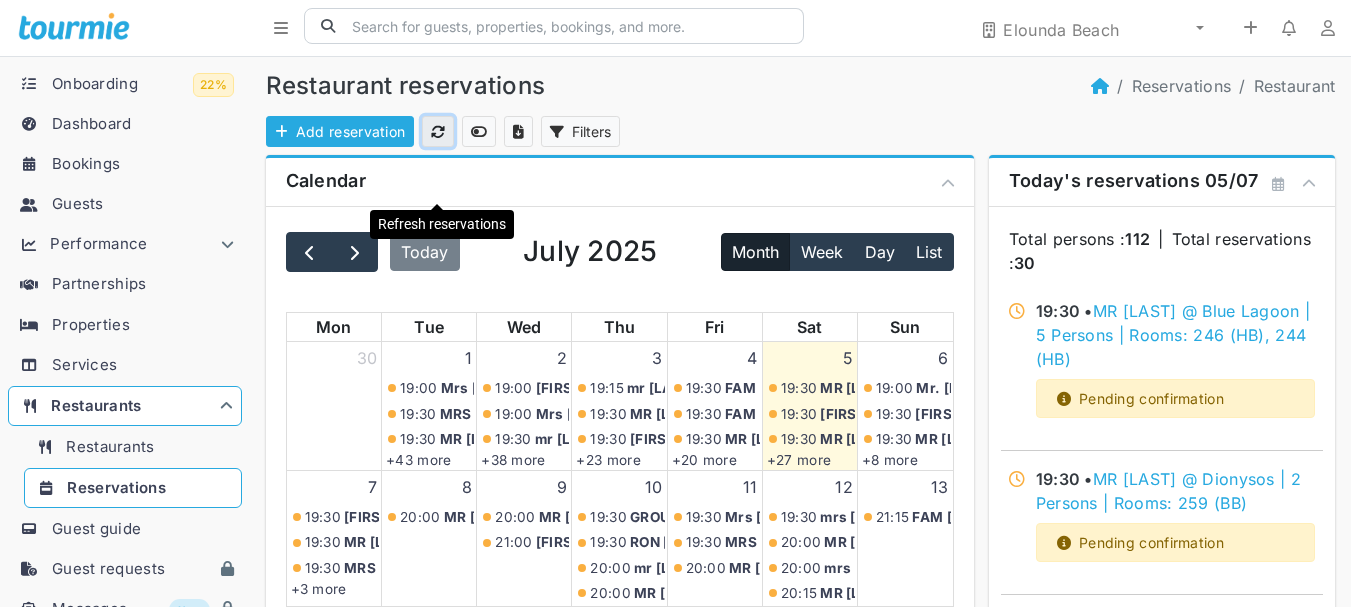 click at bounding box center (438, 131) 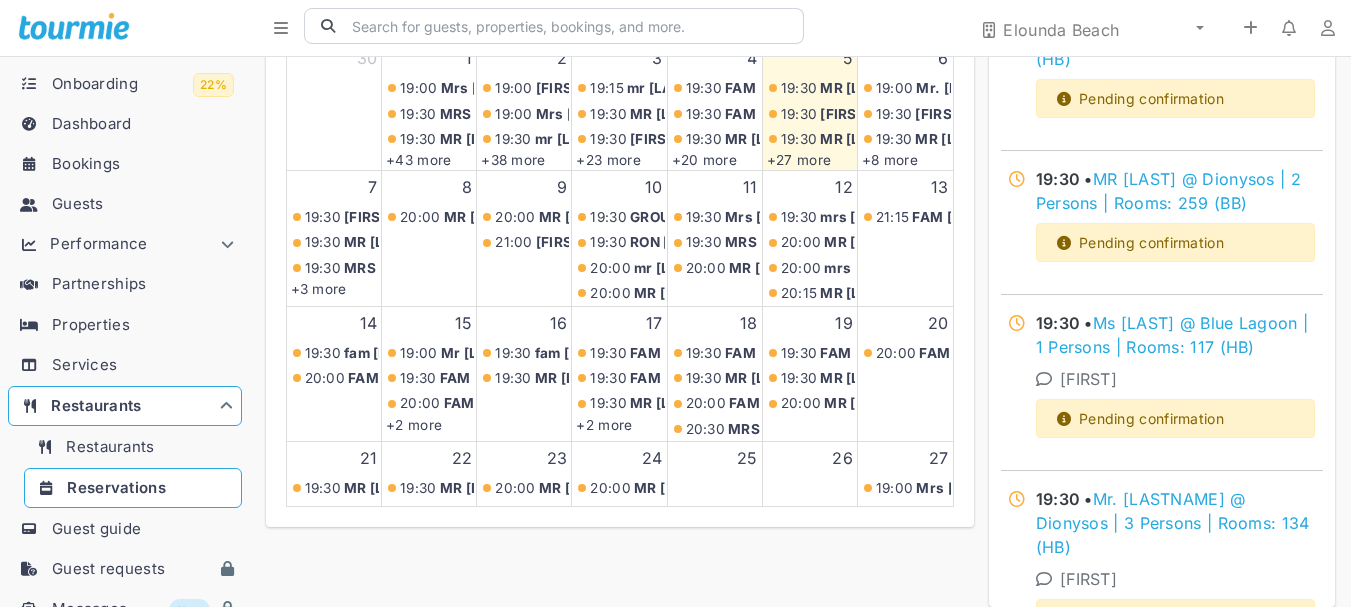 scroll, scrollTop: 0, scrollLeft: 0, axis: both 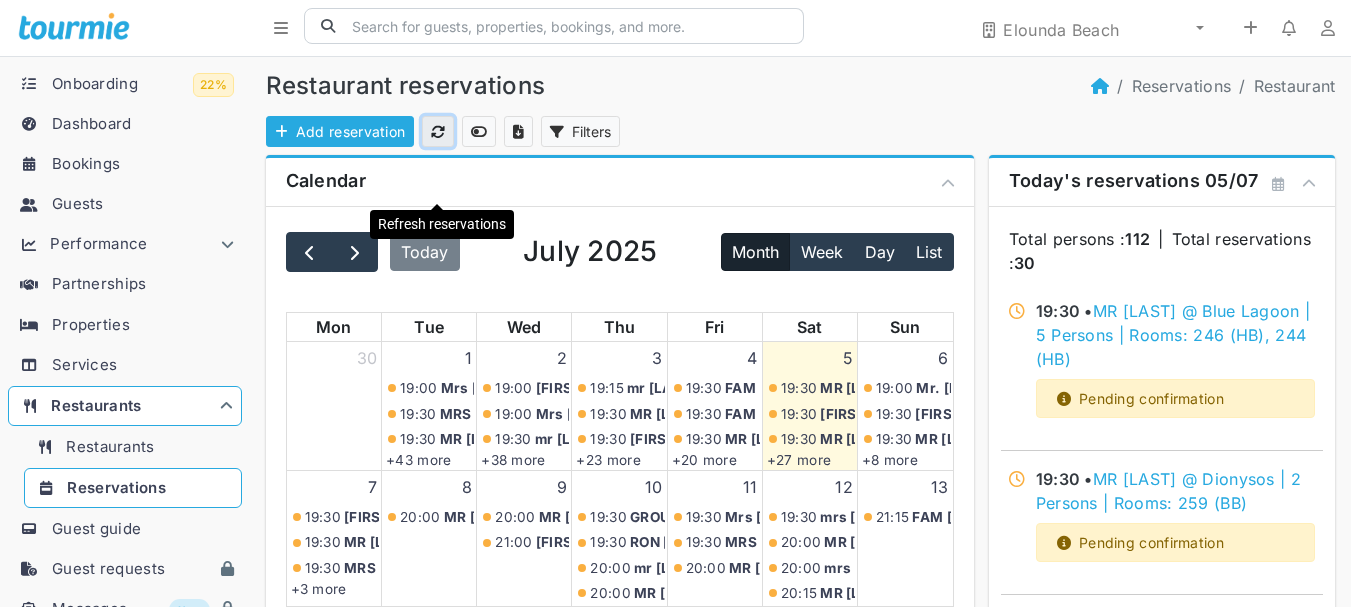 click at bounding box center [438, 132] 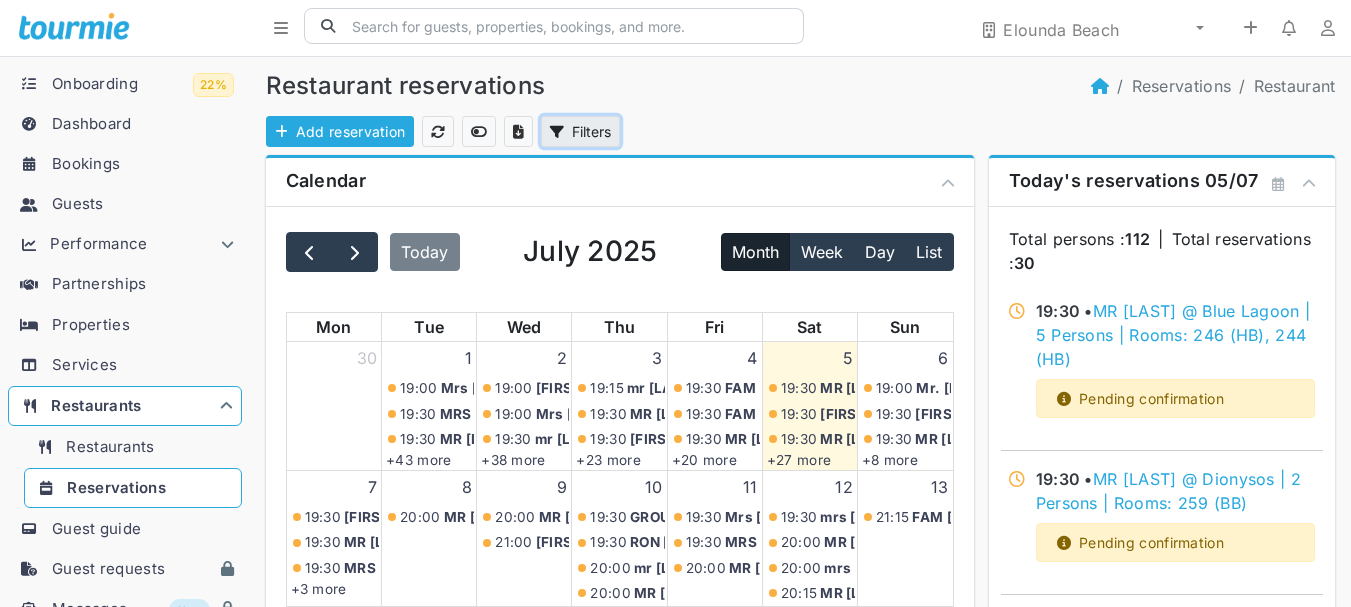 click on "Filters" at bounding box center (580, 131) 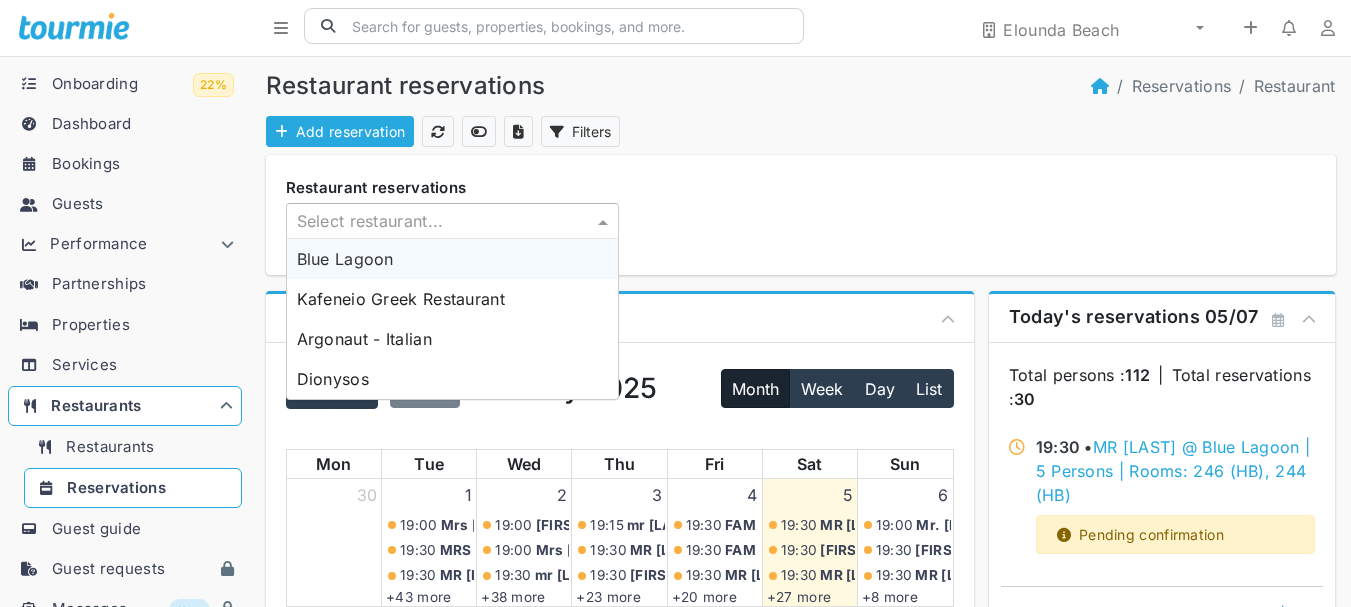 click at bounding box center (605, 221) 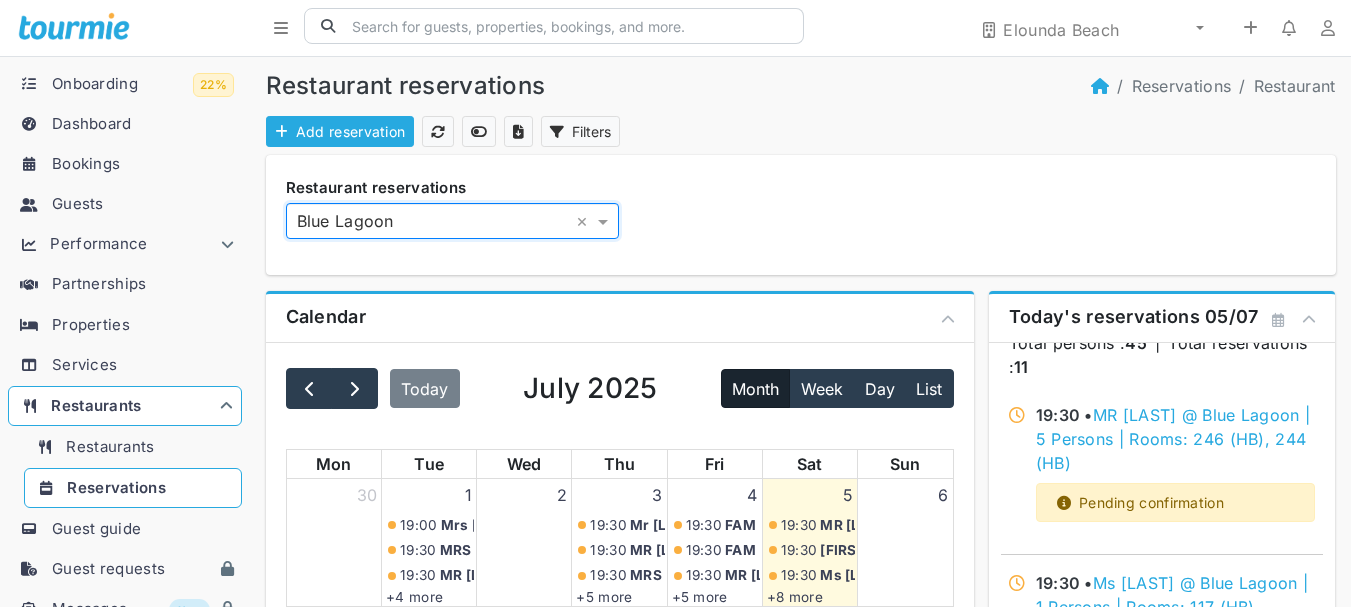scroll, scrollTop: 0, scrollLeft: 0, axis: both 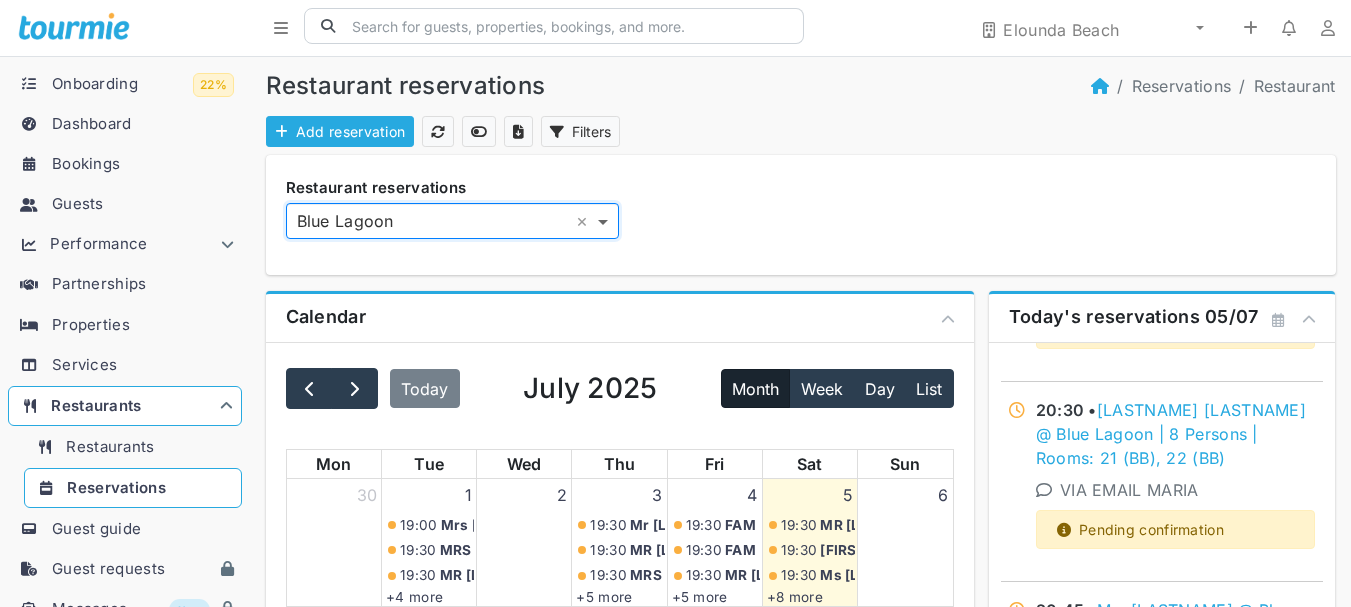 click at bounding box center (605, 221) 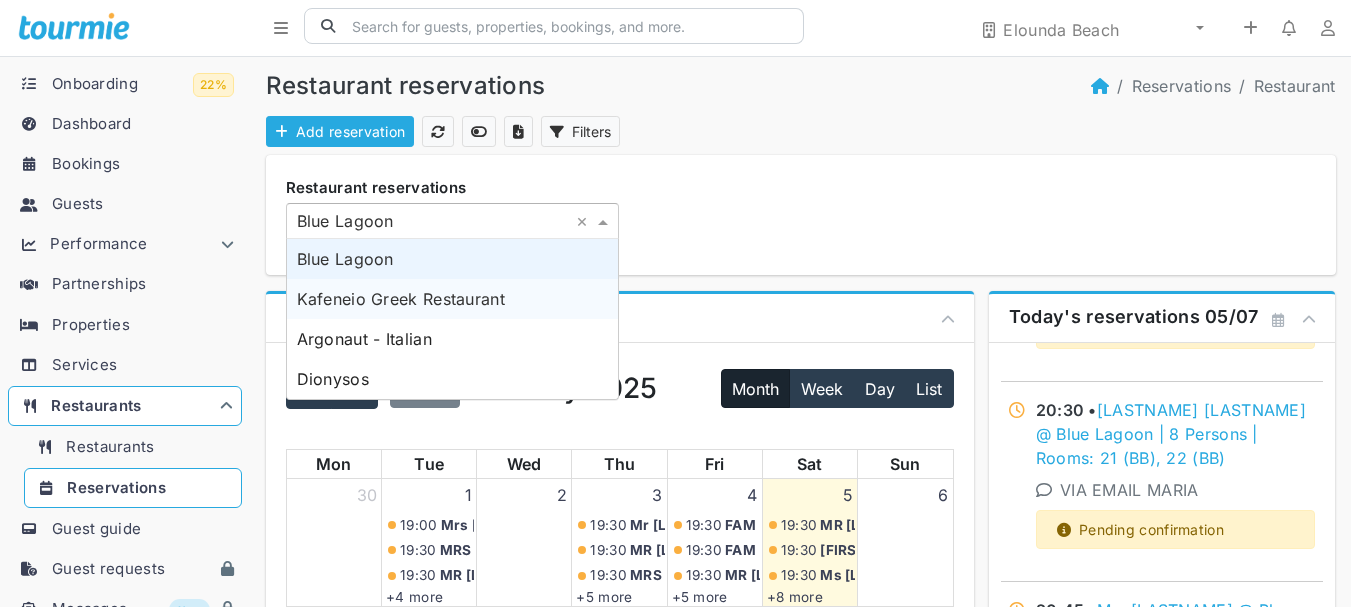 click on "Kafeneio Greek Restaurant" at bounding box center [401, 299] 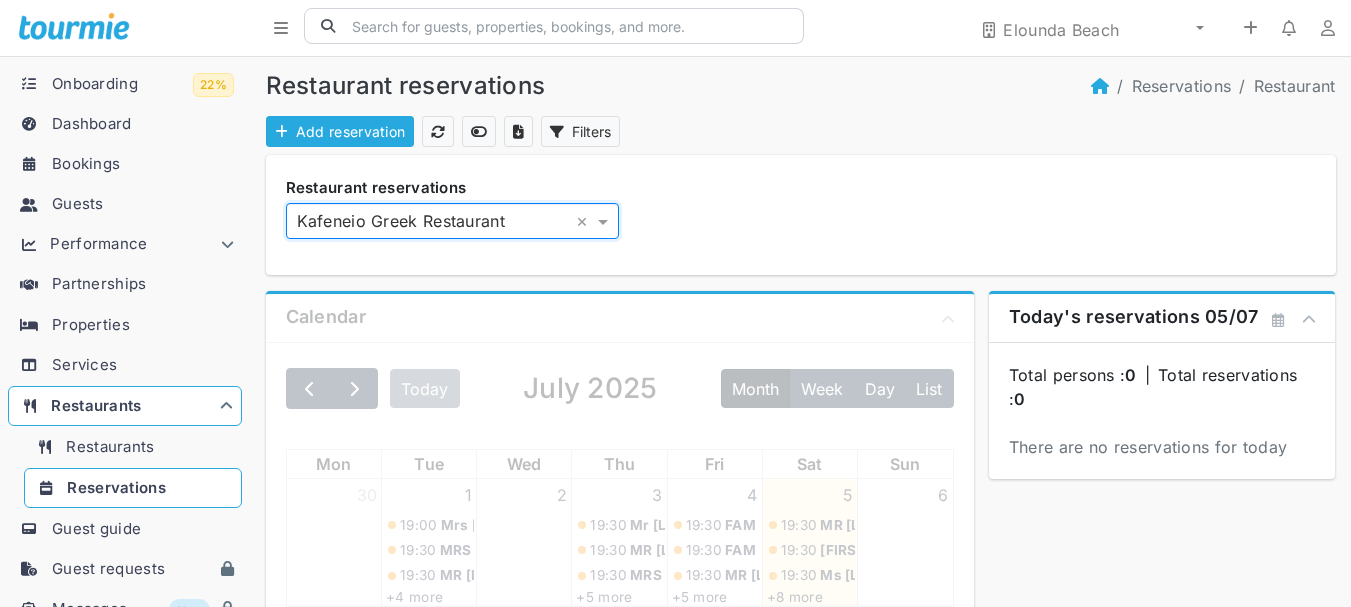 scroll, scrollTop: 0, scrollLeft: 0, axis: both 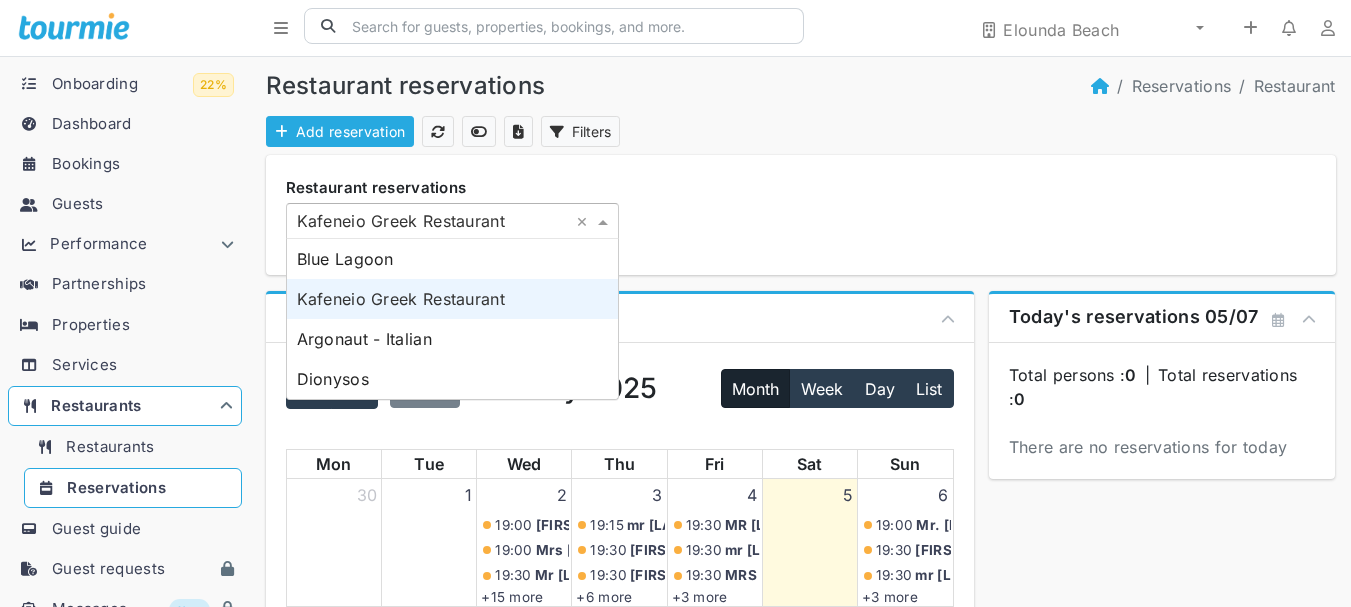 click at bounding box center (605, 221) 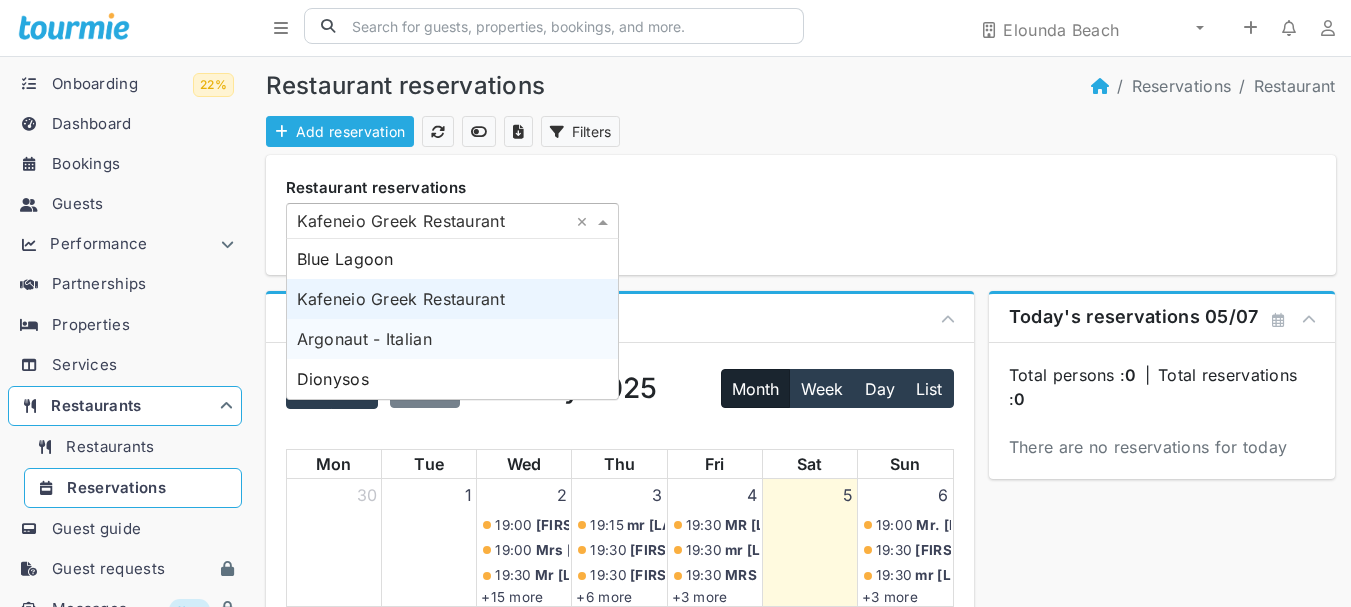 click on "Argonaut - Italian" at bounding box center [452, 339] 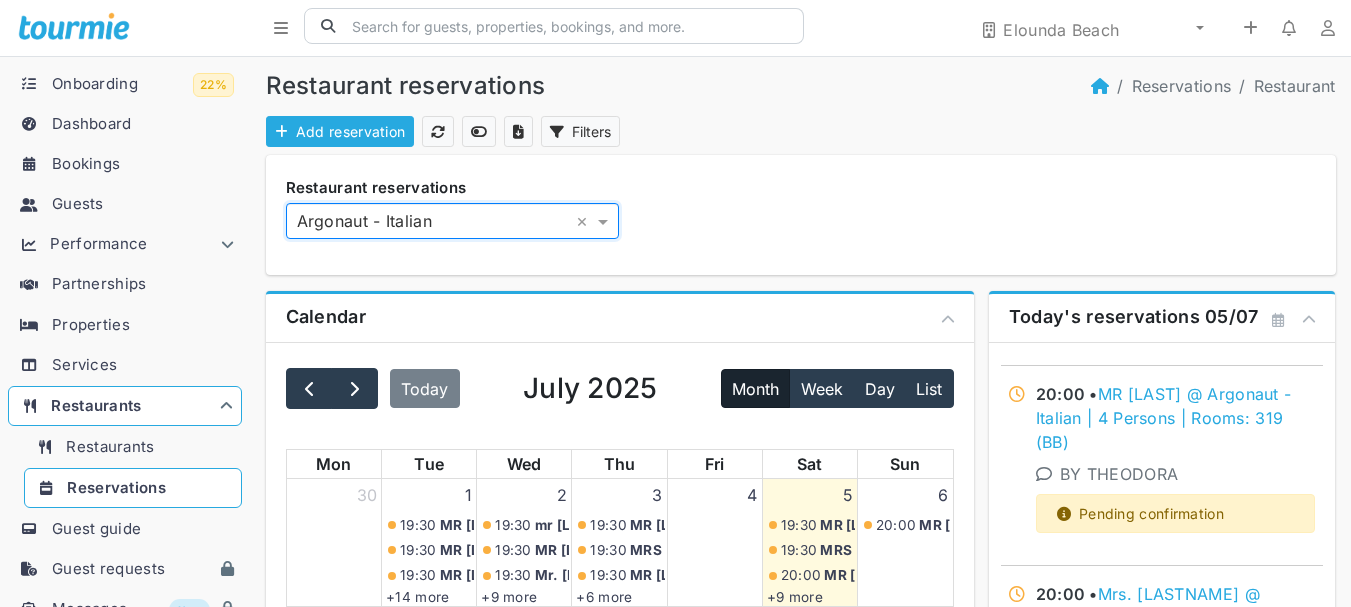 scroll, scrollTop: 500, scrollLeft: 0, axis: vertical 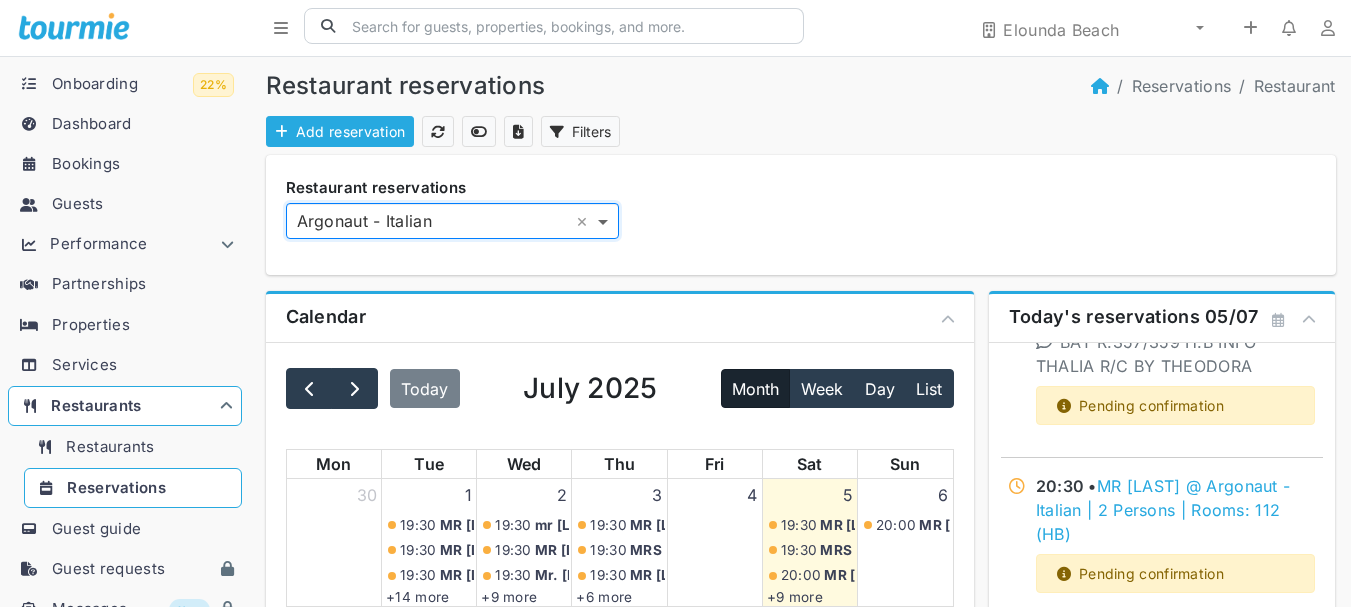 click at bounding box center [605, 221] 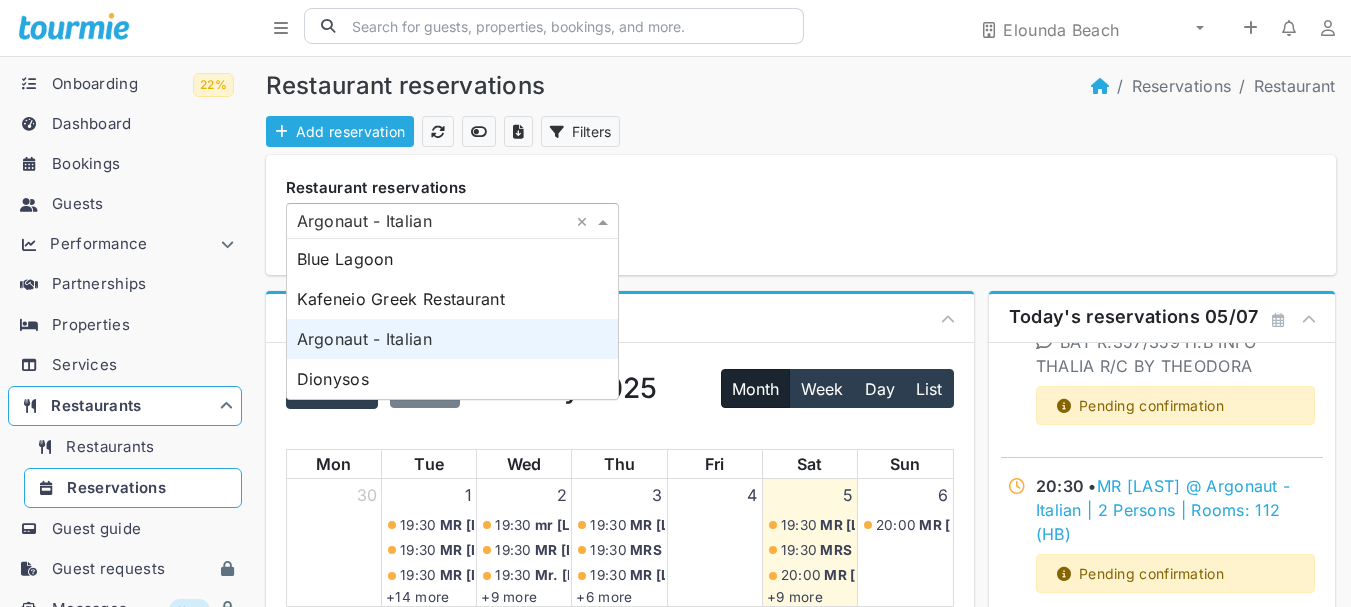 click on "Argonaut - Italian" at bounding box center [452, 339] 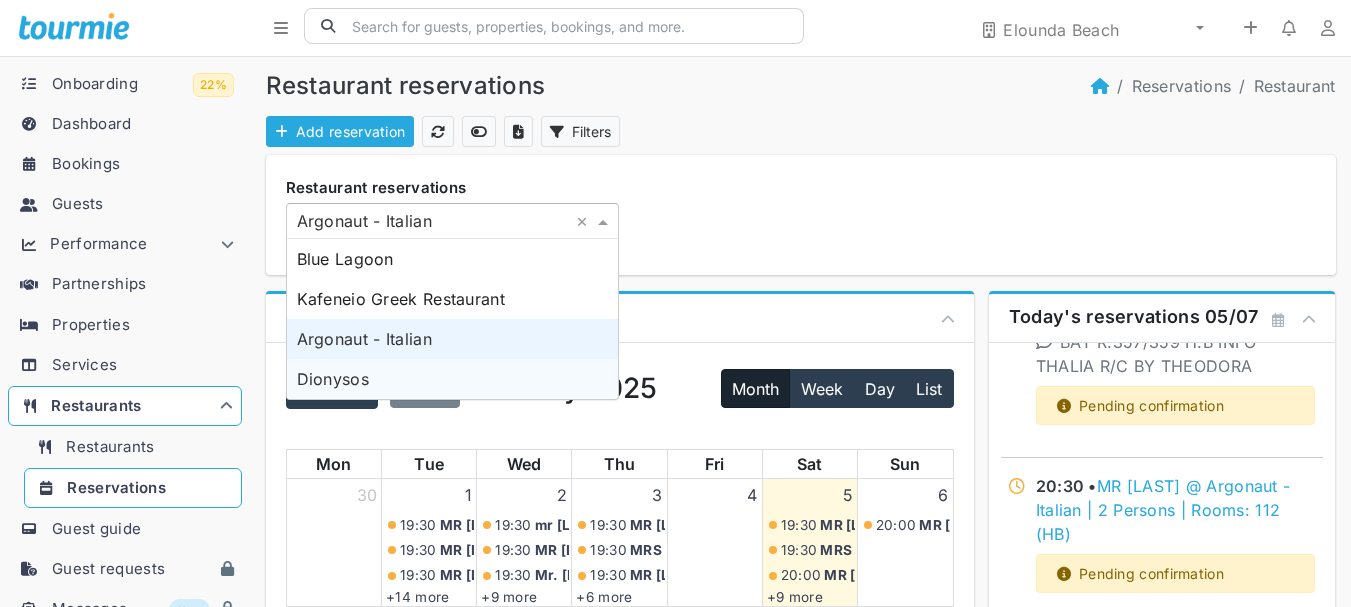 click on "Dionysos" at bounding box center (452, 379) 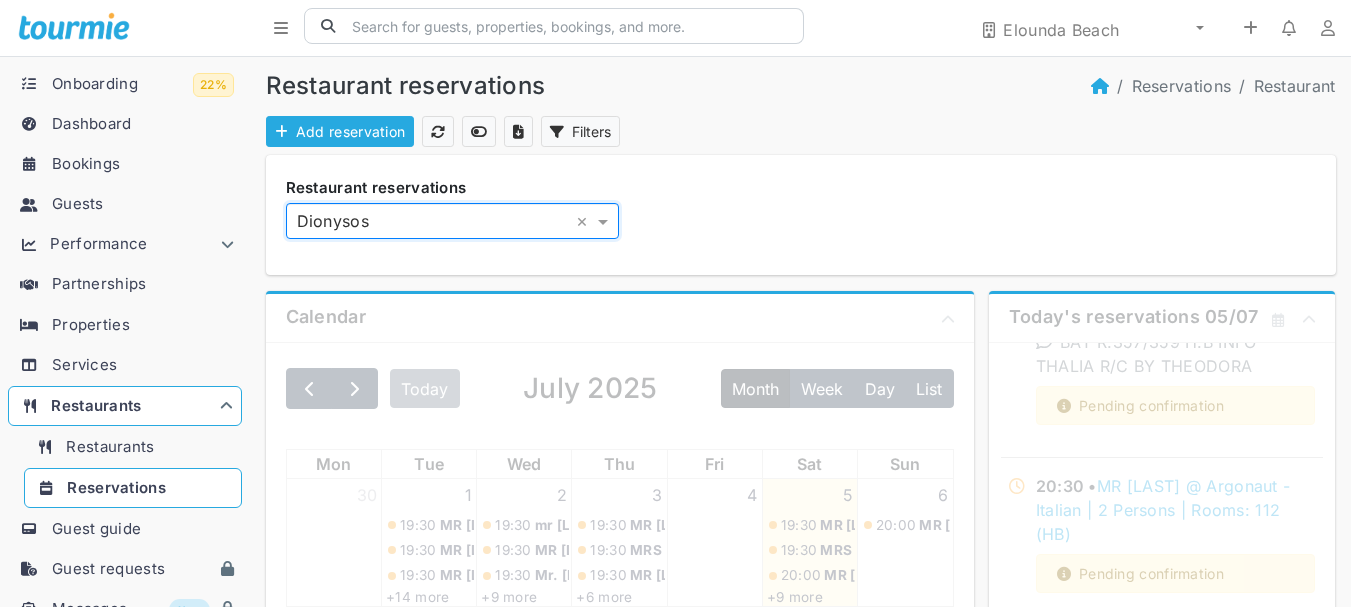 scroll, scrollTop: 771, scrollLeft: 0, axis: vertical 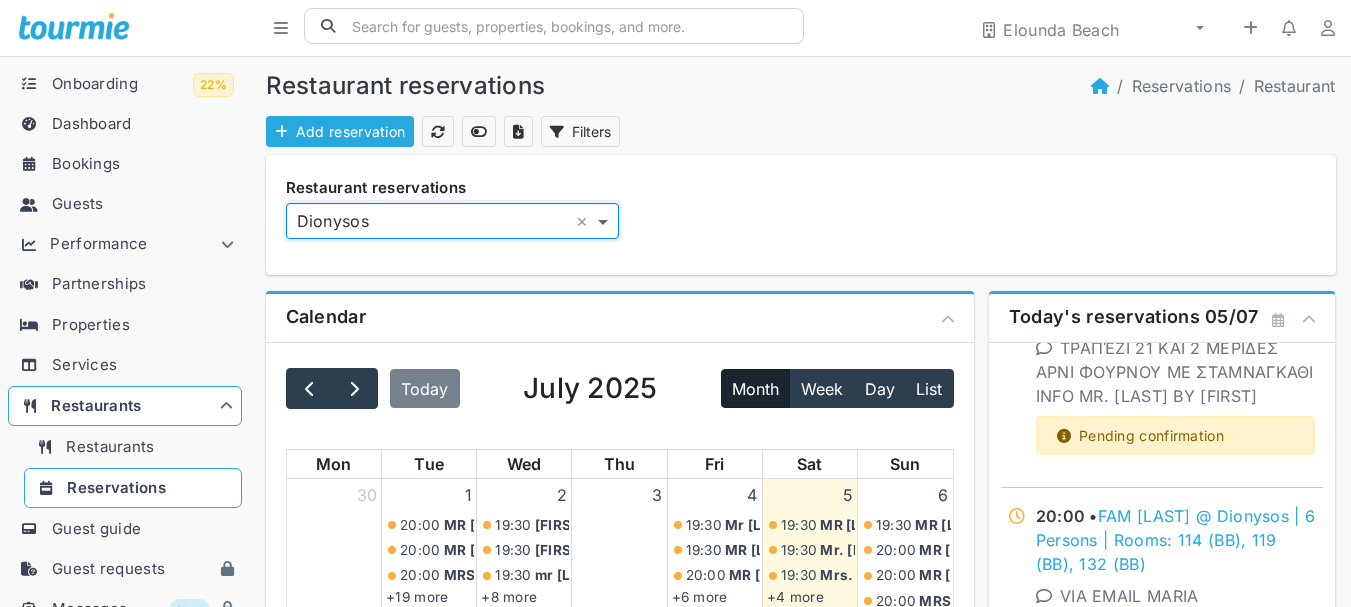 click at bounding box center (605, 221) 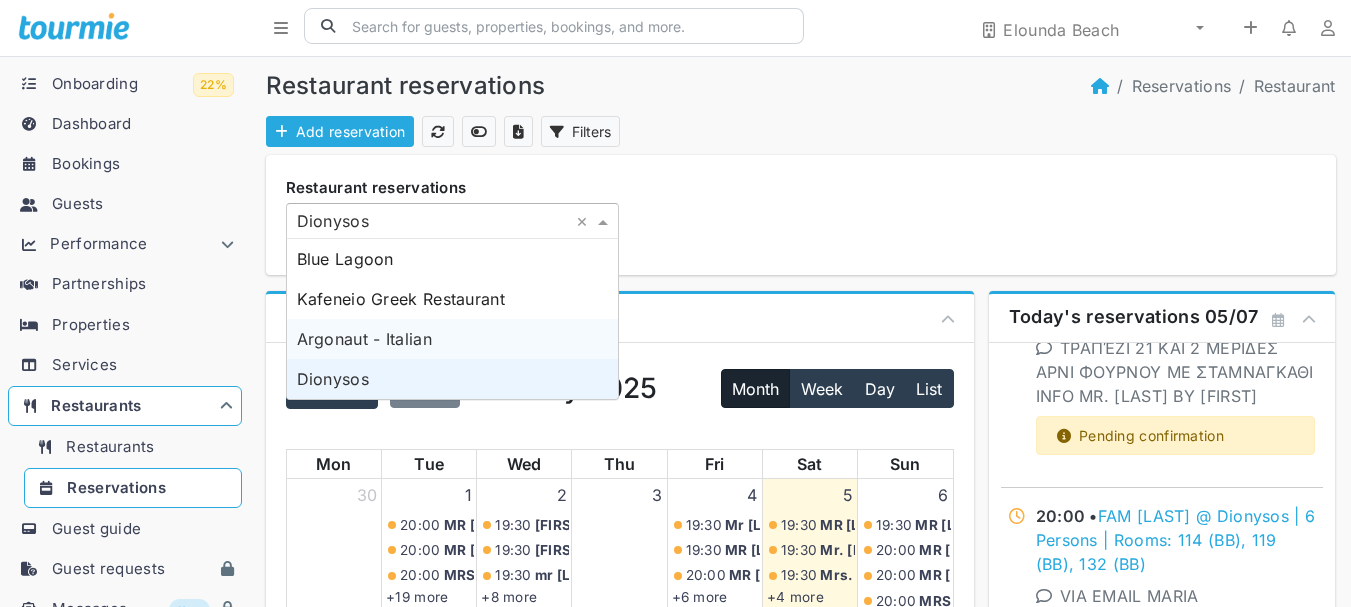 click on "Argonaut - Italian" at bounding box center [452, 339] 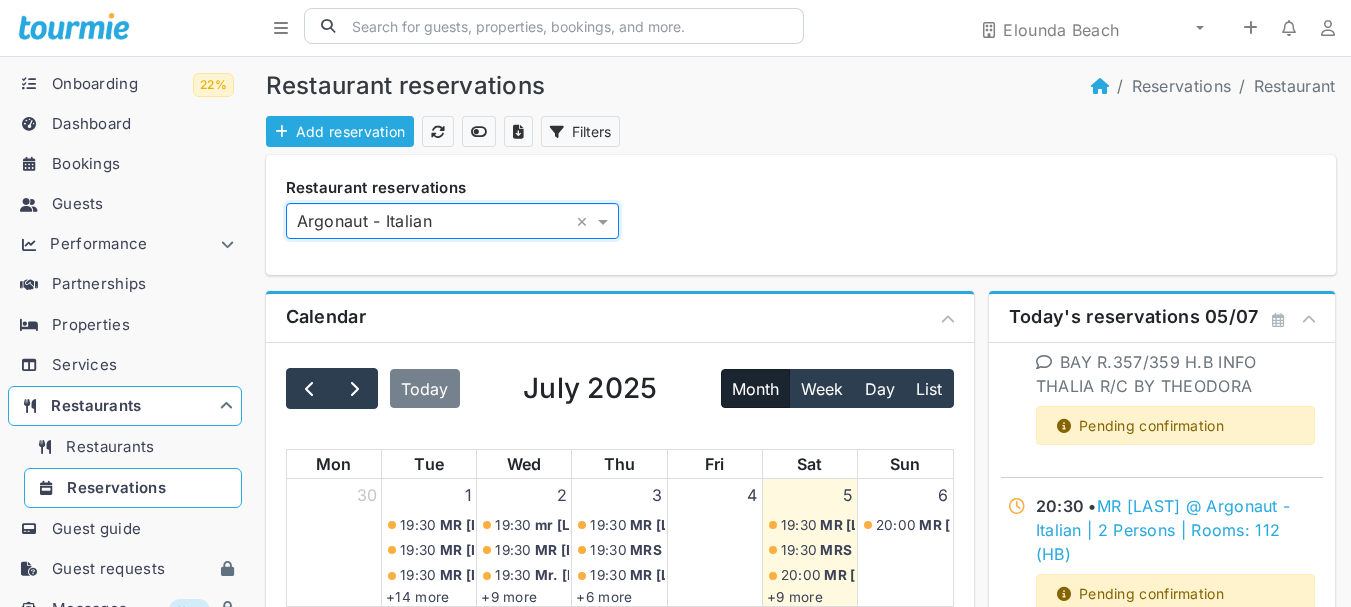 scroll, scrollTop: 1747, scrollLeft: 0, axis: vertical 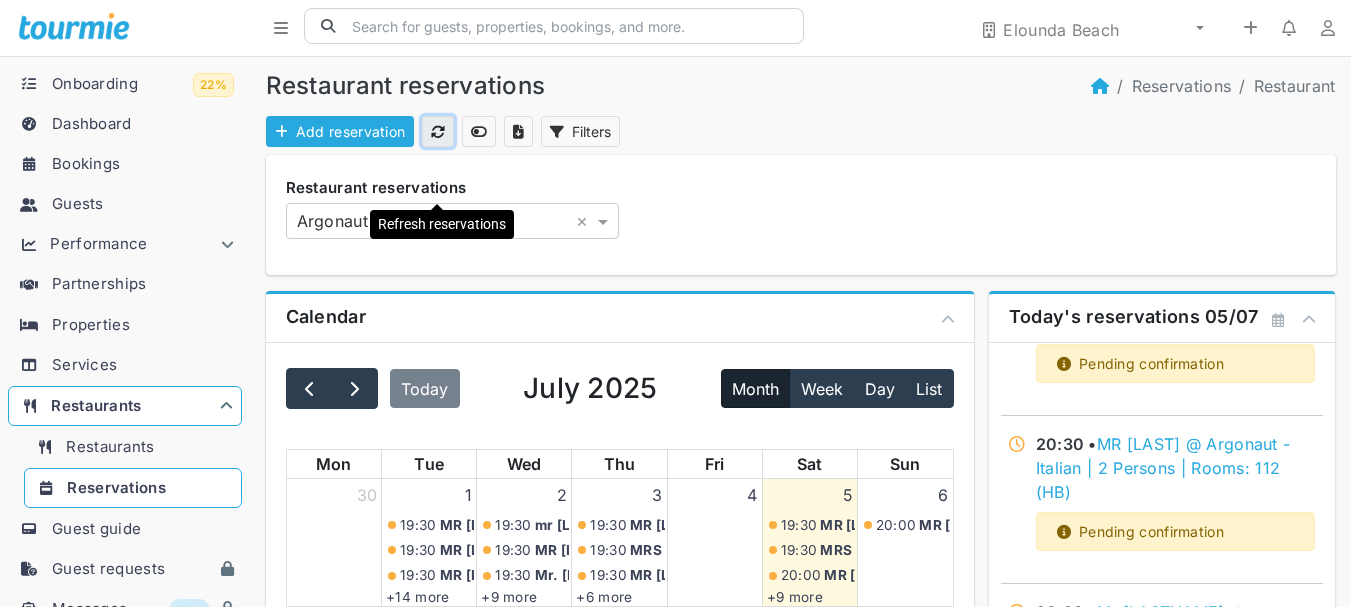 click at bounding box center [438, 132] 